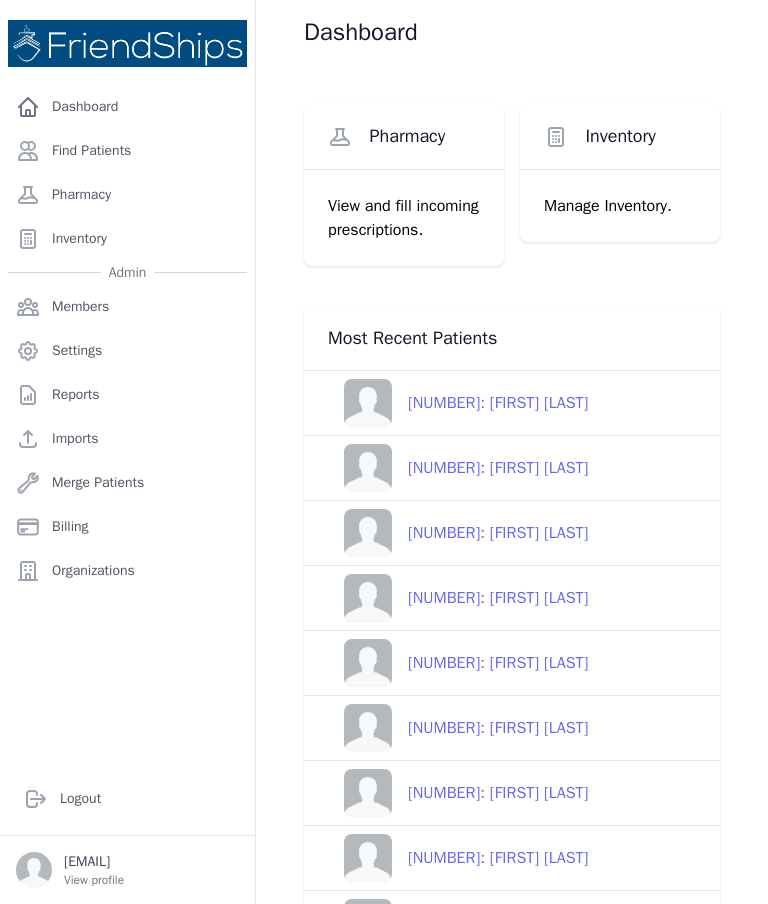 scroll, scrollTop: 0, scrollLeft: 0, axis: both 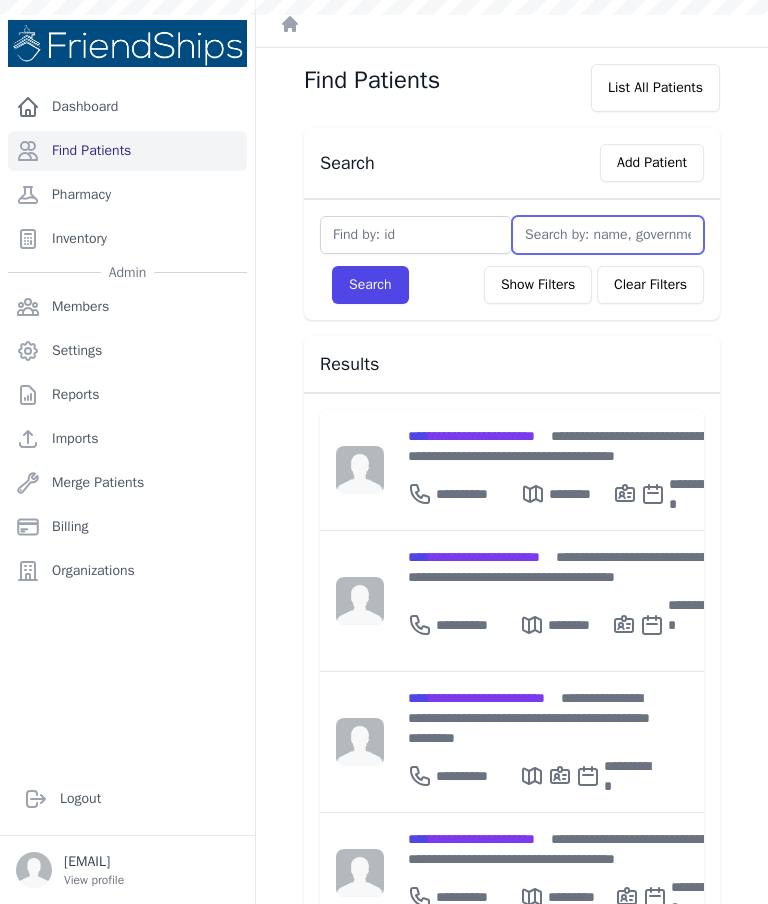 click at bounding box center (608, 235) 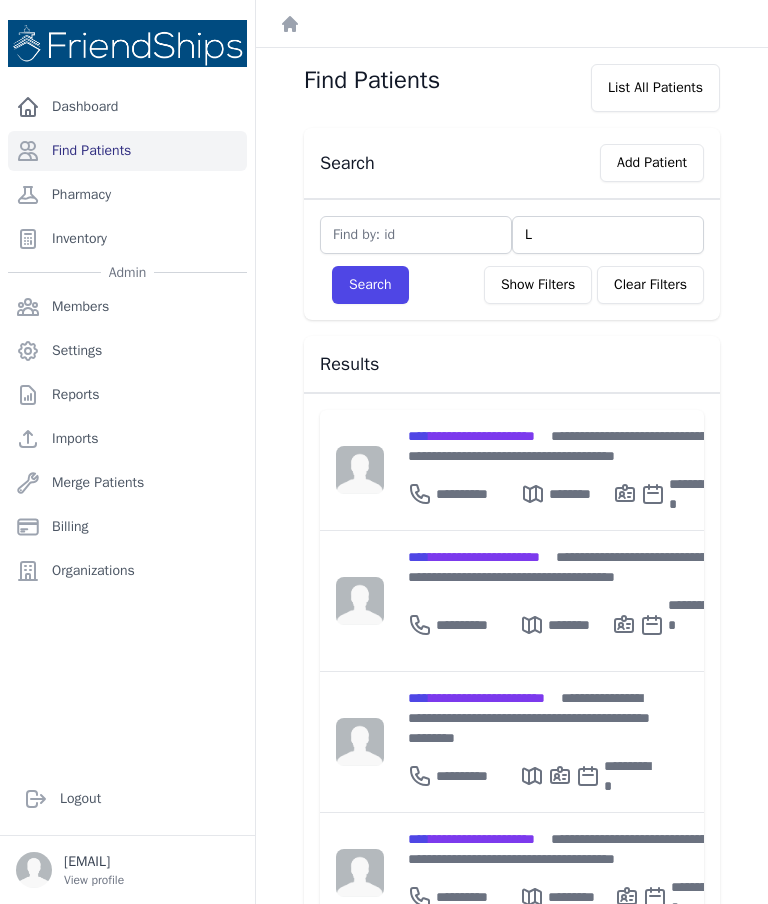 type on "[FIRST]" 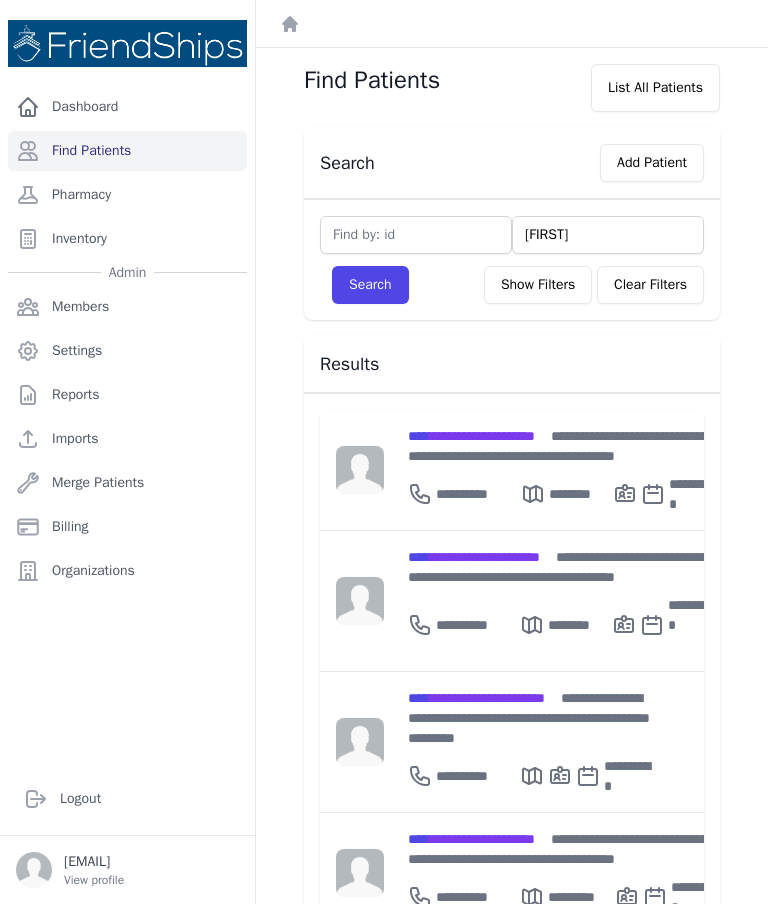 type on "[FIRST]" 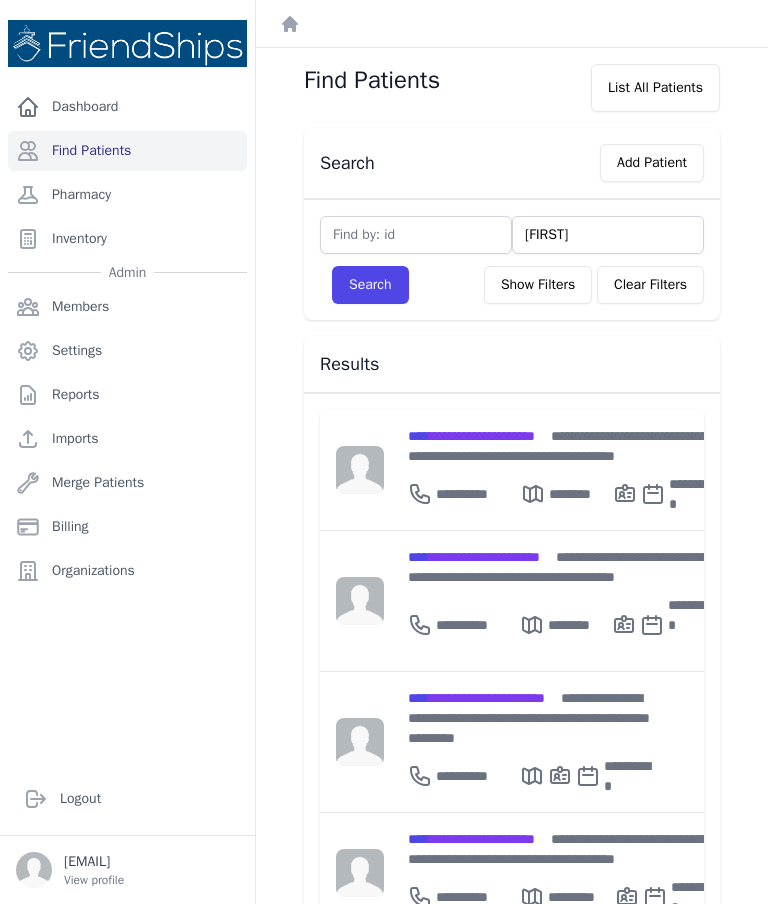 click on "Search" at bounding box center [370, 285] 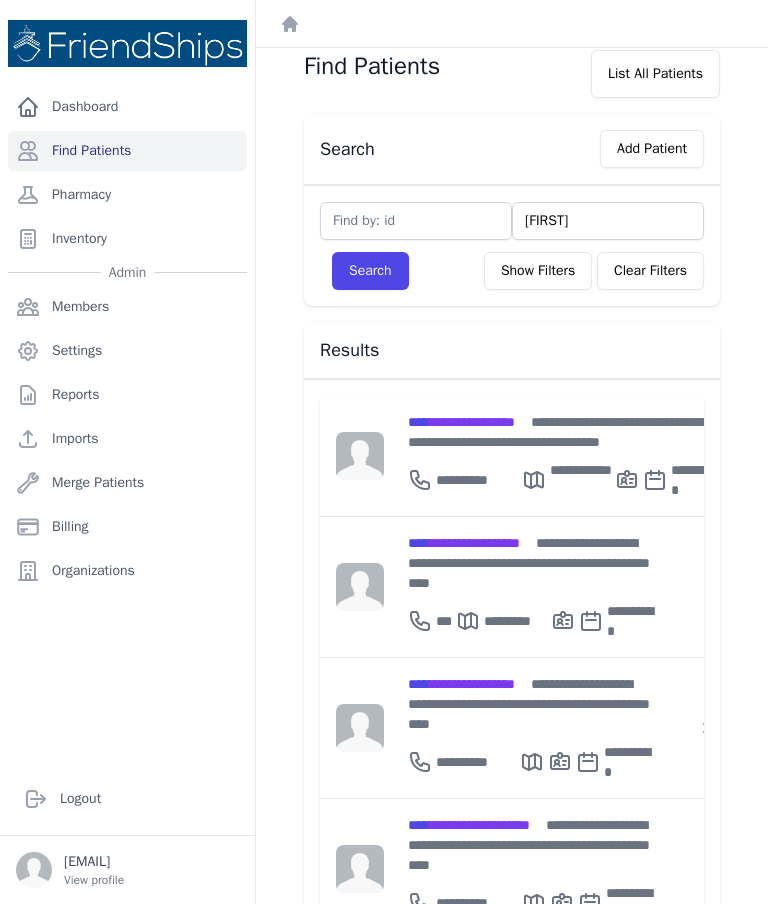 scroll, scrollTop: 9, scrollLeft: 0, axis: vertical 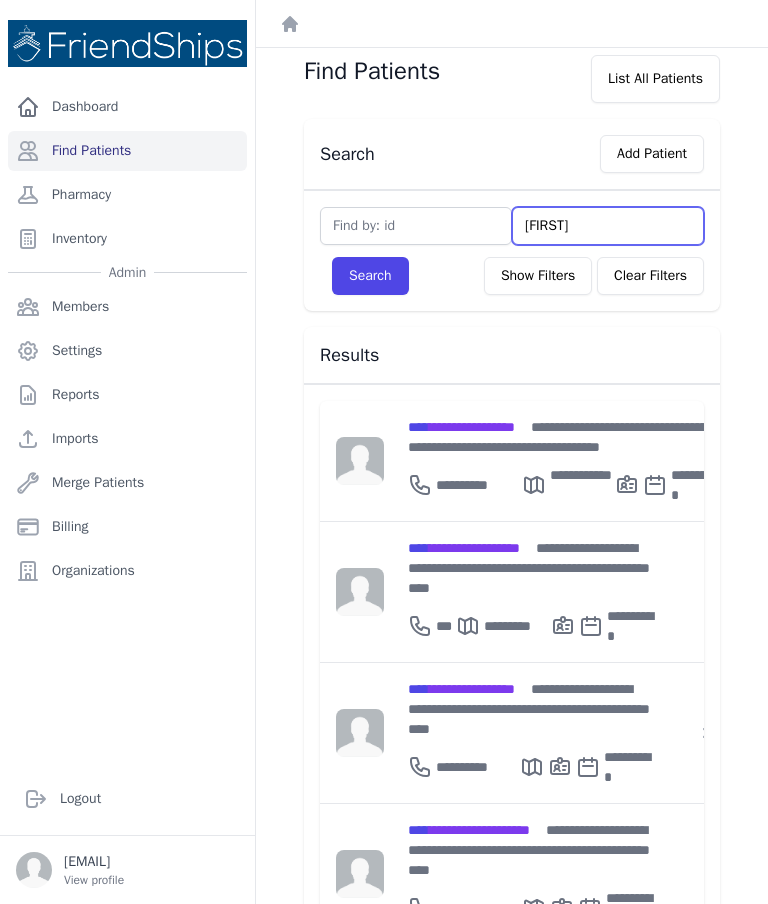 click on "[FIRST]" at bounding box center [608, 226] 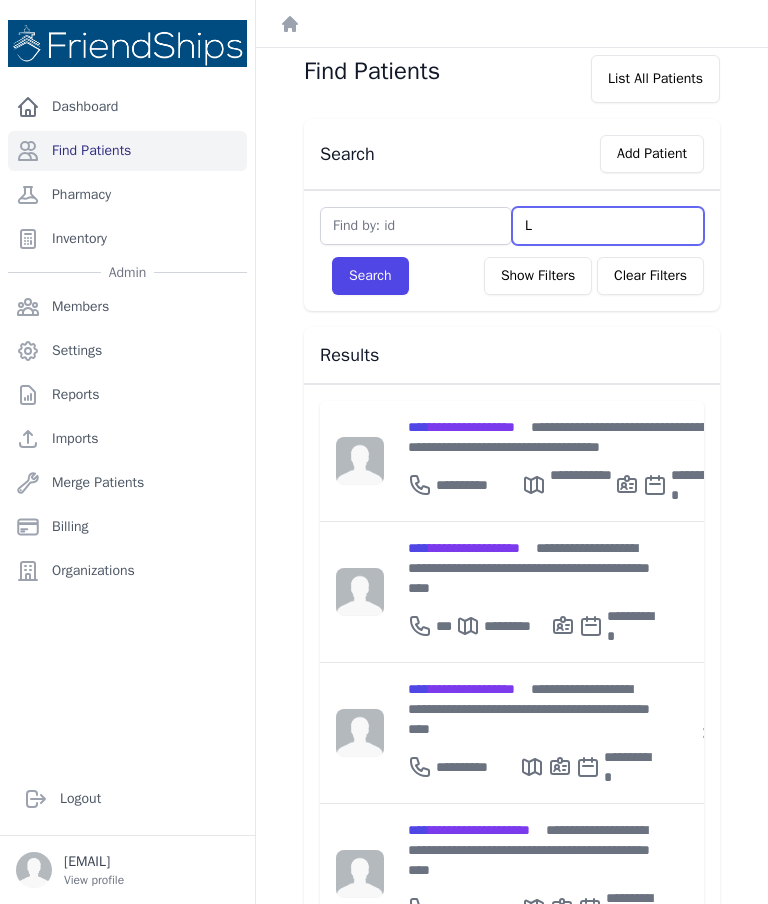 type 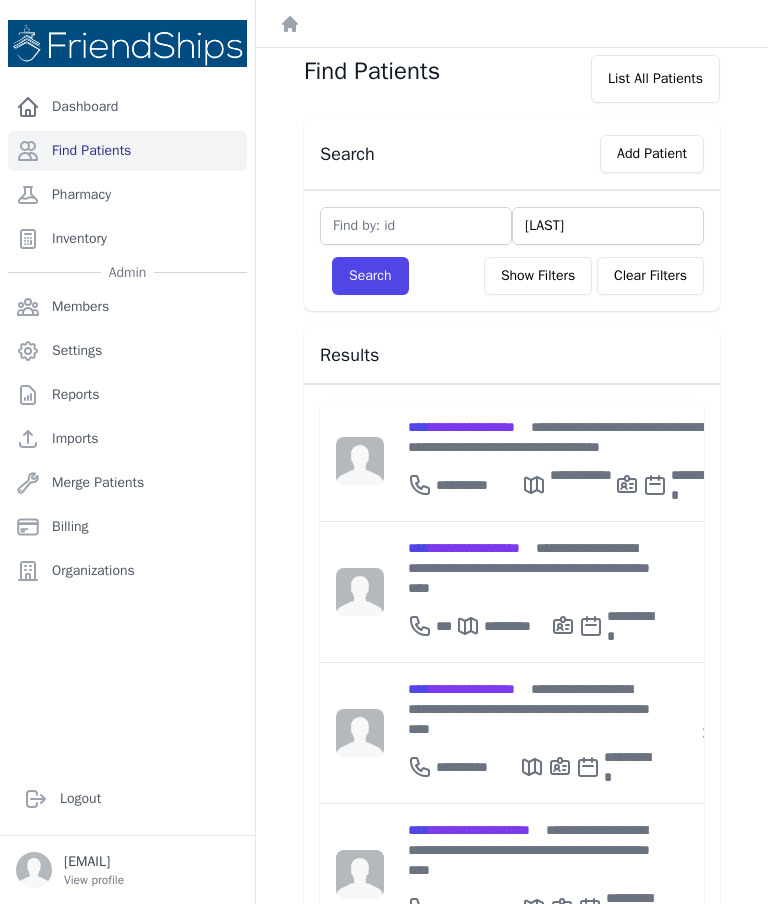 type on "[LAST]" 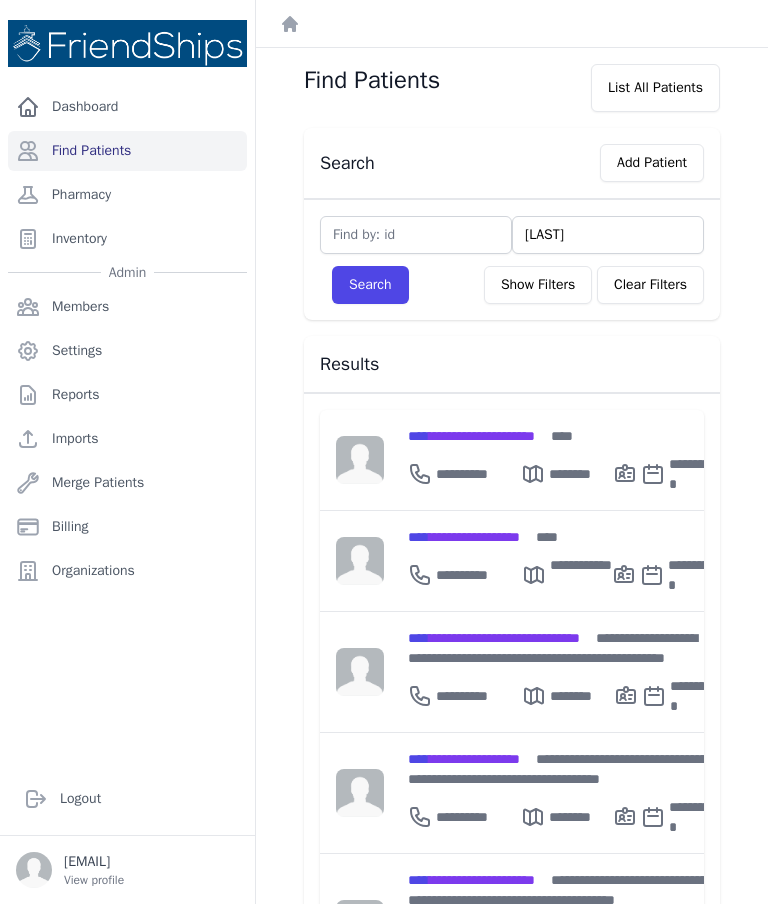 scroll, scrollTop: 0, scrollLeft: 0, axis: both 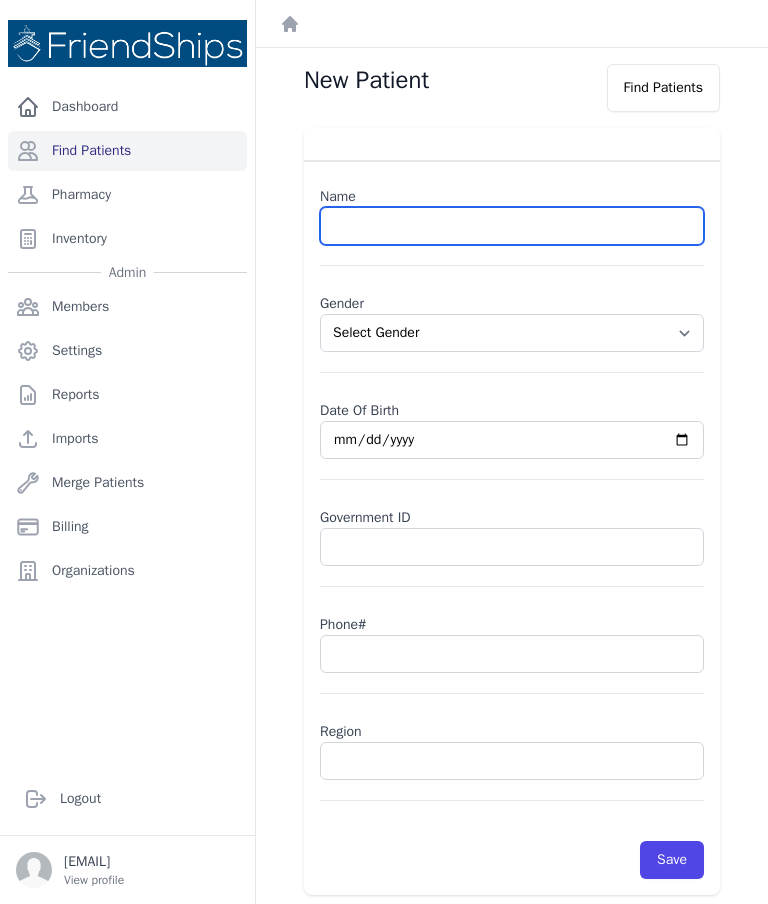 click at bounding box center [512, 226] 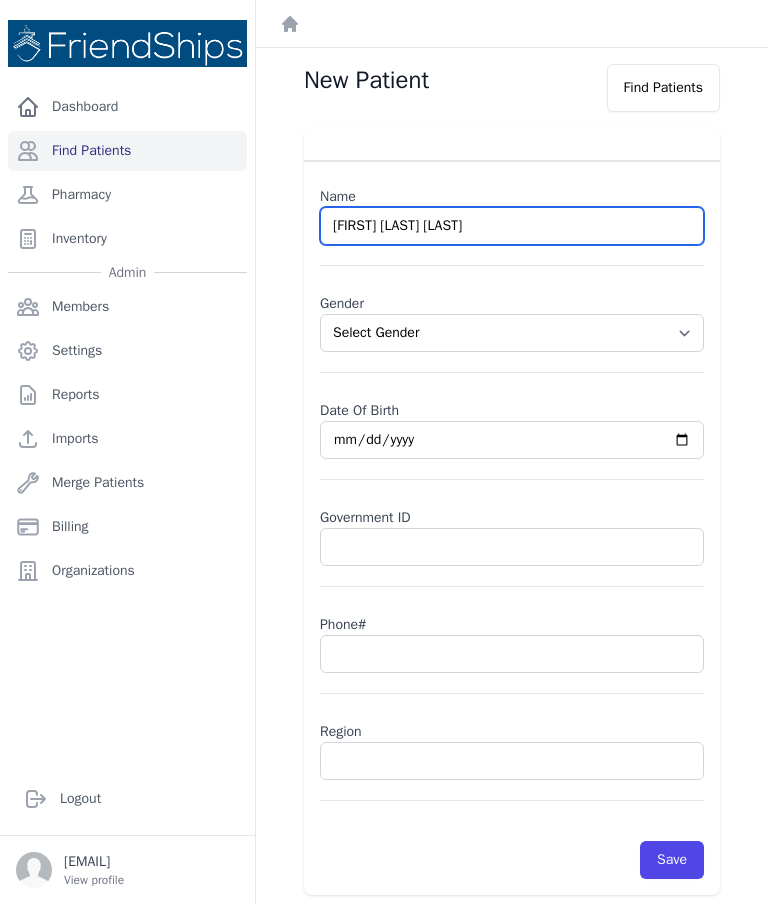 type on "Lian Musa Ahmed" 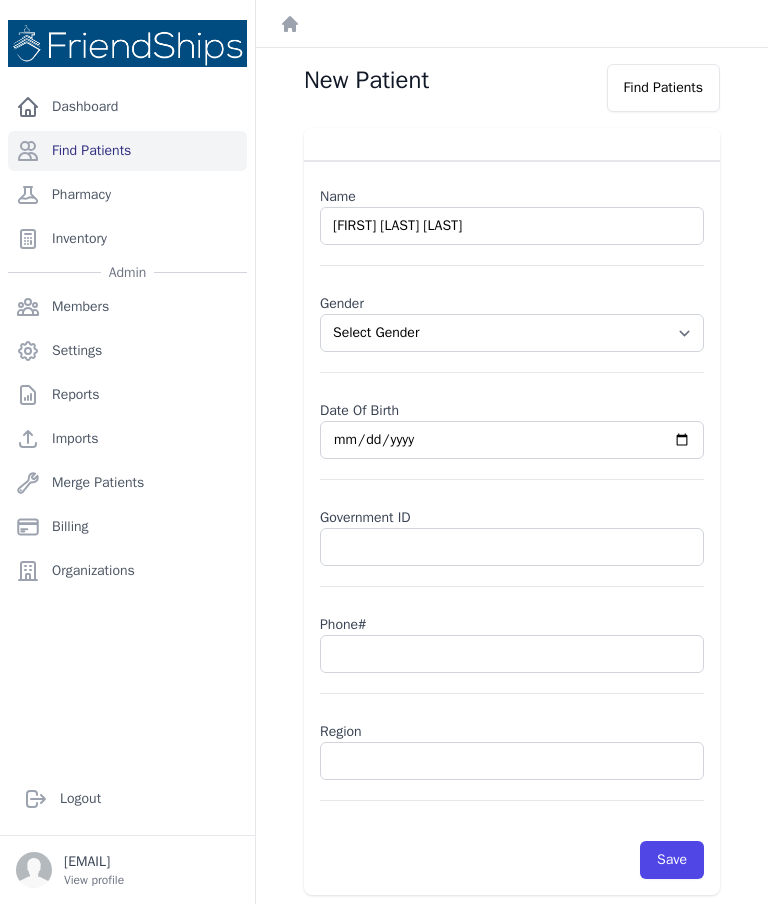 click on "Select Gender Male Female" at bounding box center [512, 333] 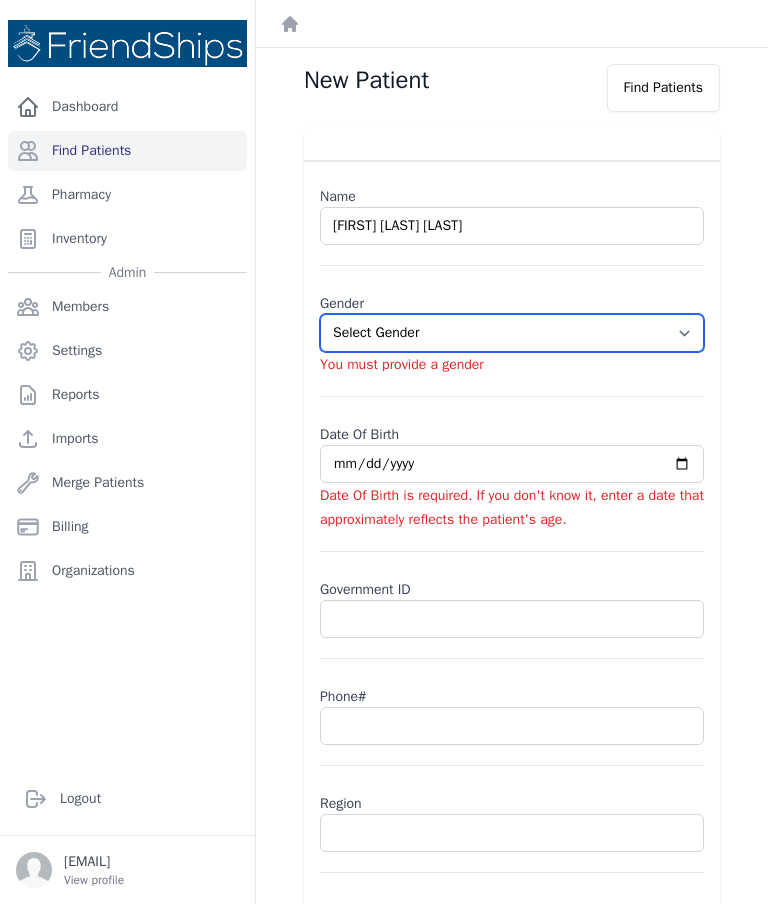 select on "female" 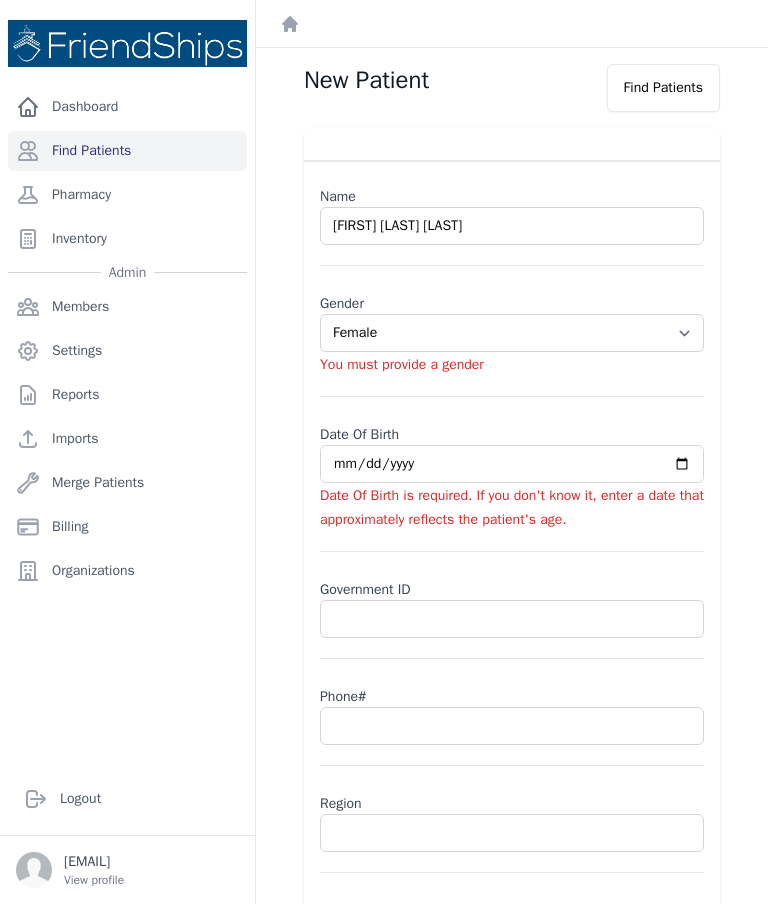 click at bounding box center [512, 464] 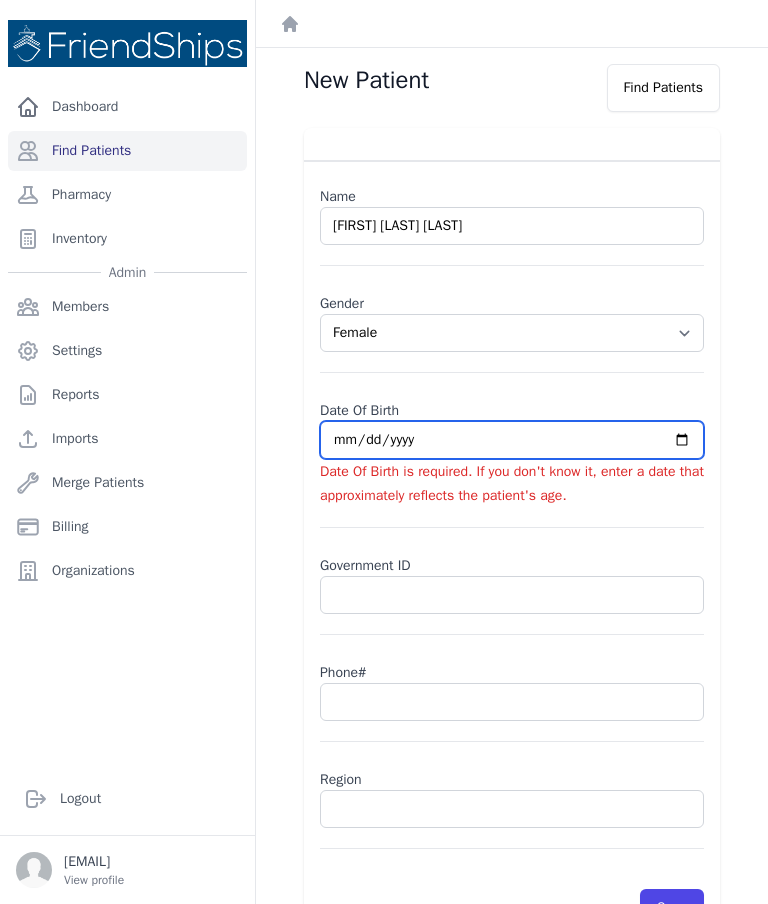type on "2025-08-05" 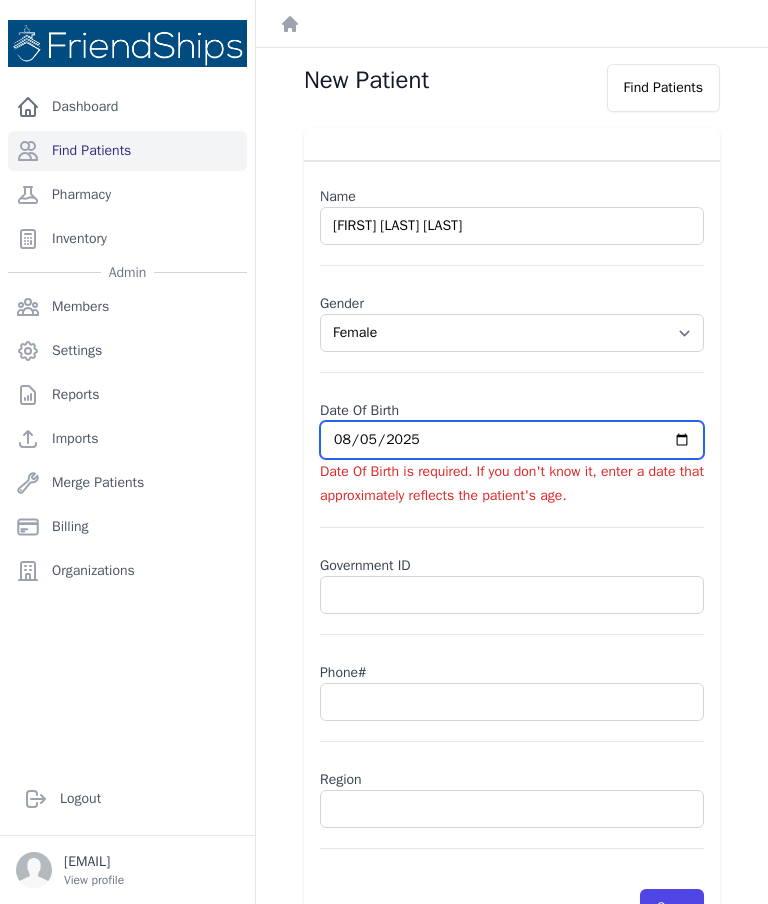 select on "female" 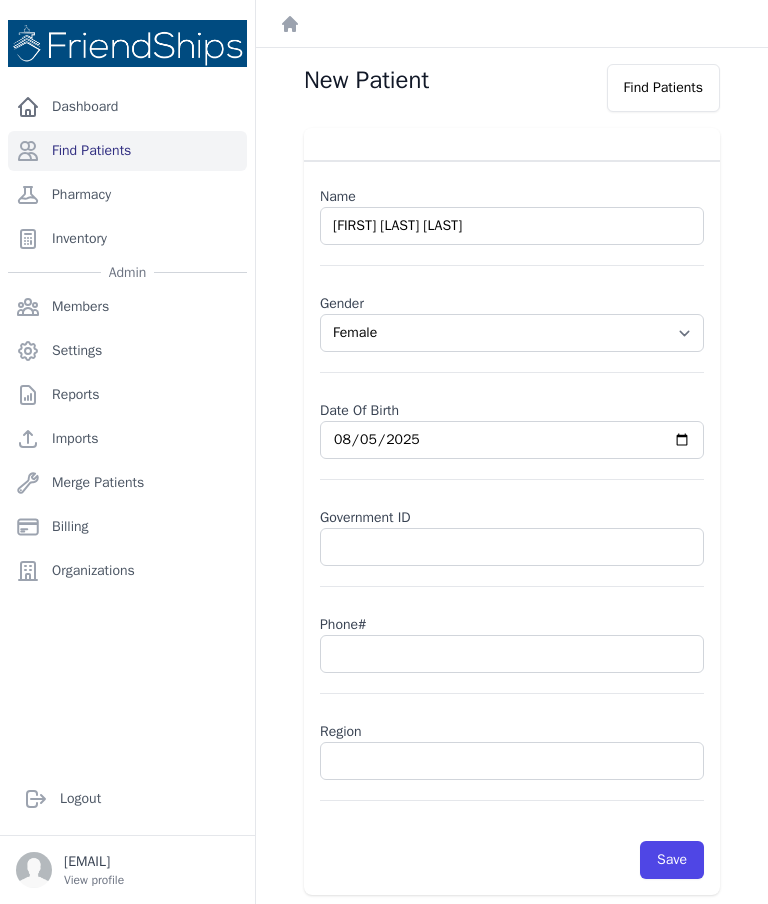 click on "Dashboard" at bounding box center (512, 23) 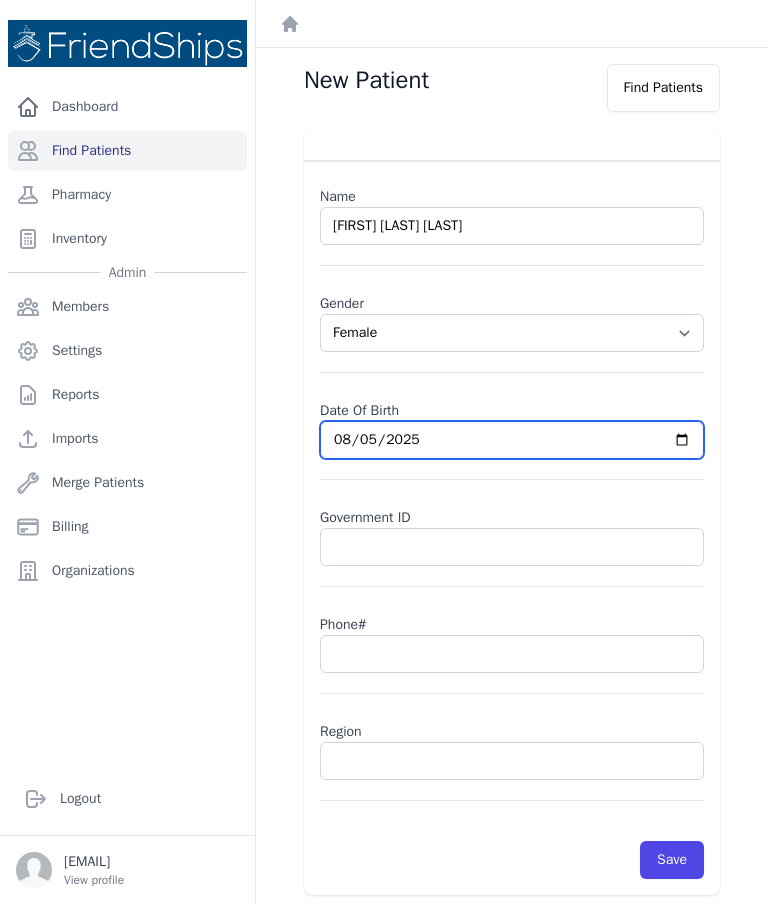 click on "2025-08-05" at bounding box center (512, 440) 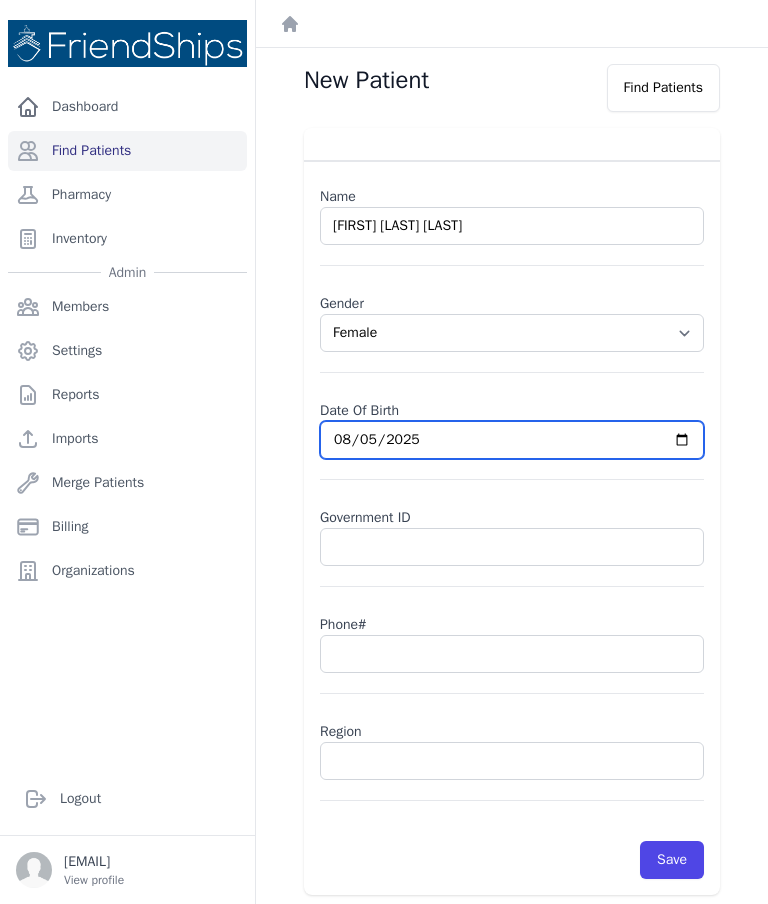 type on "2011-08-05" 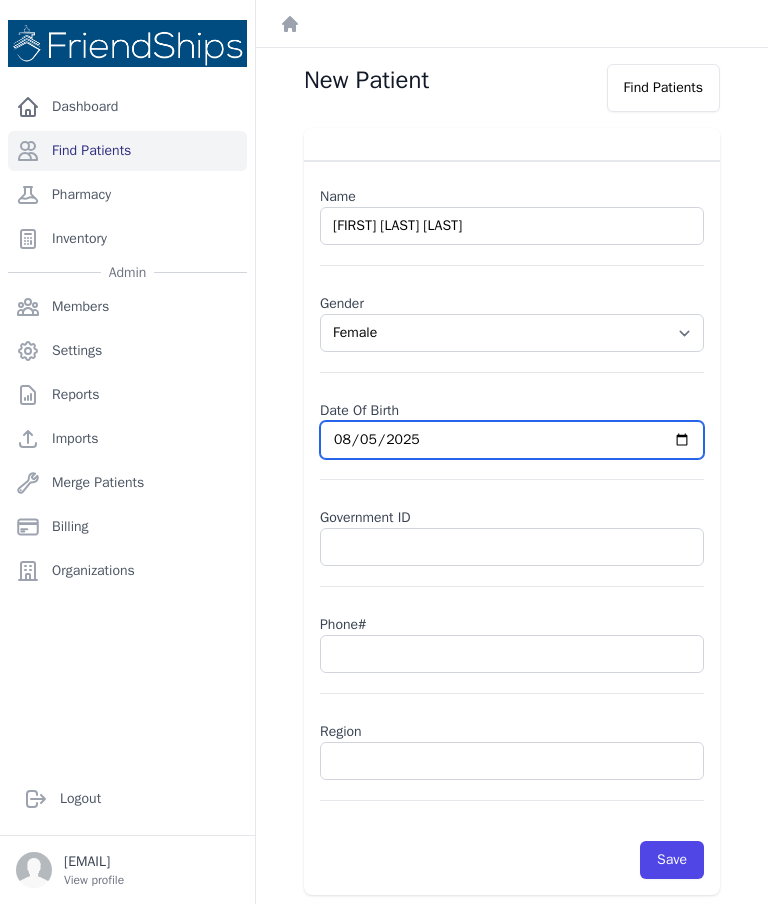 select on "female" 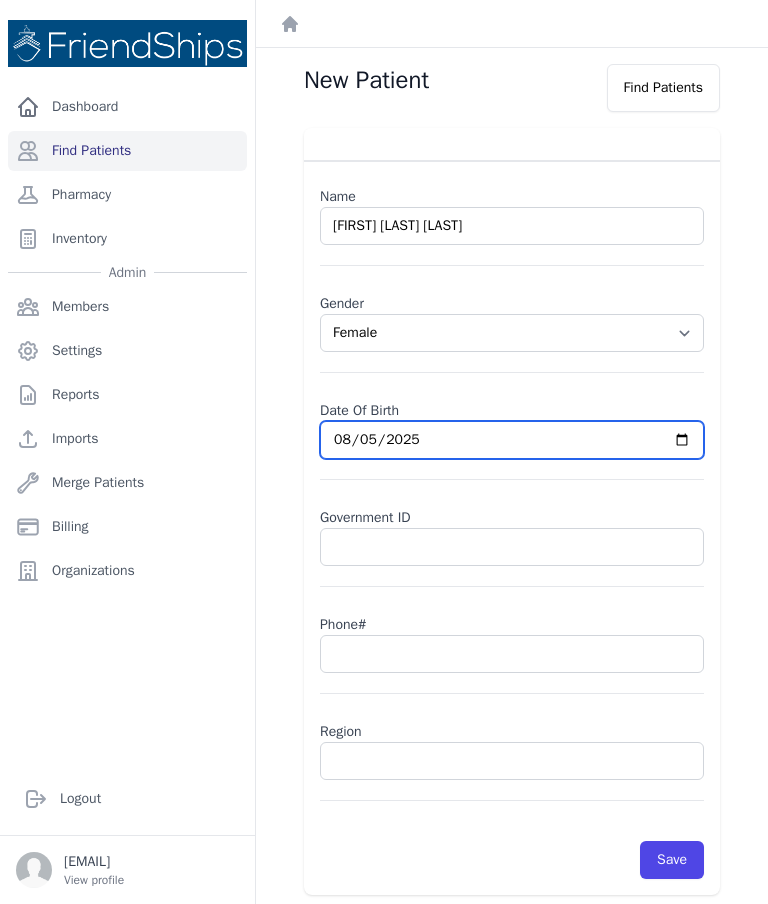 type on "2011-05-05" 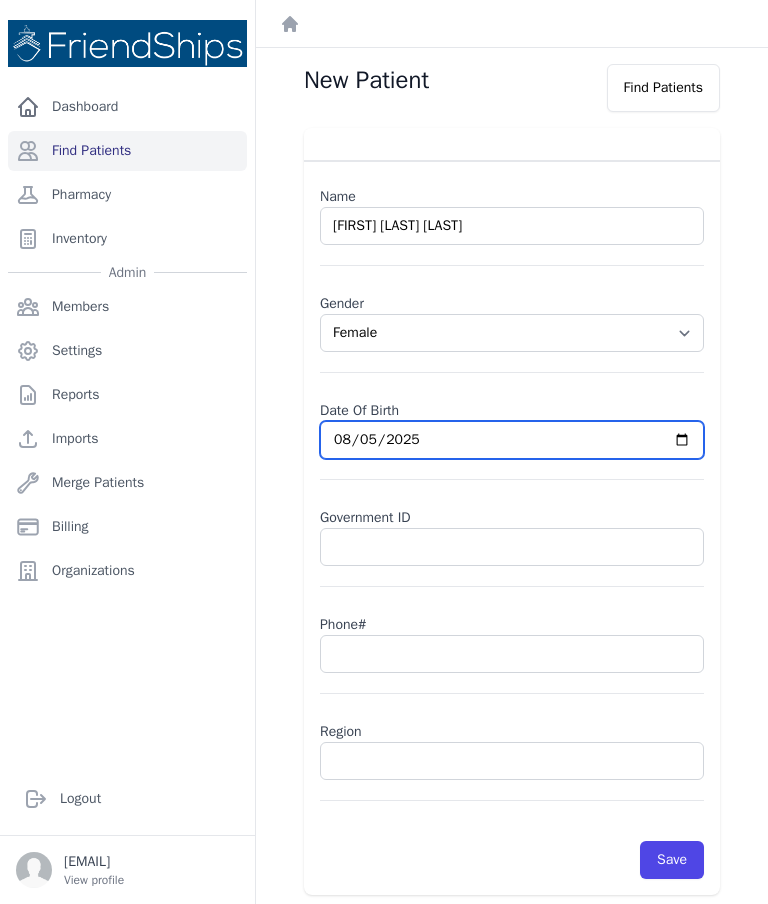 select on "female" 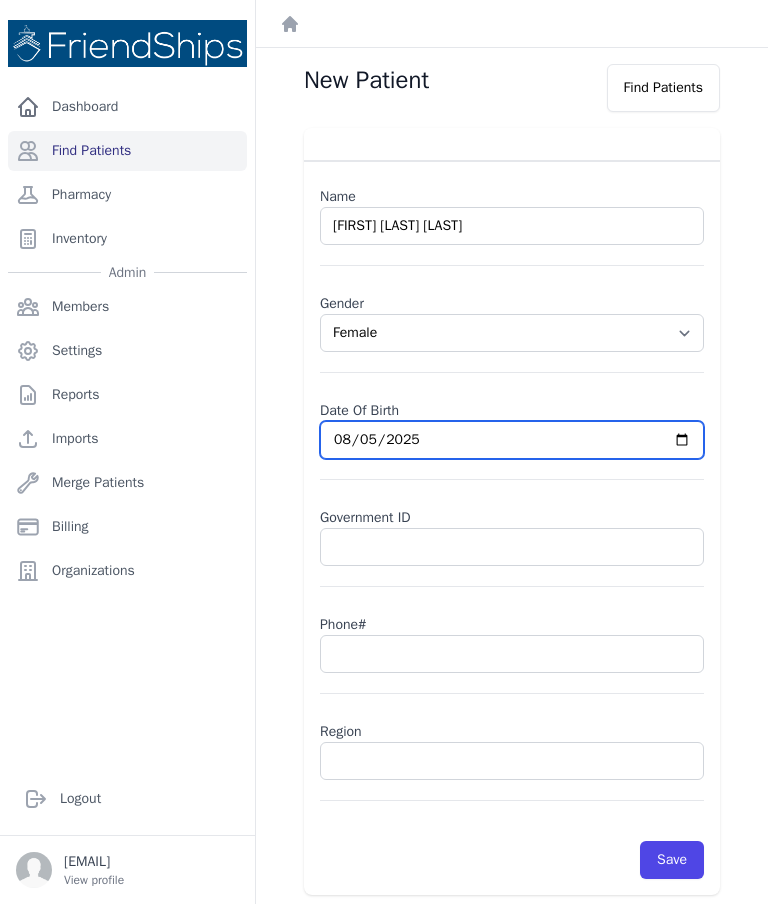 type on "2011-05-12" 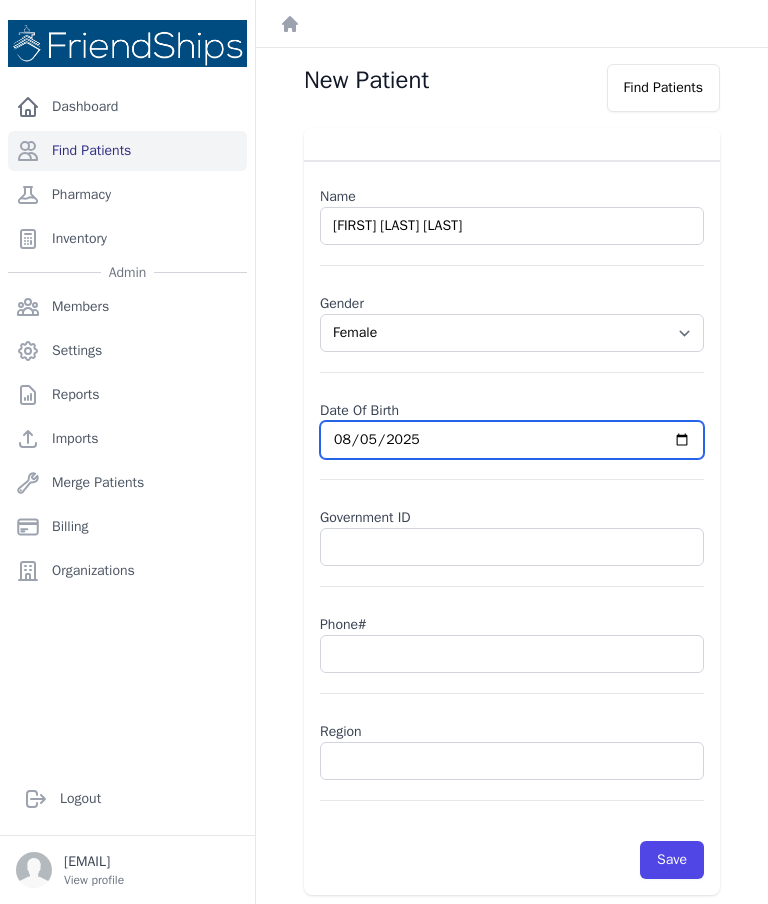 select on "female" 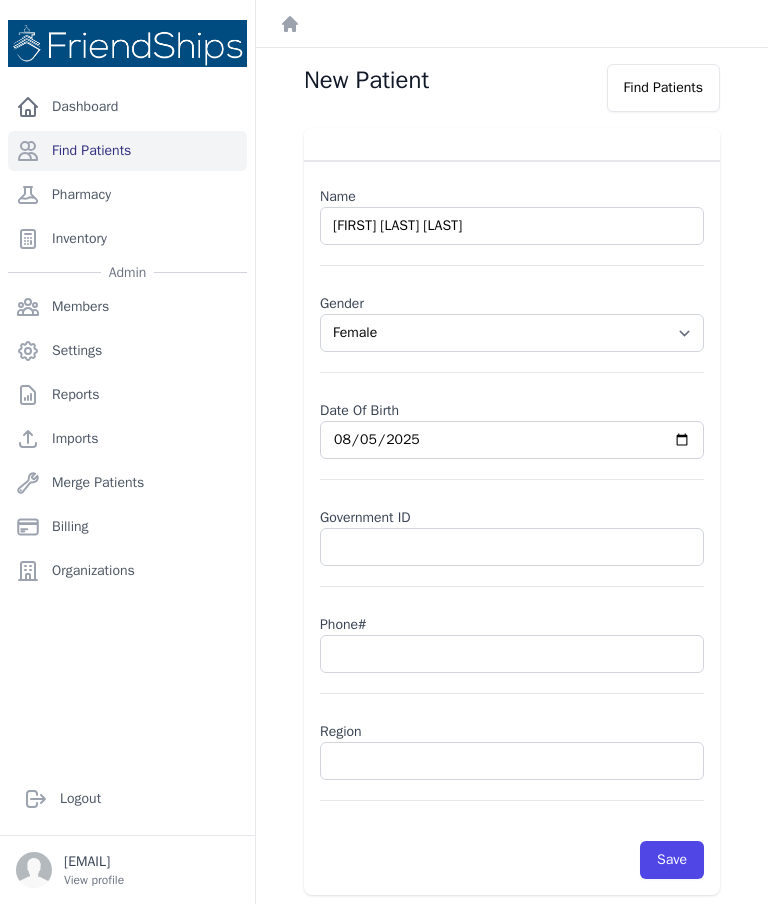 click at bounding box center [512, 654] 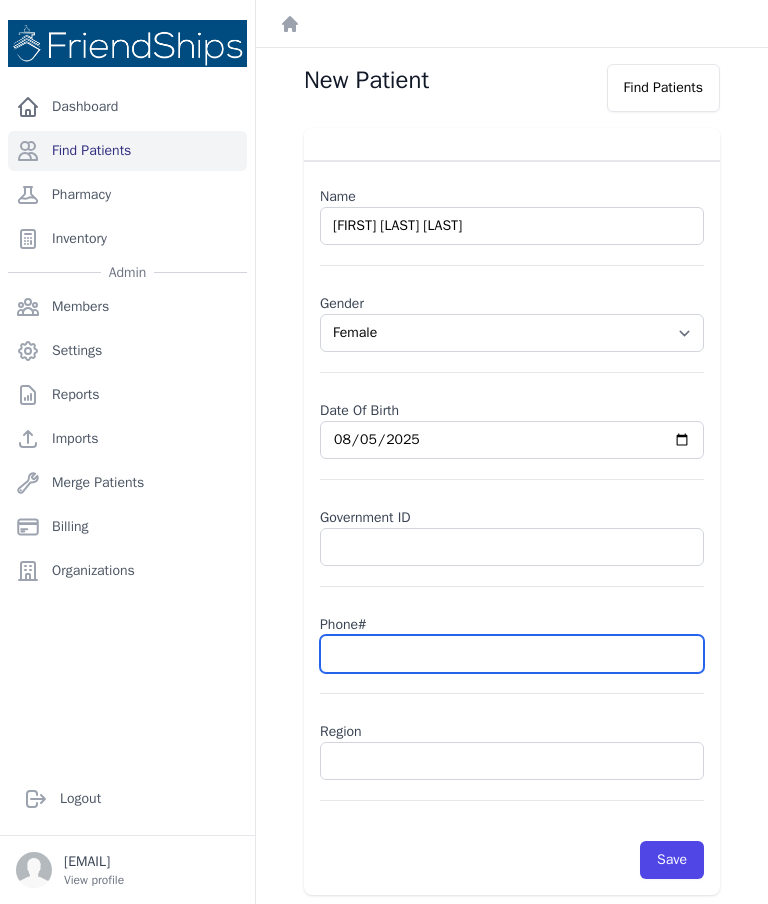 scroll, scrollTop: 13, scrollLeft: 0, axis: vertical 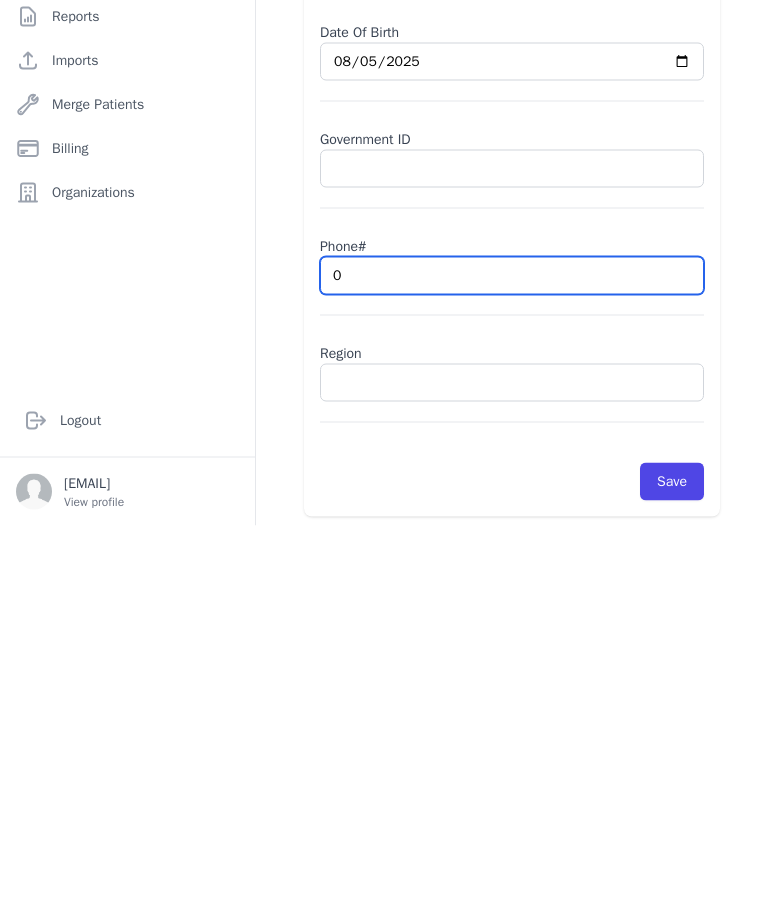type on "09" 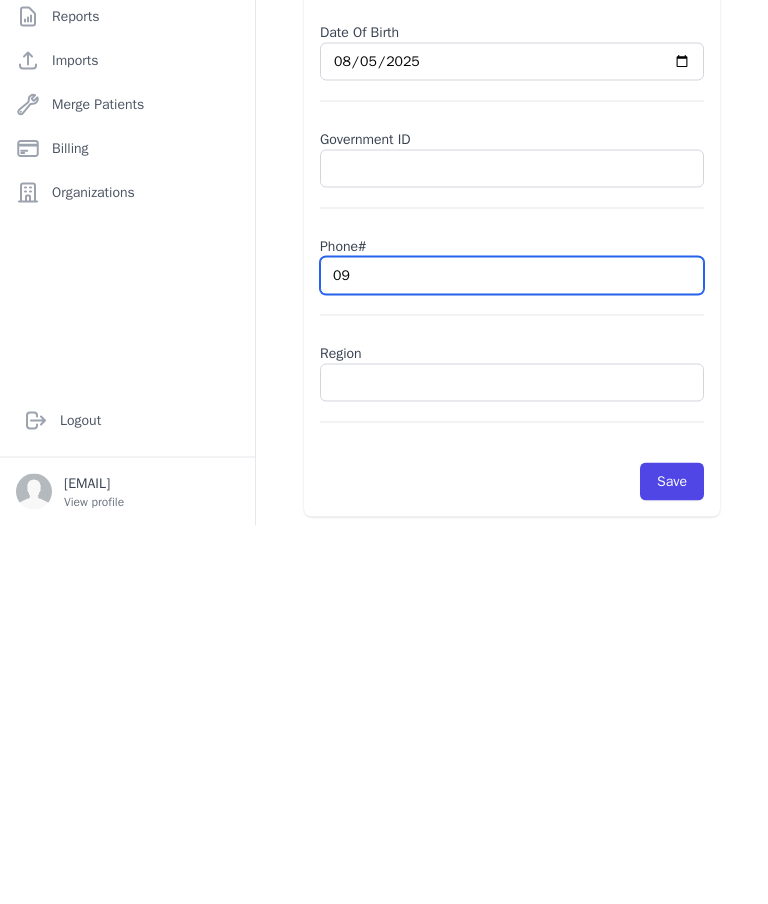 select on "female" 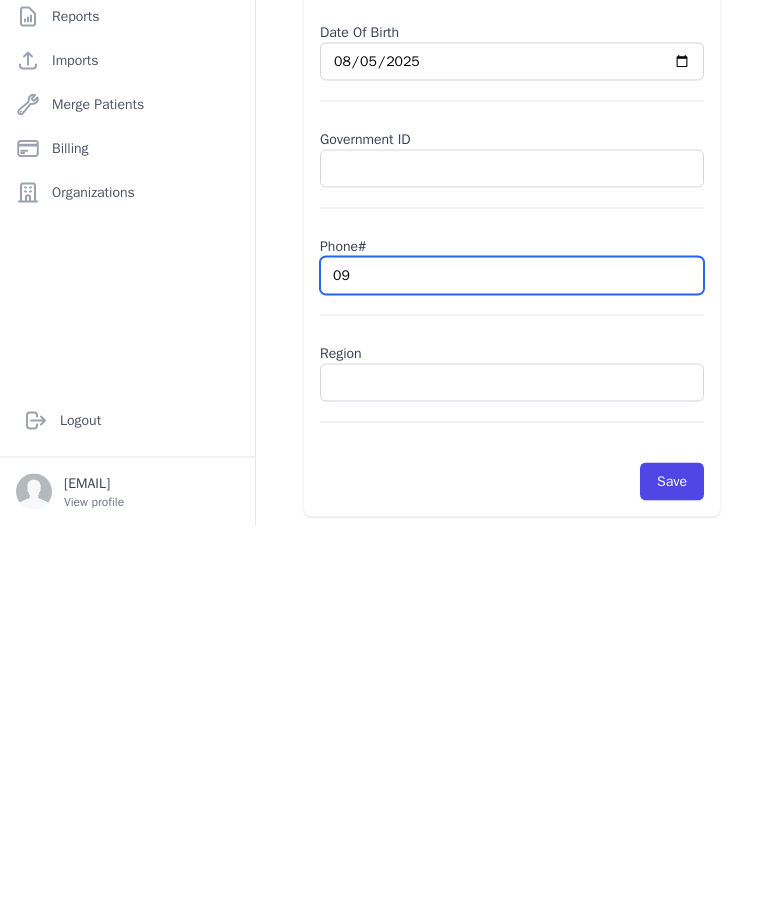 type on "098" 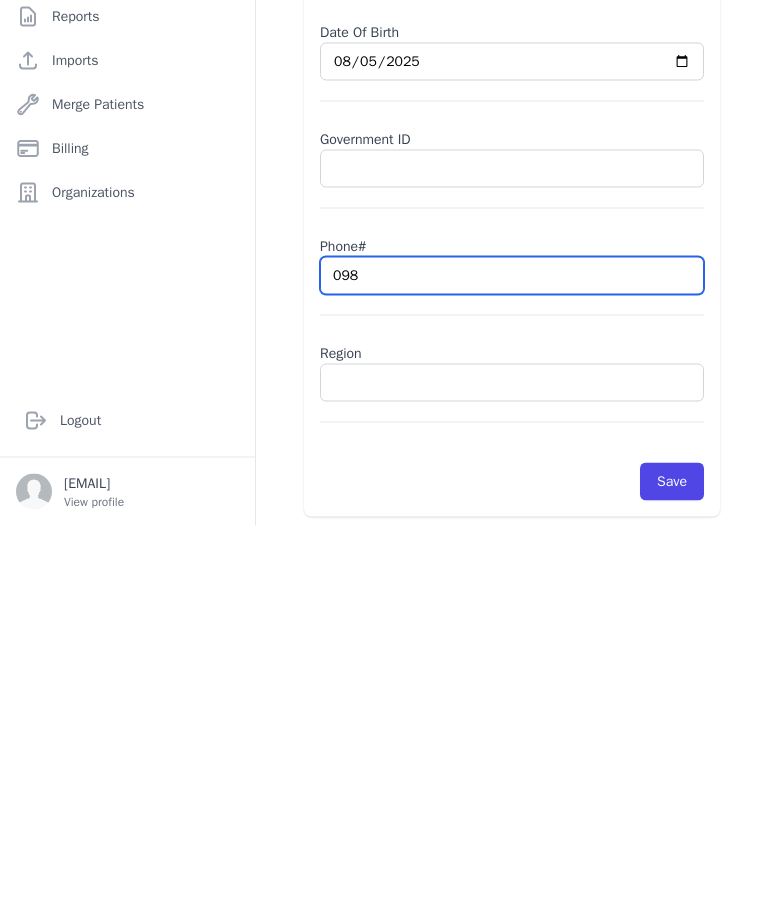 select on "female" 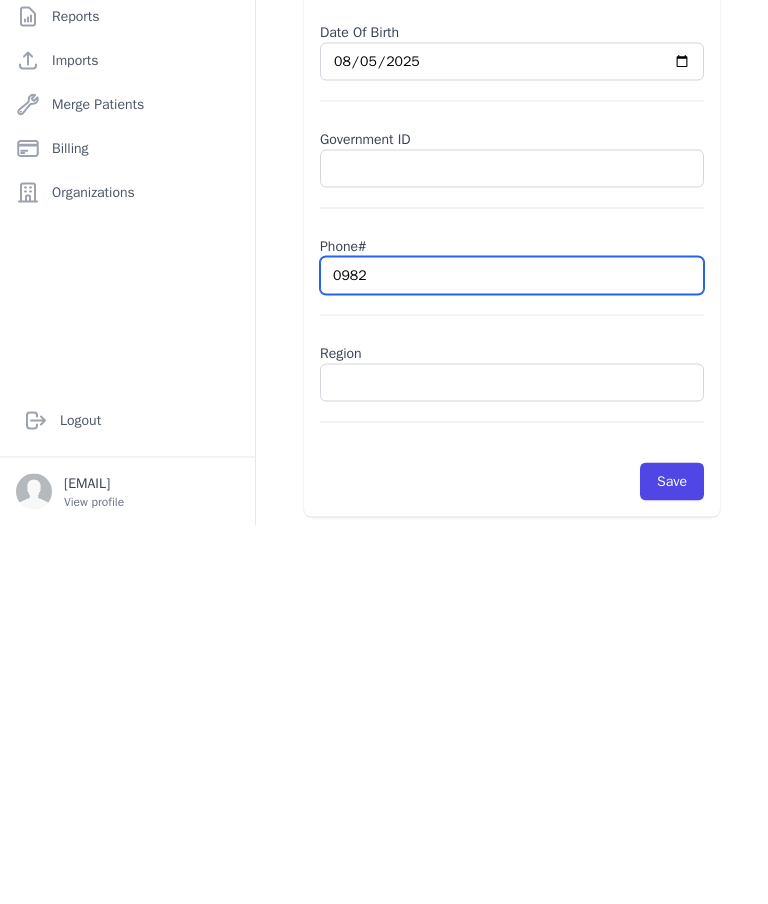 select on "female" 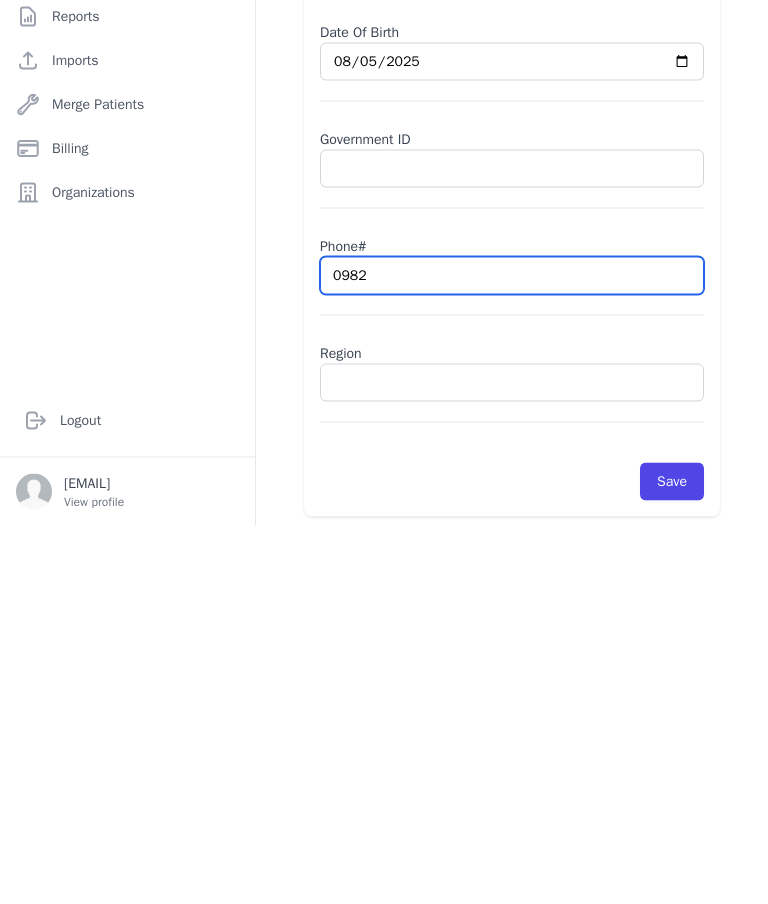 type on "09827" 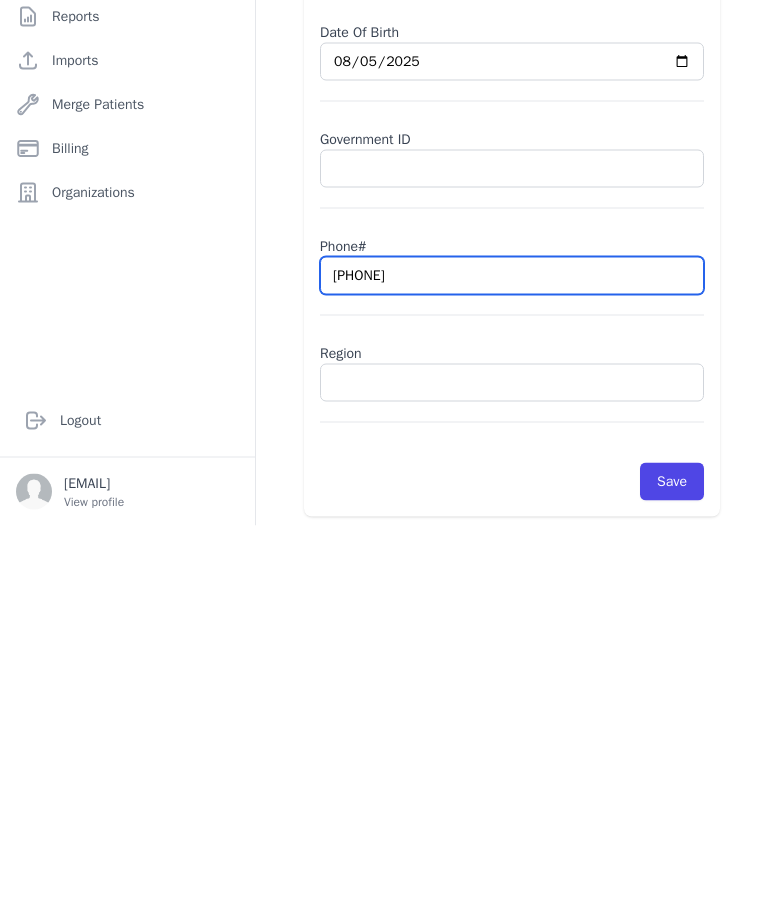 select on "female" 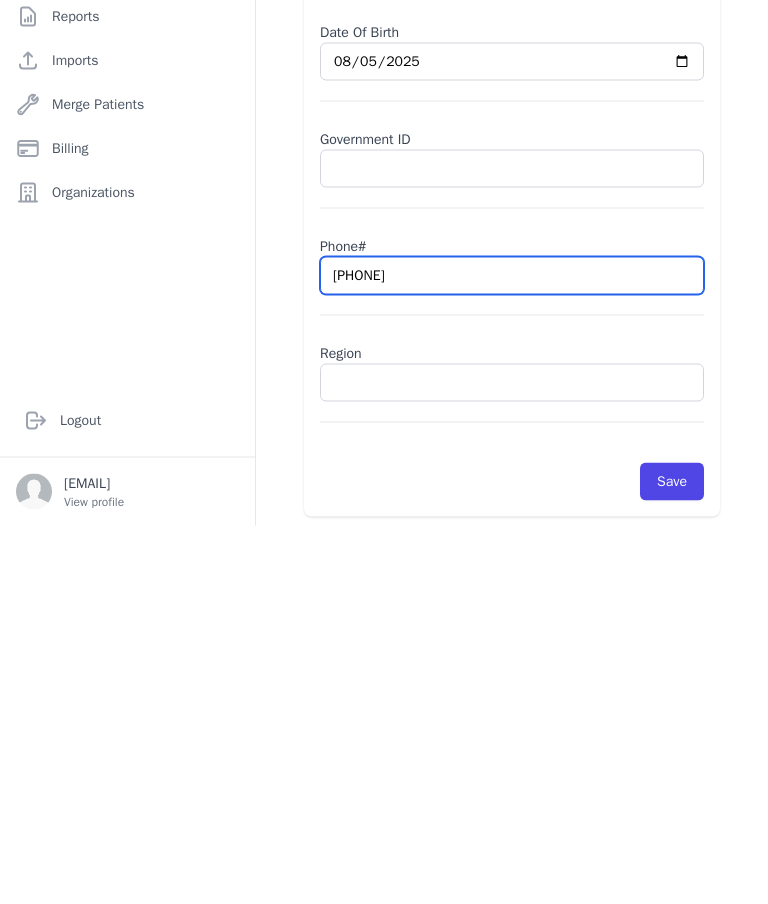 type on "0982720" 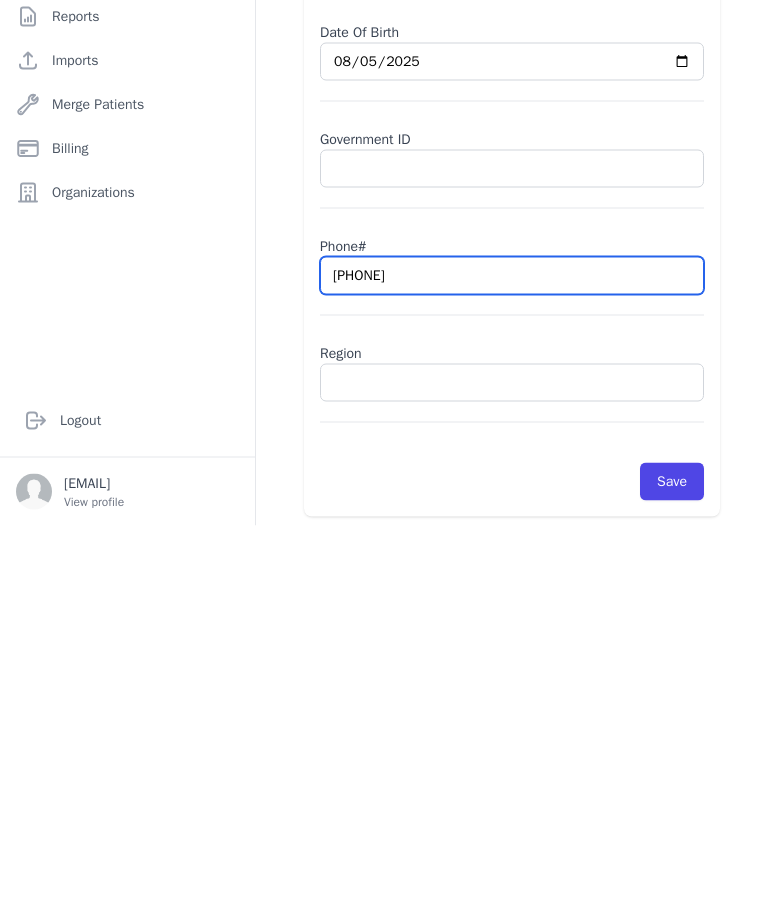 select on "female" 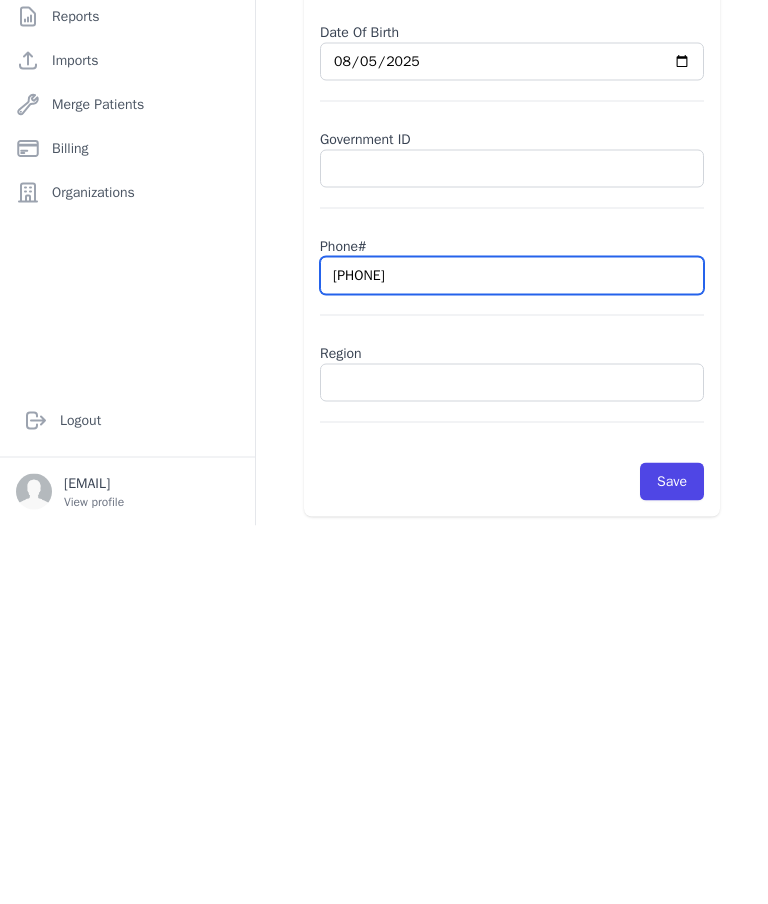 type on "09827207" 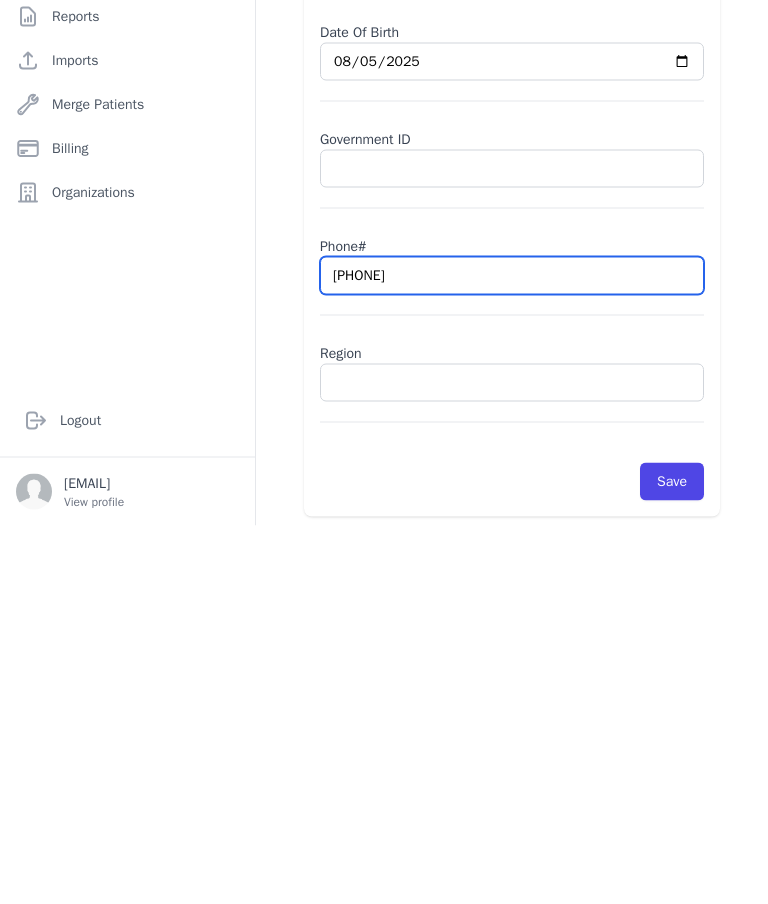 select on "female" 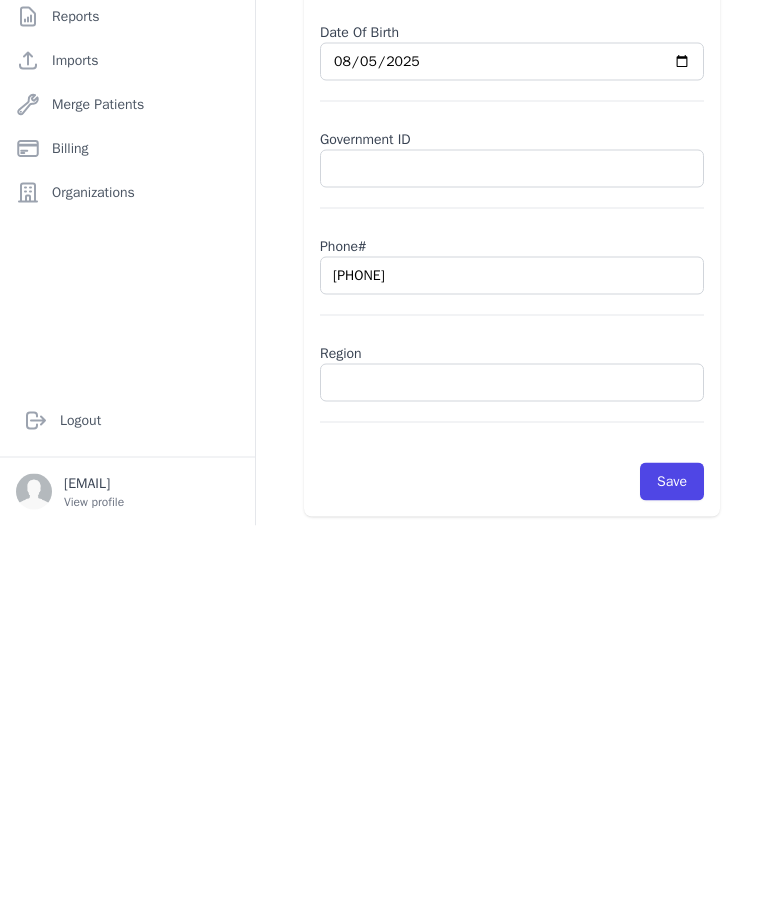 click at bounding box center [512, 761] 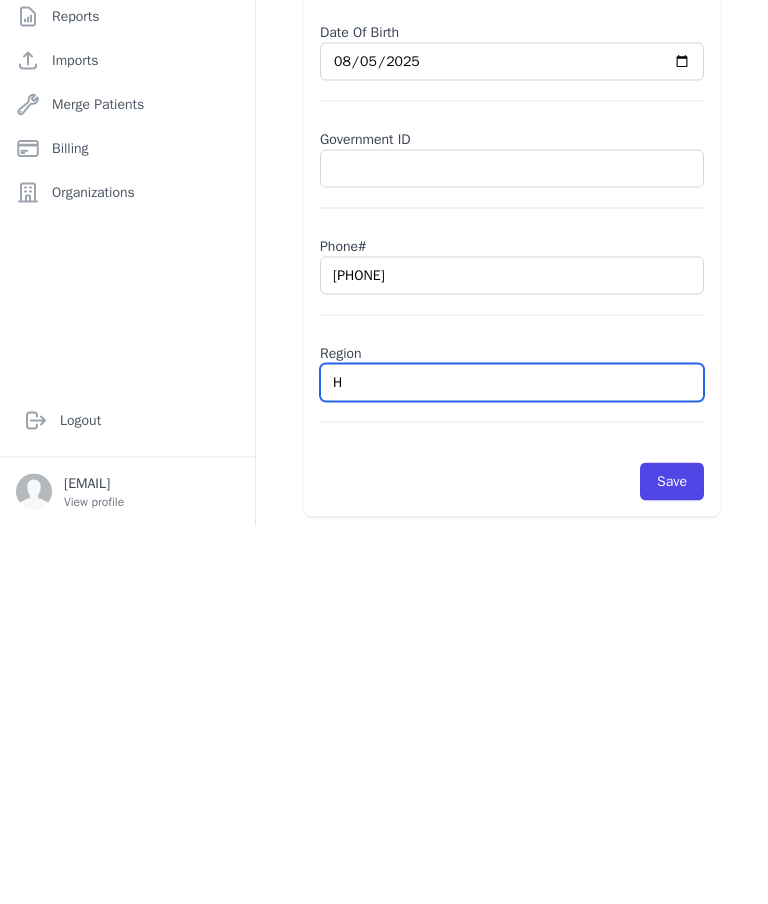 type on "Ha" 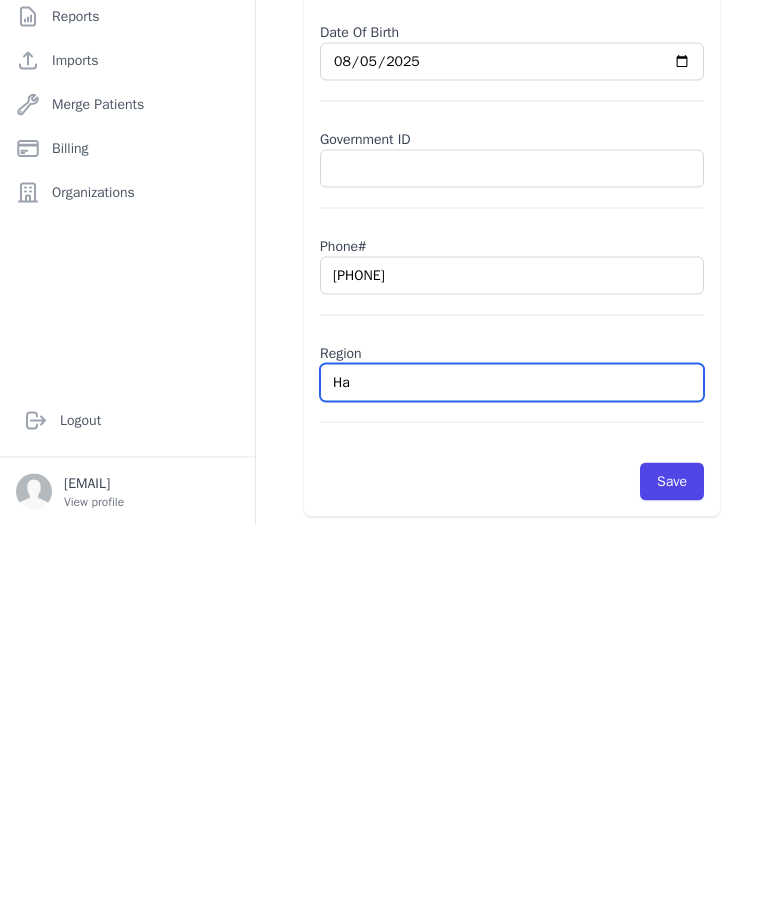 select on "female" 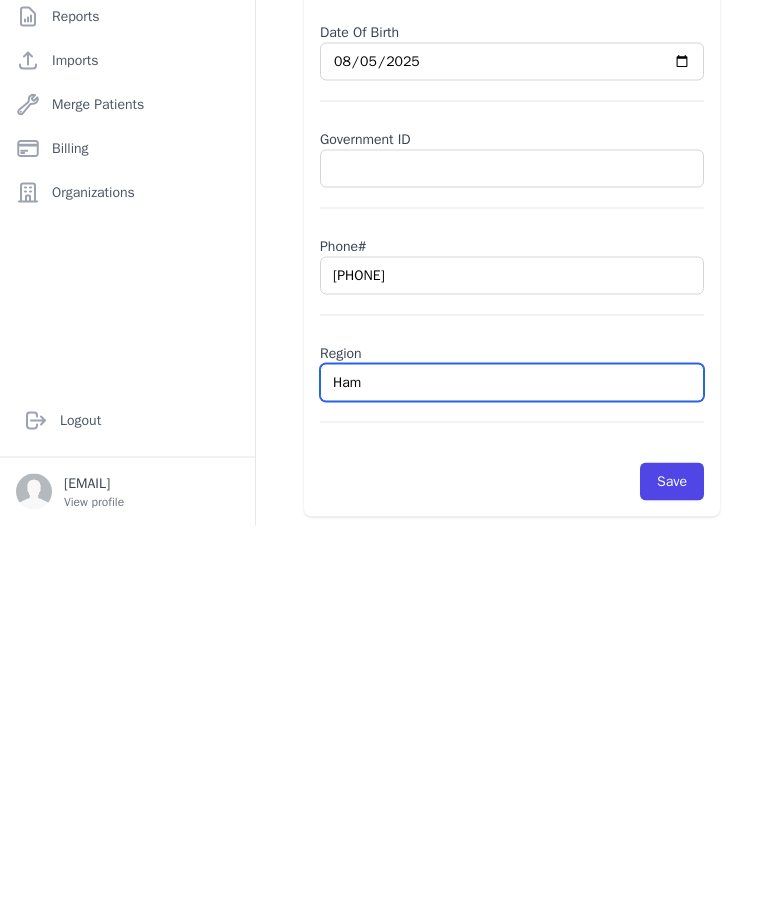 type on "Hama" 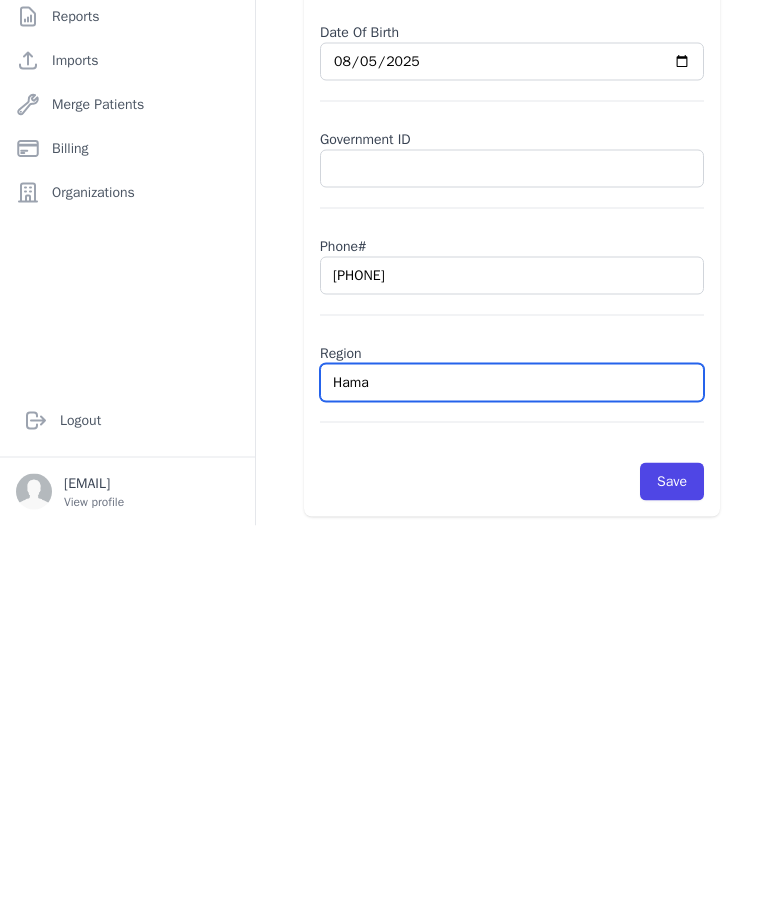 select on "female" 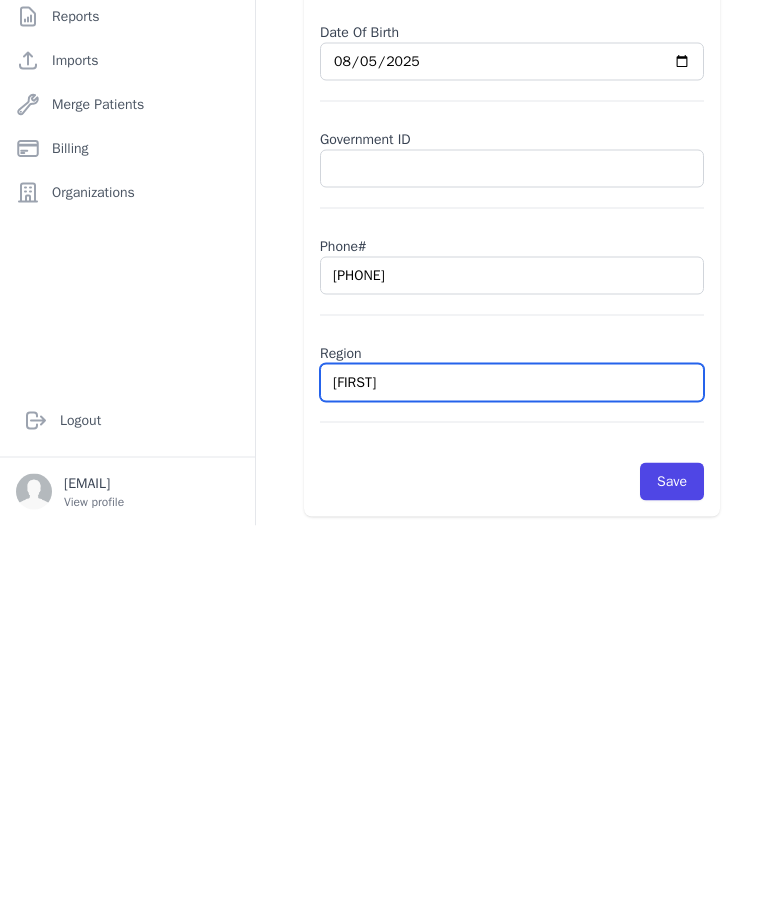 select on "female" 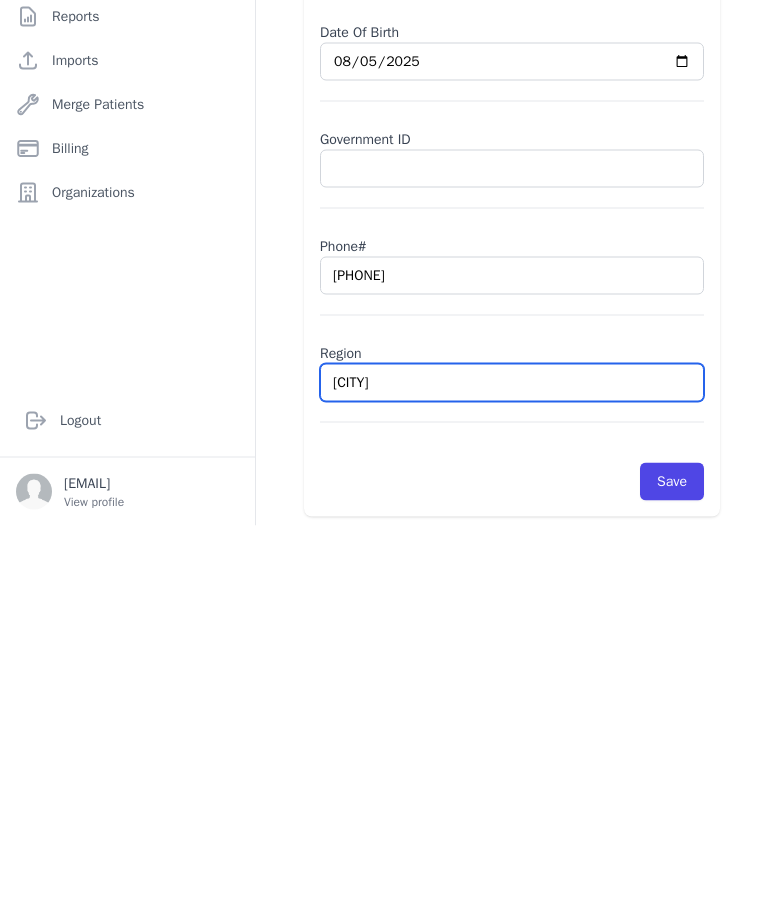 type on "[NAME]" 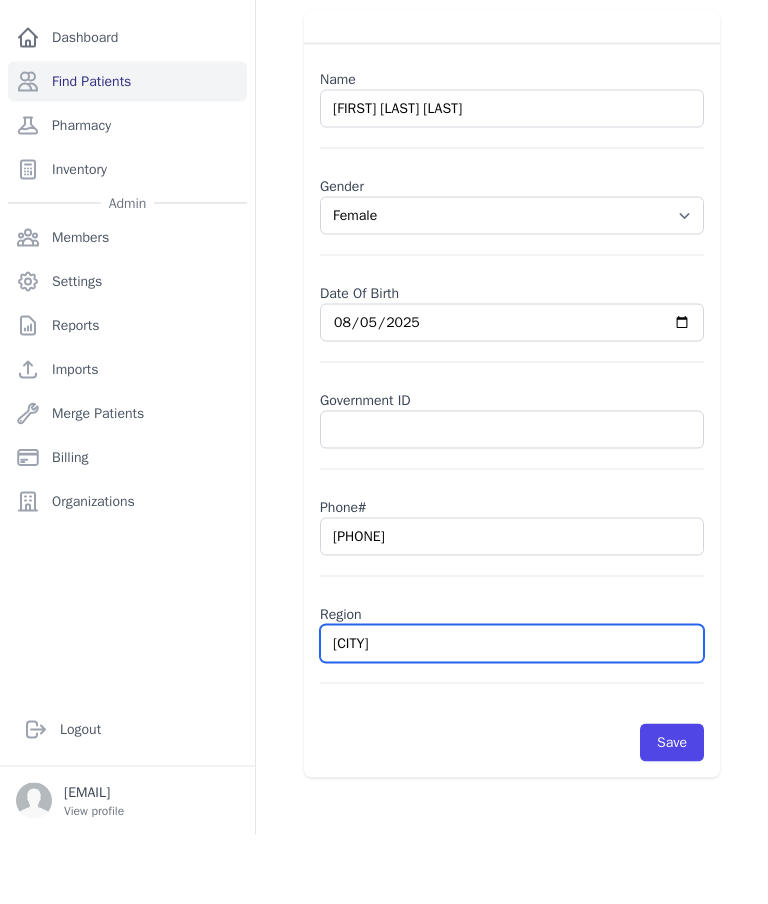 type on "[NAME]" 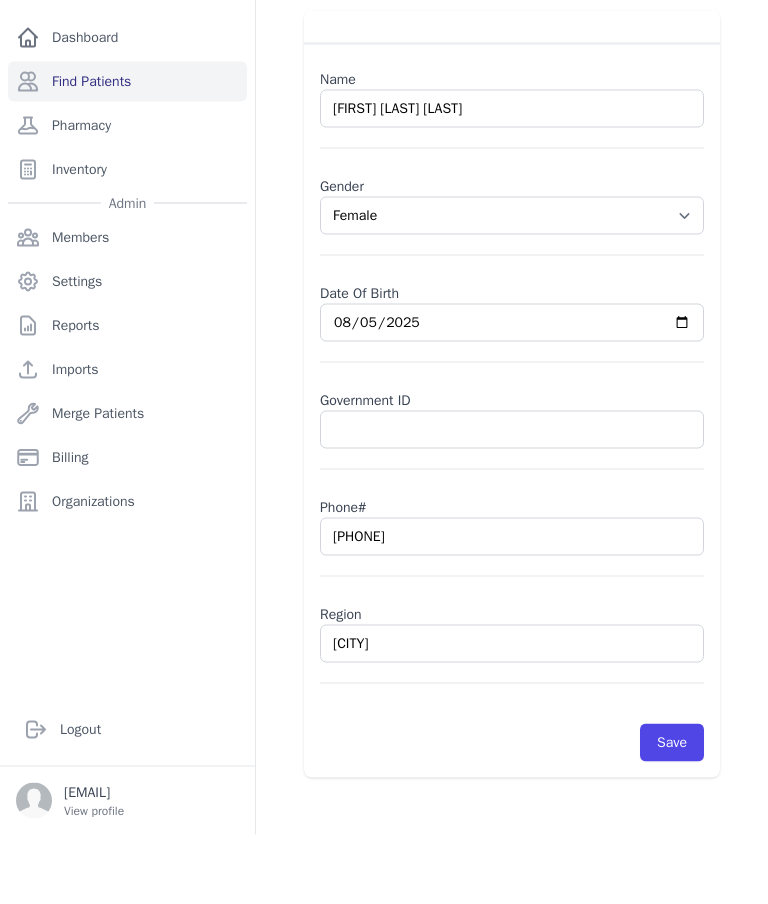 click on "New Patient
Find Patients
Name
Lian Musa Ahmed
Gender
Select Gender Male Female
Date Of Birth
2011-05-12
Government ID
Phone#
0982720791
Region
Hamadiya
Save" at bounding box center (512, 452) 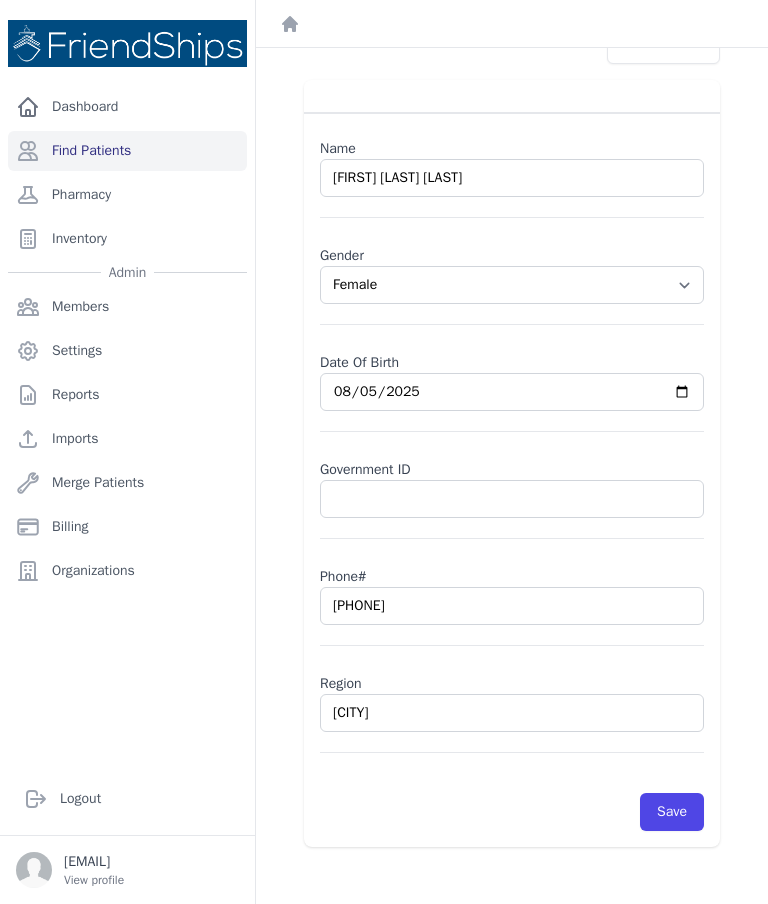 click on "Name
Lian Musa Ahmed
Gender
Select Gender Male Female
Date Of Birth
2011-05-12
Government ID
Phone#
0982720791
Region
Hamadiya
Save" at bounding box center [512, 463] 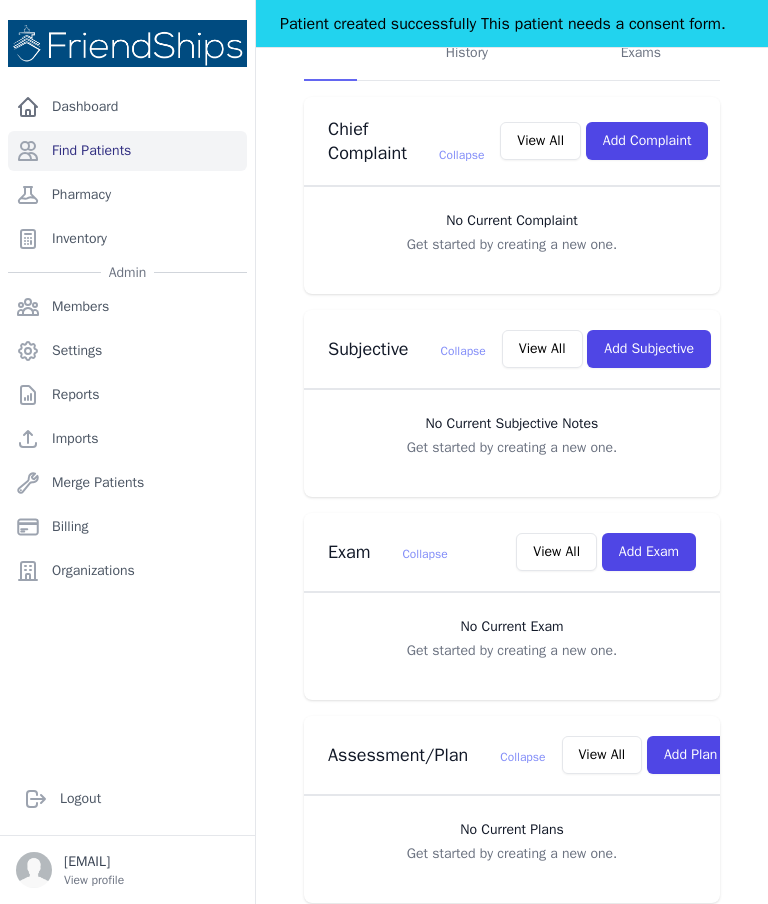 scroll, scrollTop: 415, scrollLeft: 0, axis: vertical 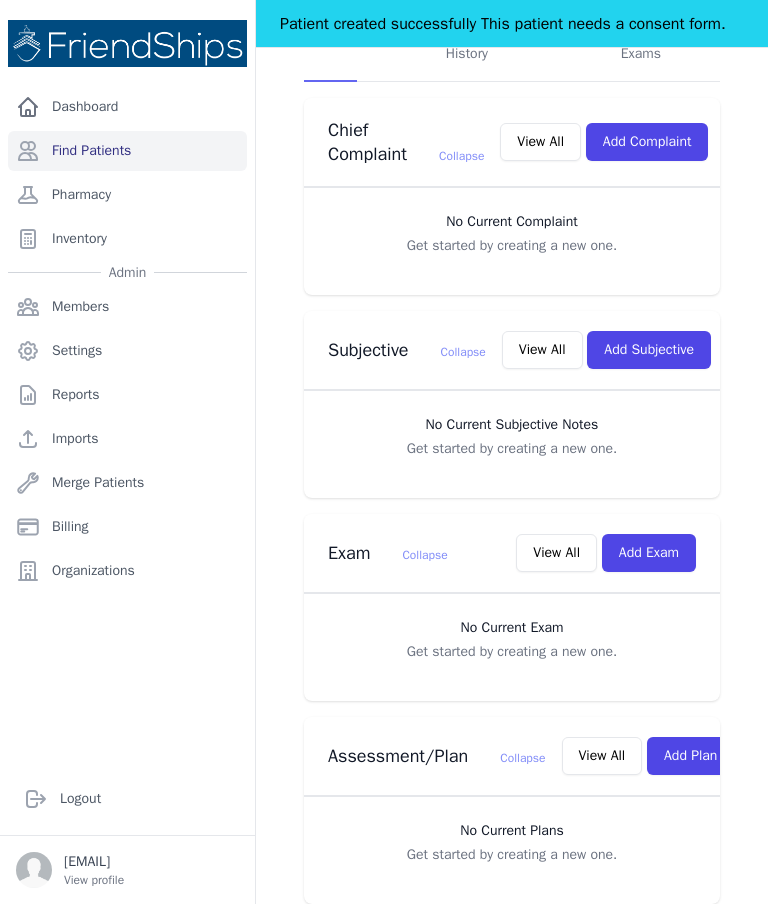 click on "Add Exam" at bounding box center [649, 553] 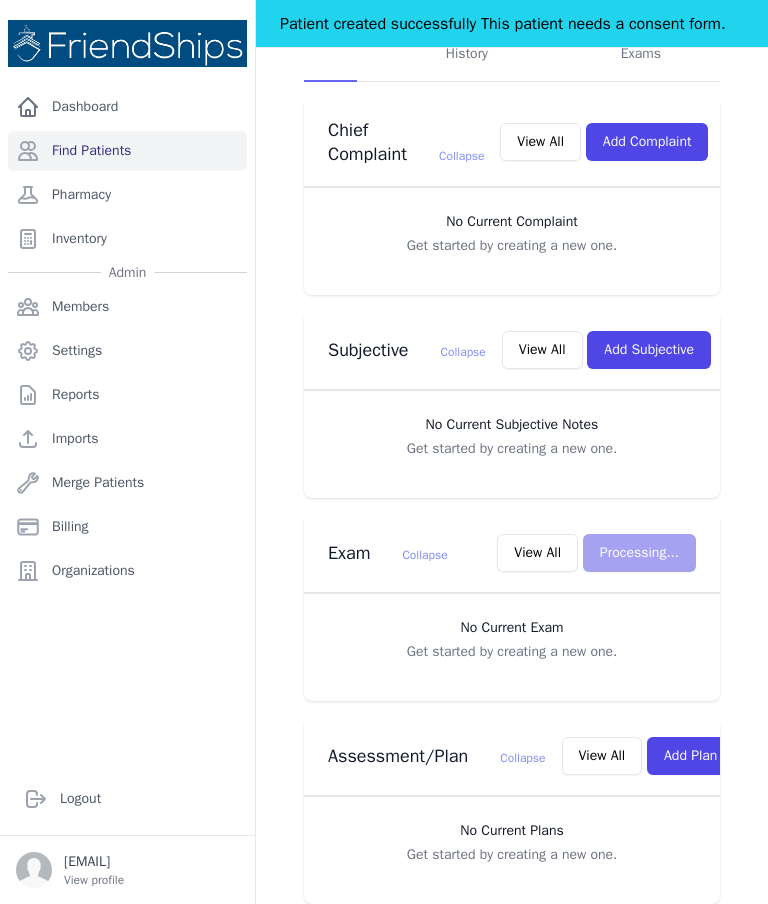 scroll, scrollTop: 0, scrollLeft: 0, axis: both 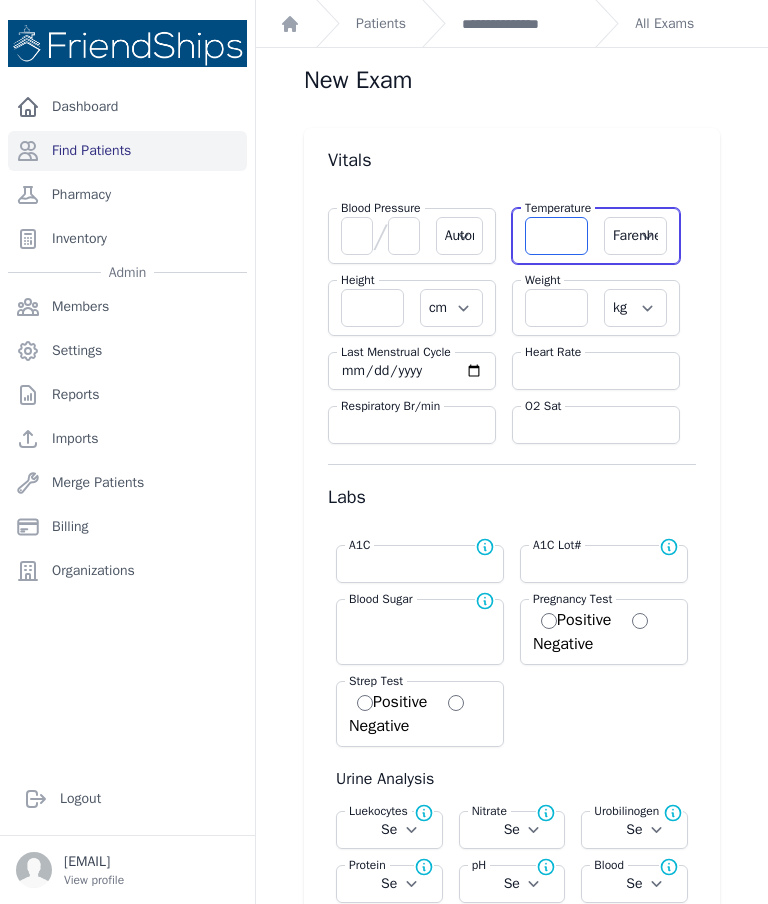 click at bounding box center (556, 236) 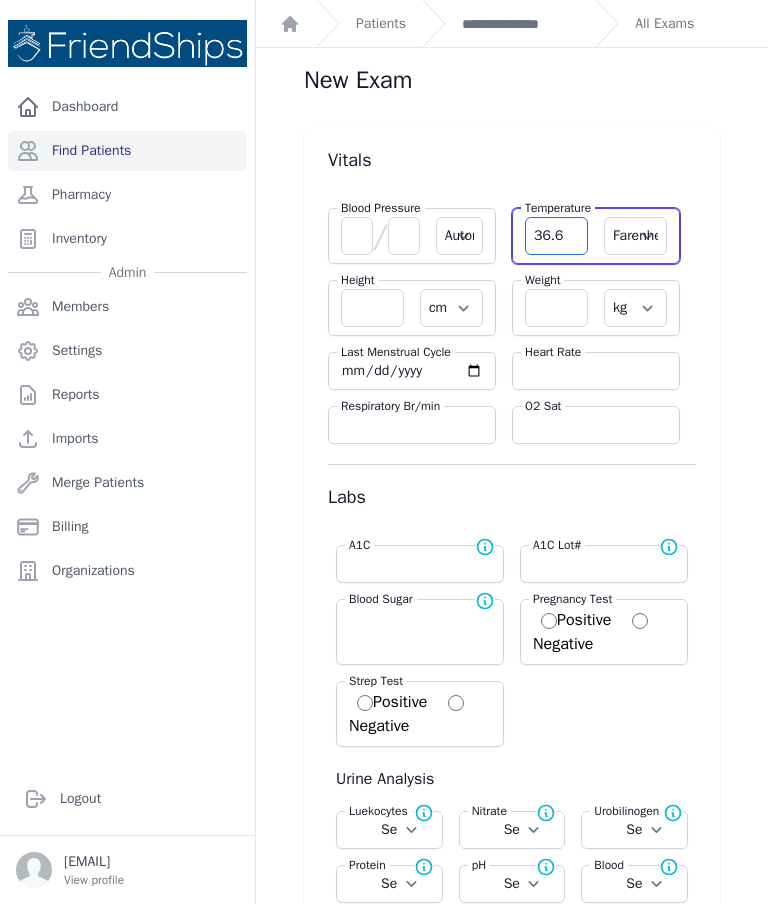 type on "36.6" 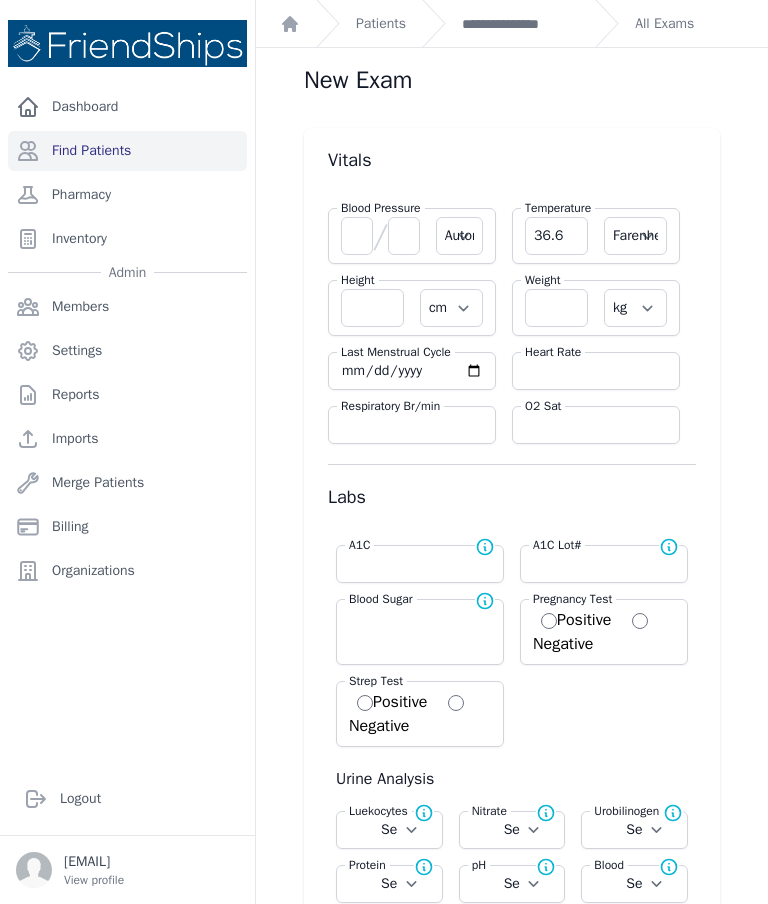 click on "Farenheit Celcius" at bounding box center [635, 236] 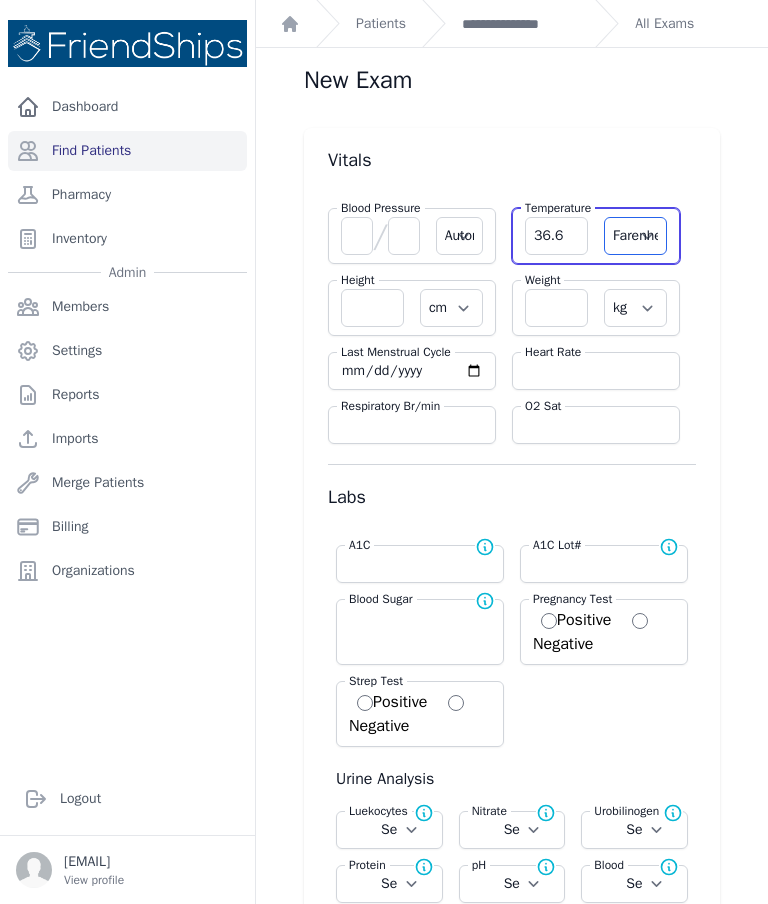 select on "C" 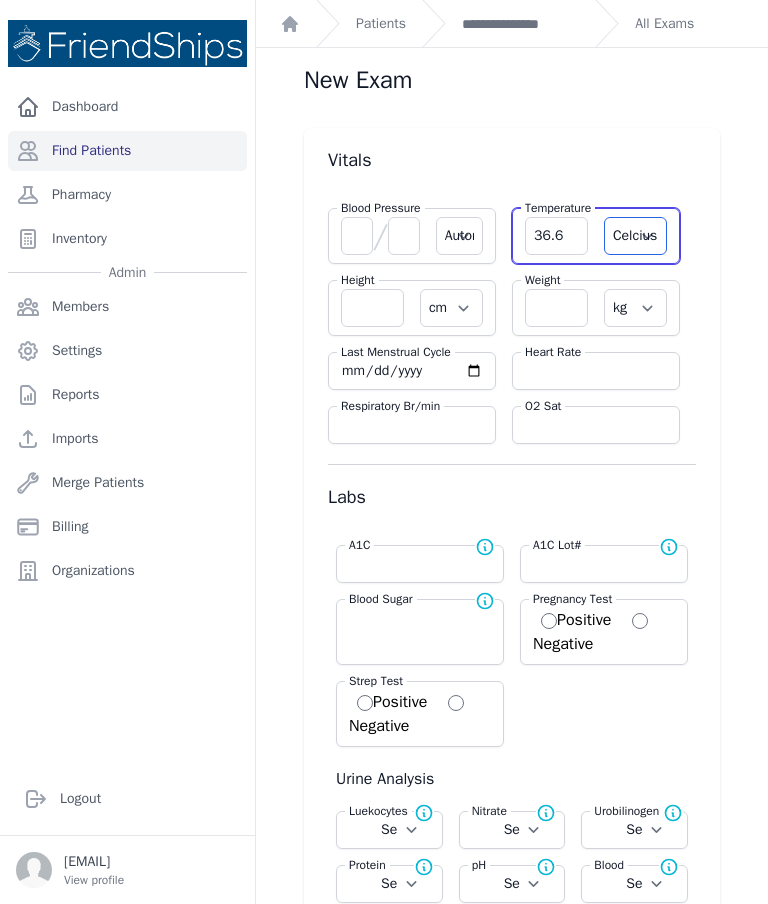 select on "Automatic" 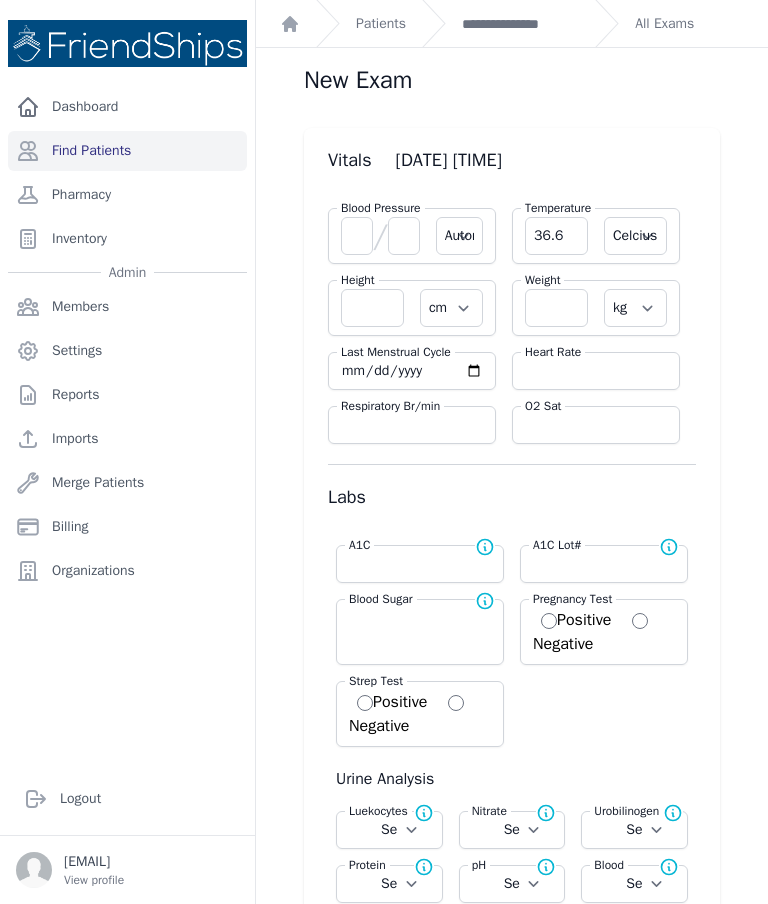 select on "Automatic" 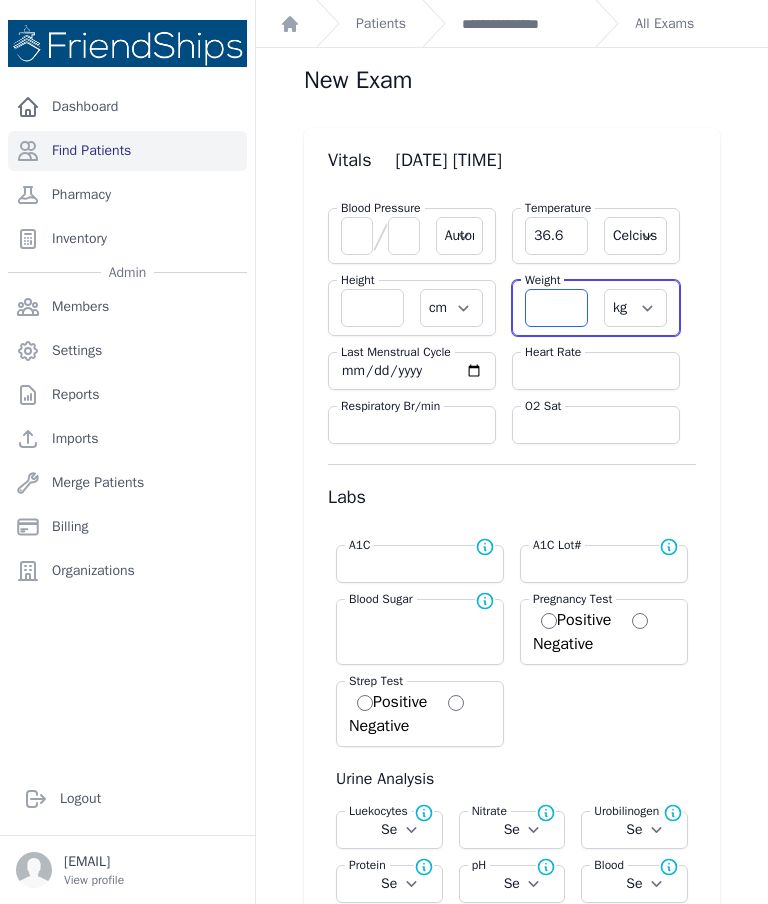 click at bounding box center [556, 308] 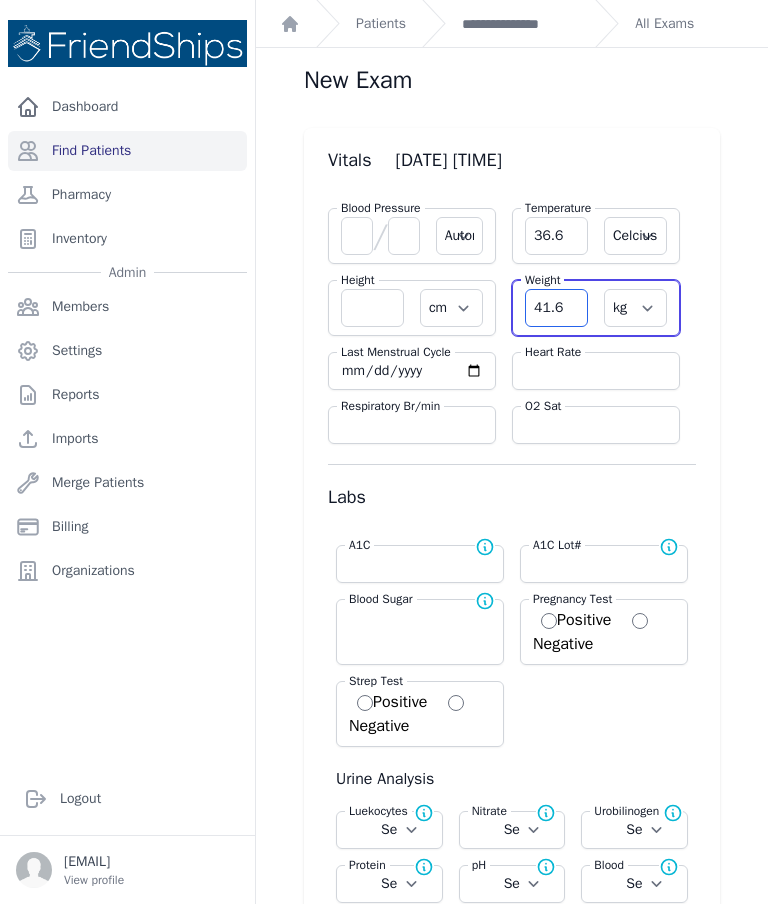 type on "41.6" 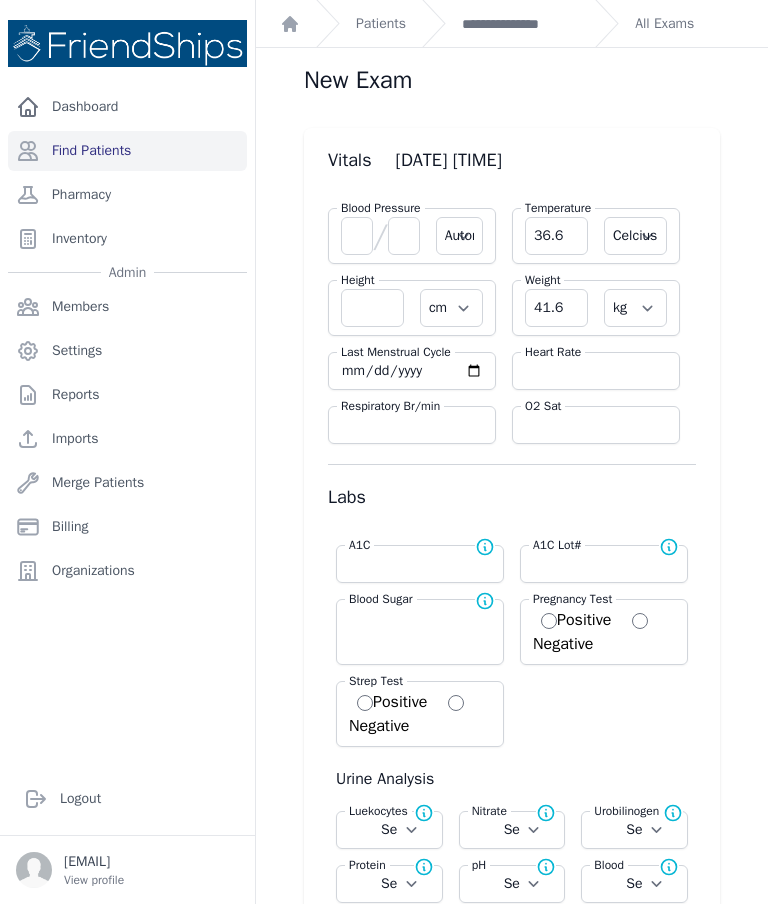 click at bounding box center [372, 308] 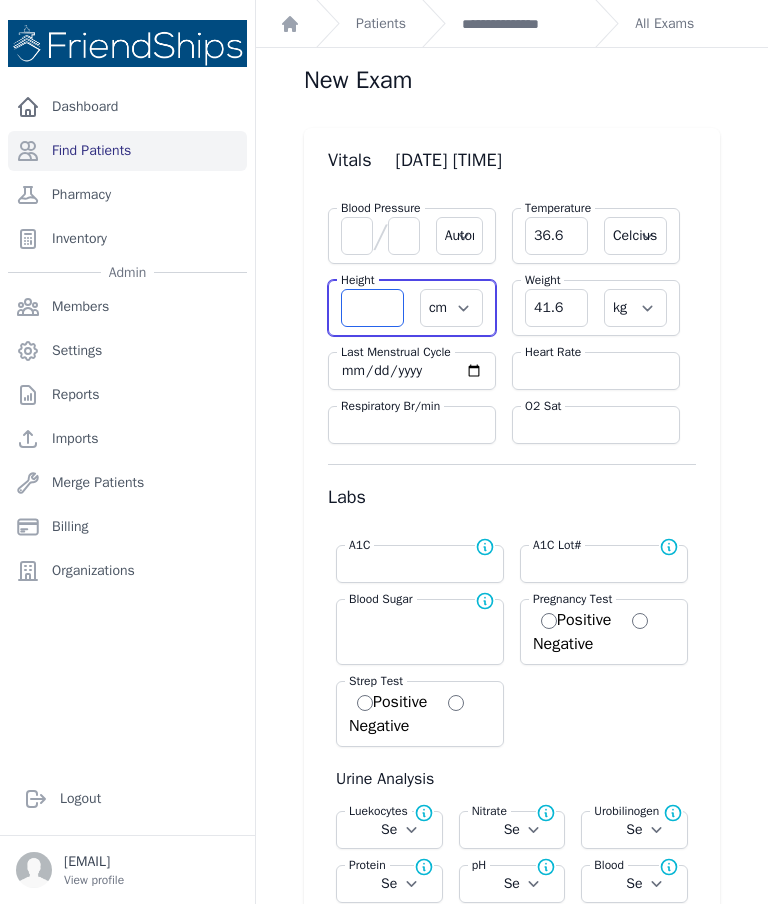 select on "Automatic" 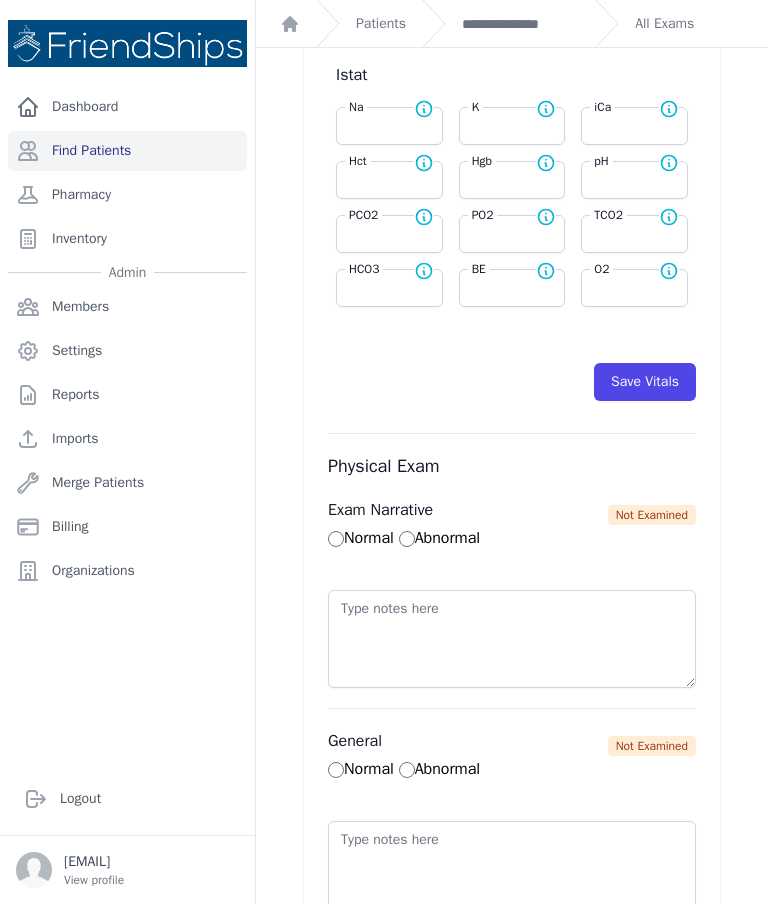 scroll, scrollTop: 982, scrollLeft: 0, axis: vertical 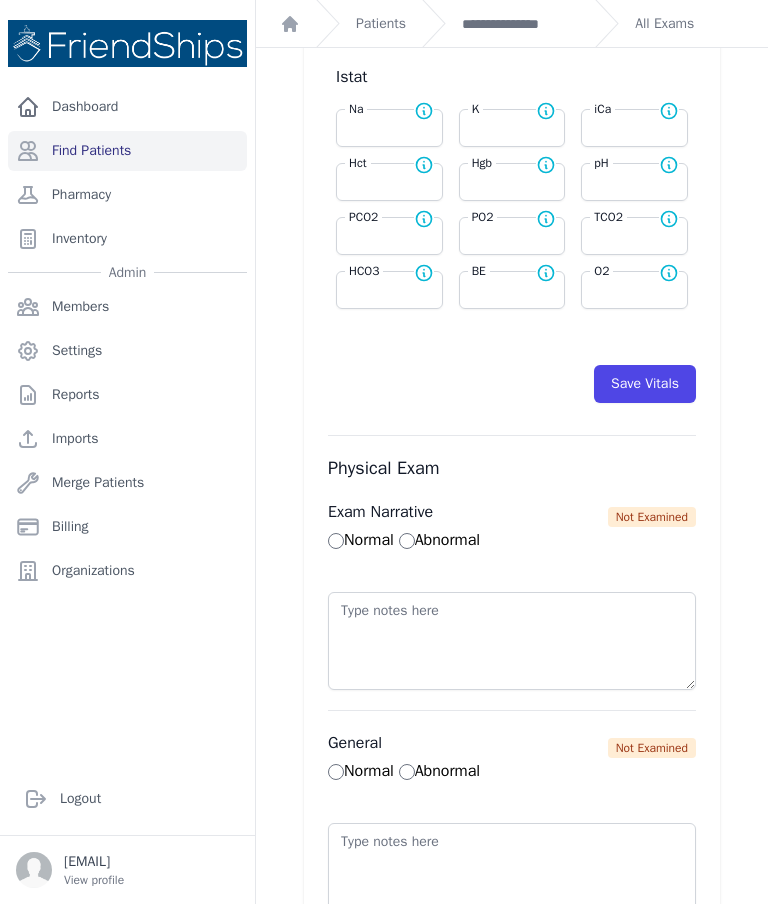 type on "148.5" 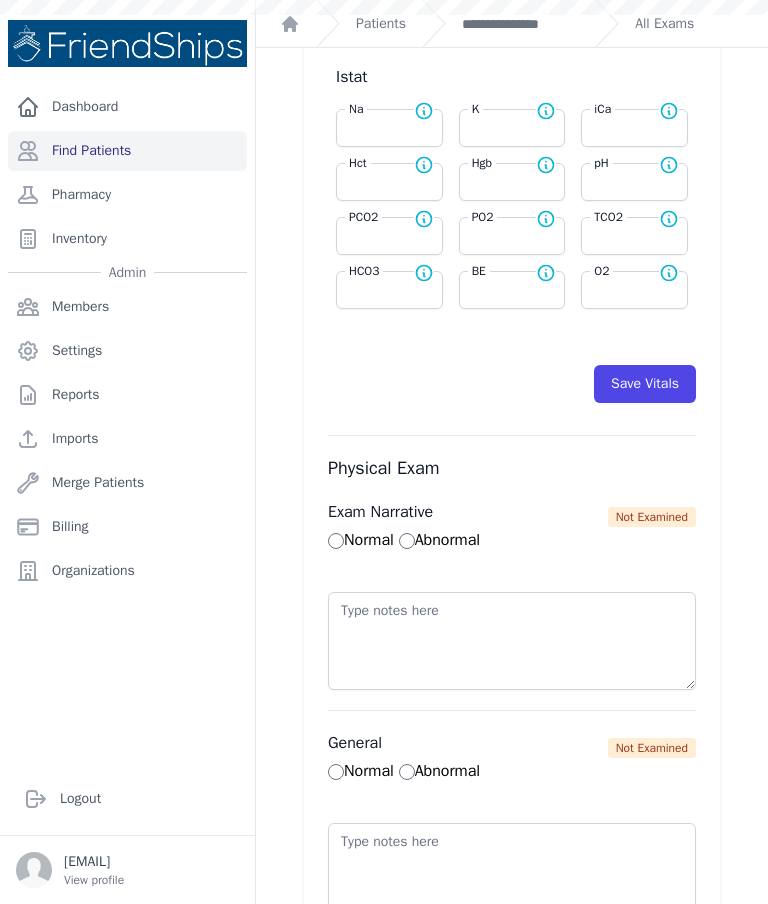 select on "Automatic" 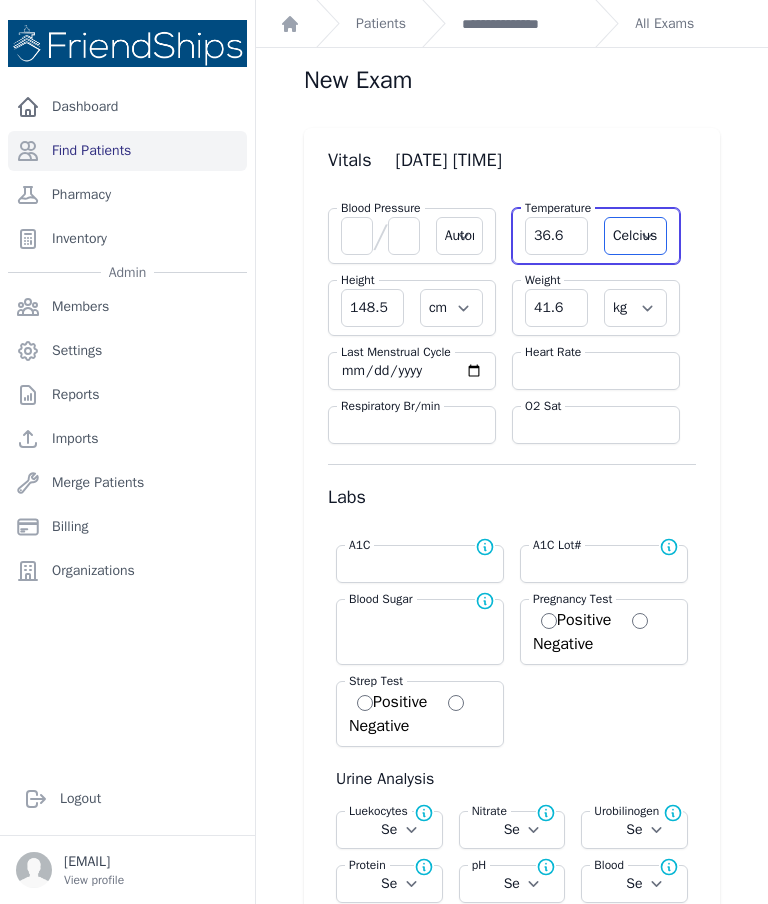 scroll, scrollTop: 0, scrollLeft: 0, axis: both 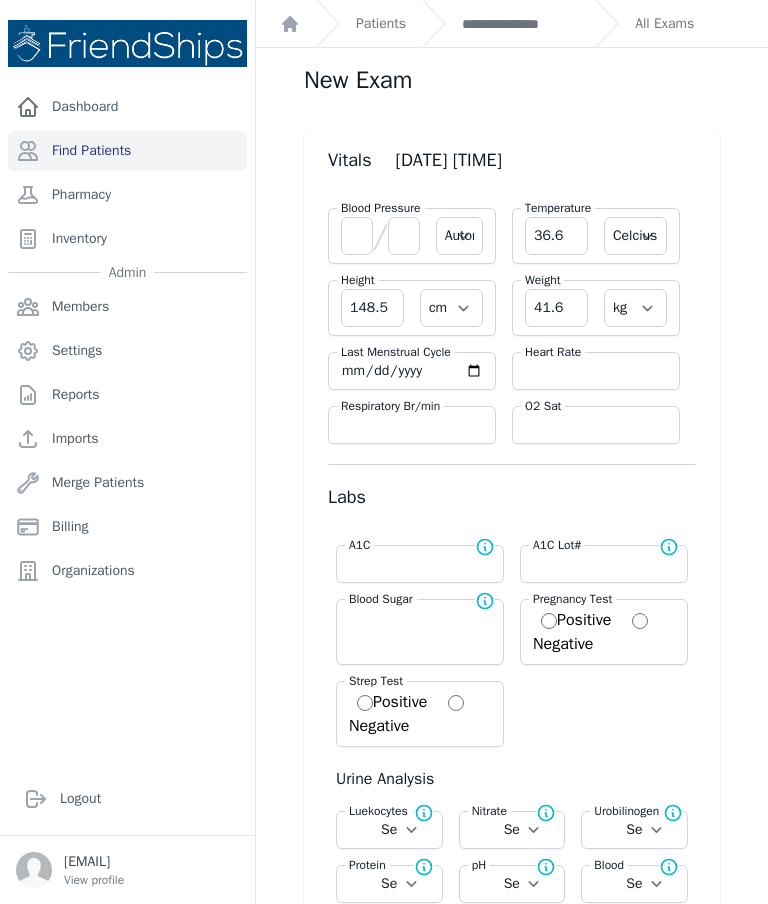click on "**********" at bounding box center [520, 24] 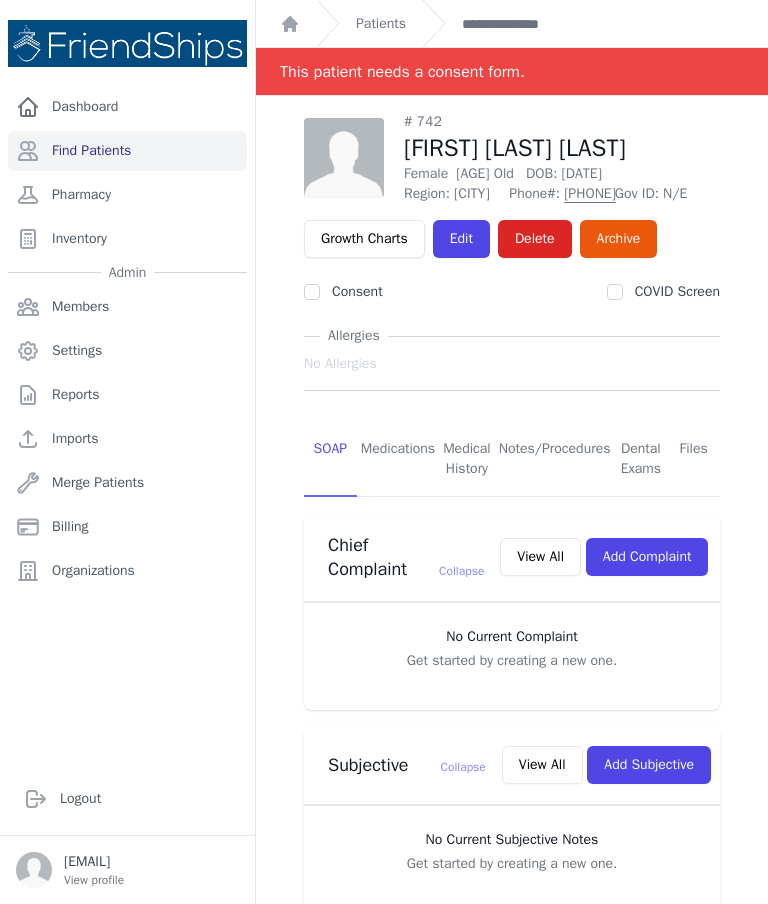 scroll, scrollTop: 0, scrollLeft: 0, axis: both 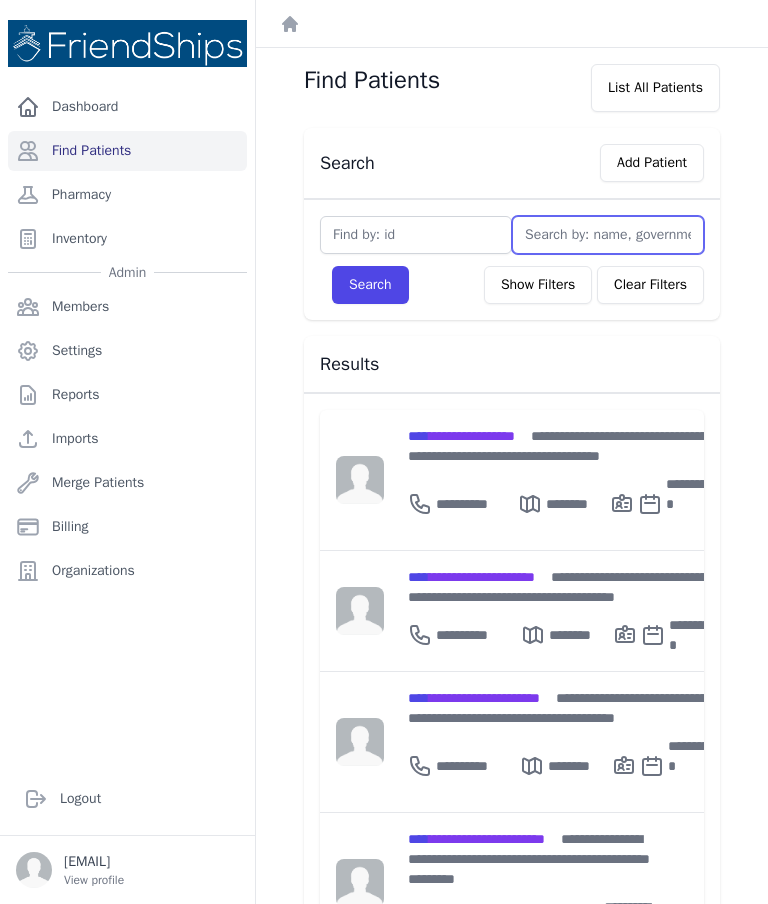 click at bounding box center (608, 235) 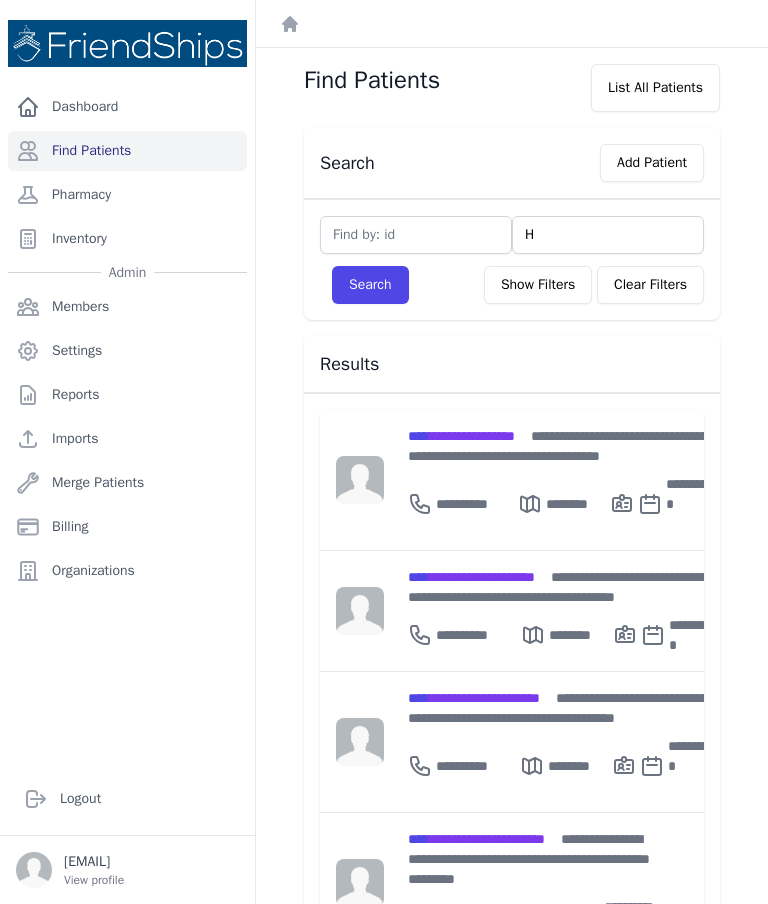 type on "Ha" 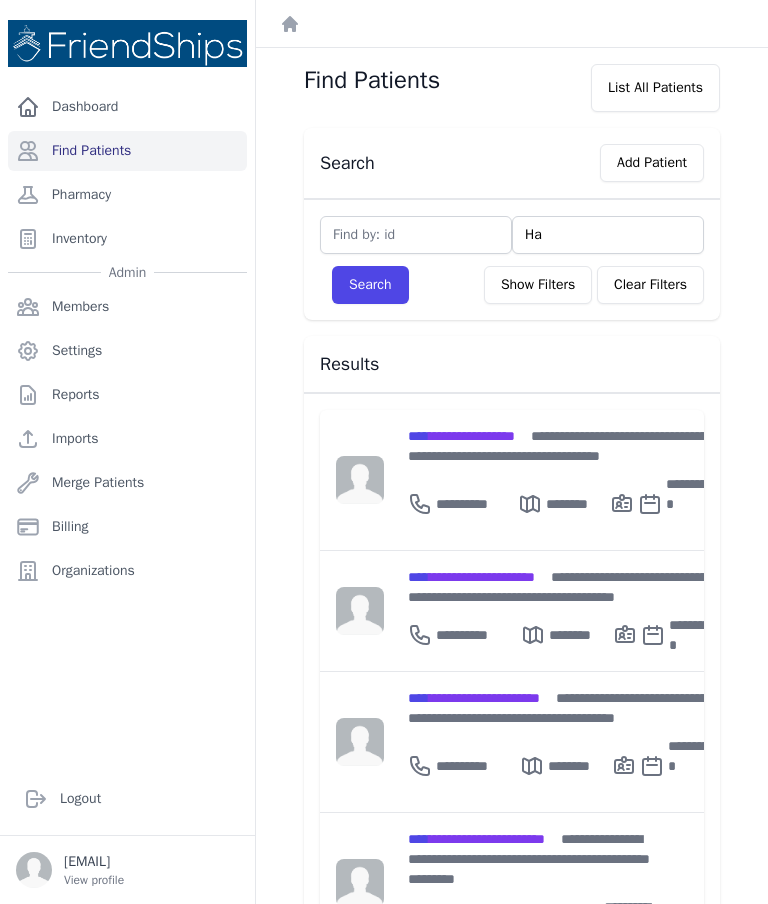 type on "Han" 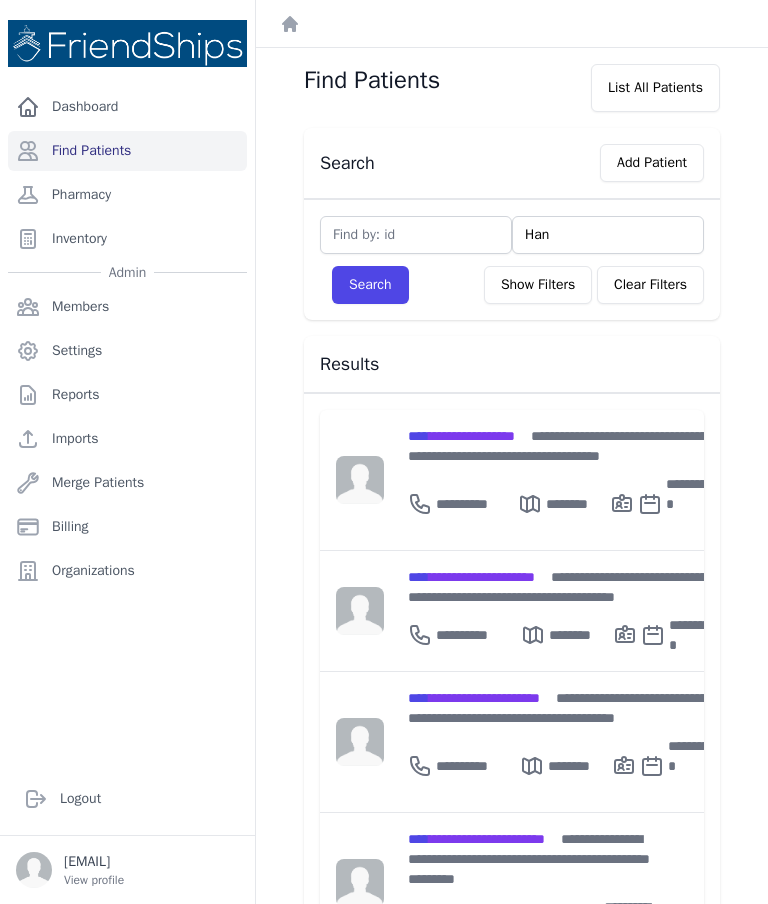 type on "Hana" 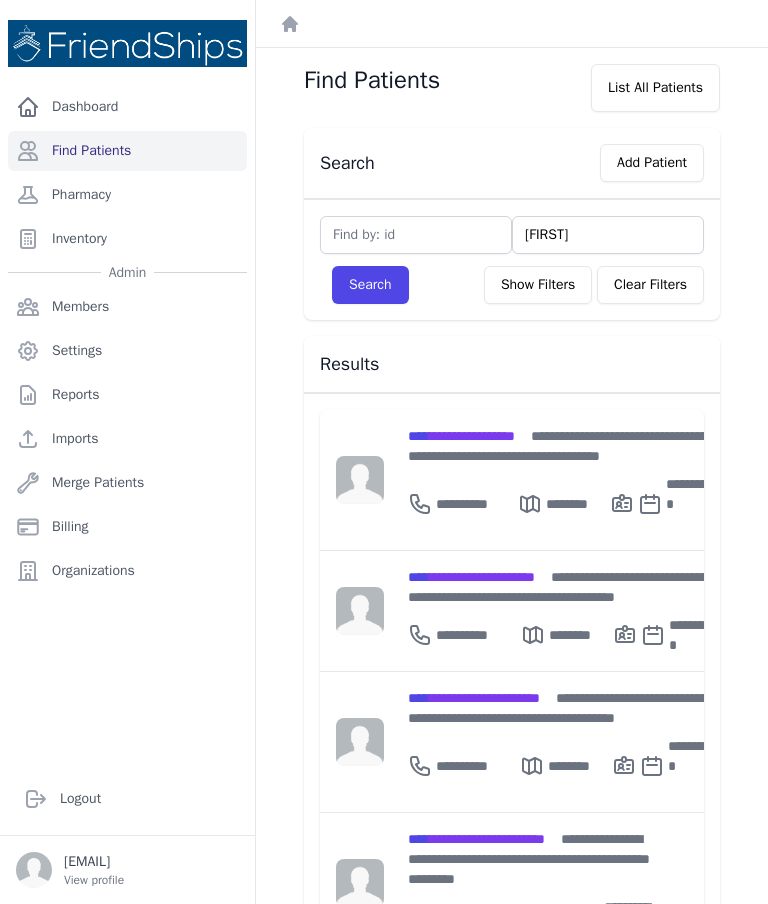 type on "Hanan" 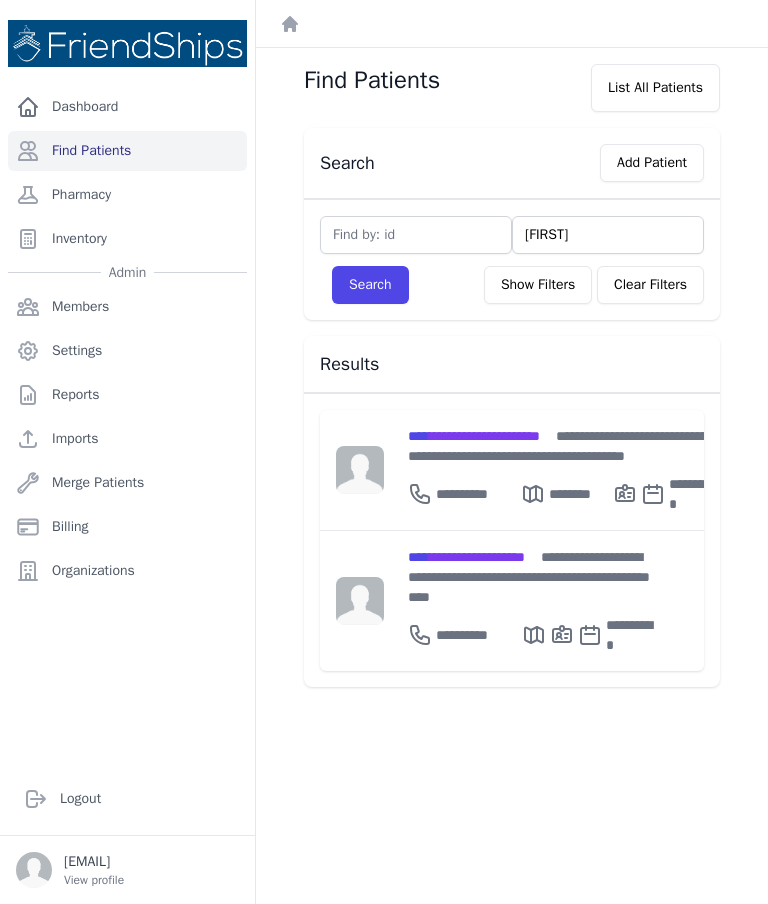 click on "**********" at bounding box center (474, 436) 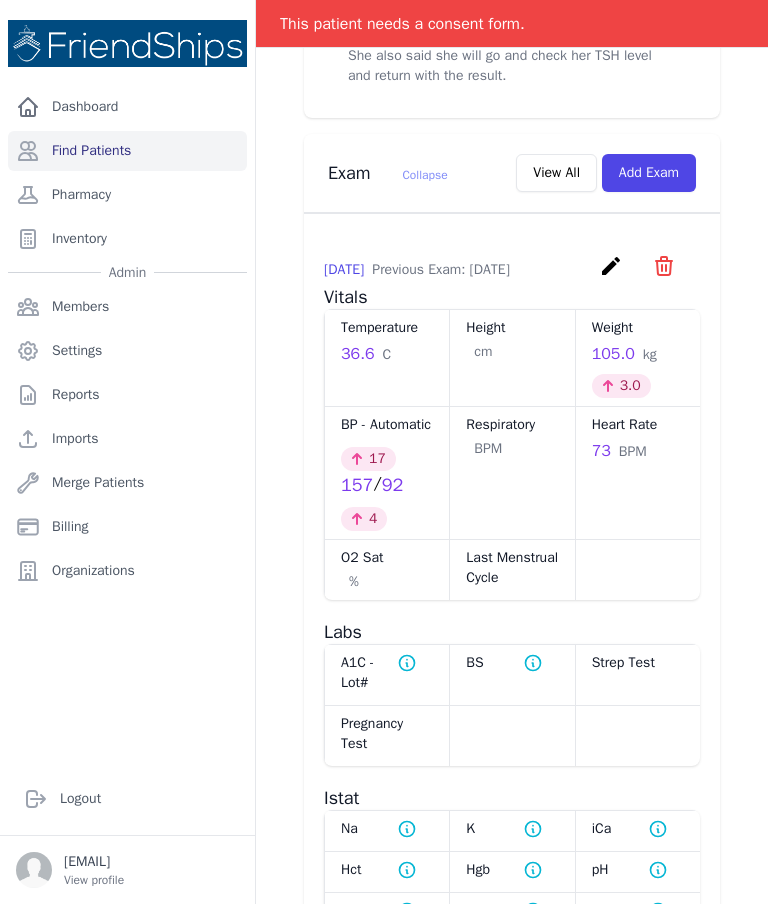 scroll, scrollTop: 910, scrollLeft: 0, axis: vertical 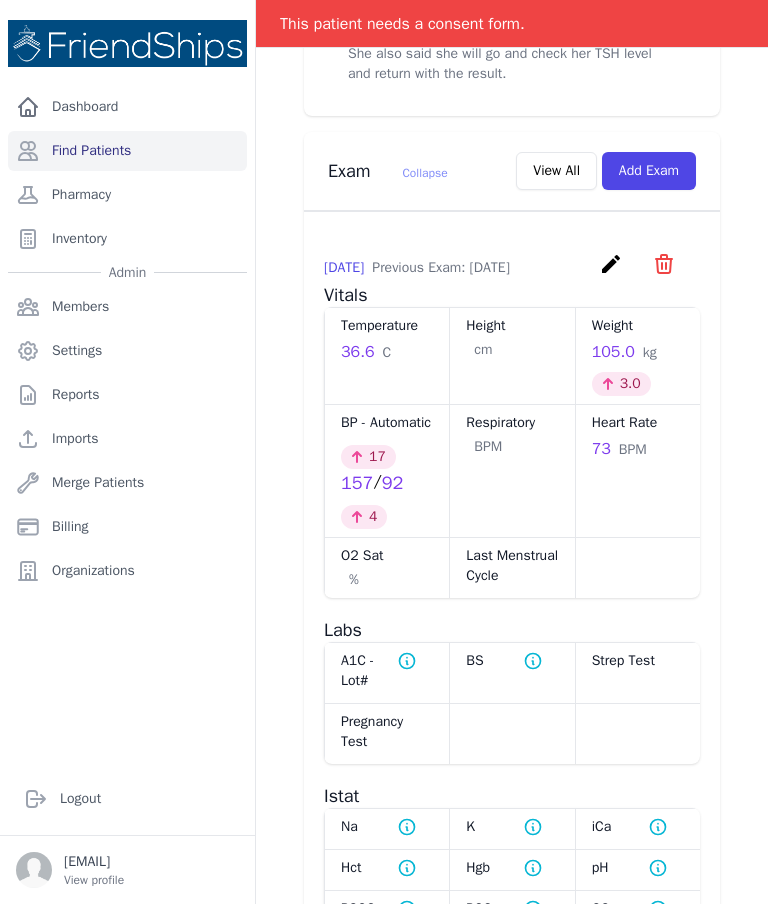 click on "Add Exam" at bounding box center (649, 171) 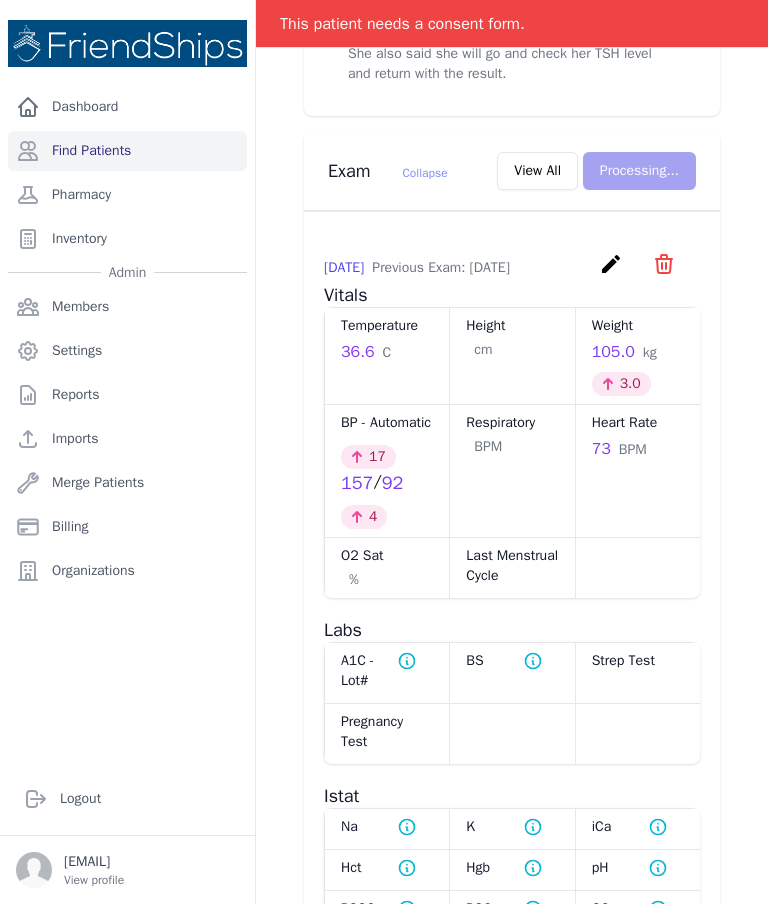 scroll, scrollTop: 0, scrollLeft: 0, axis: both 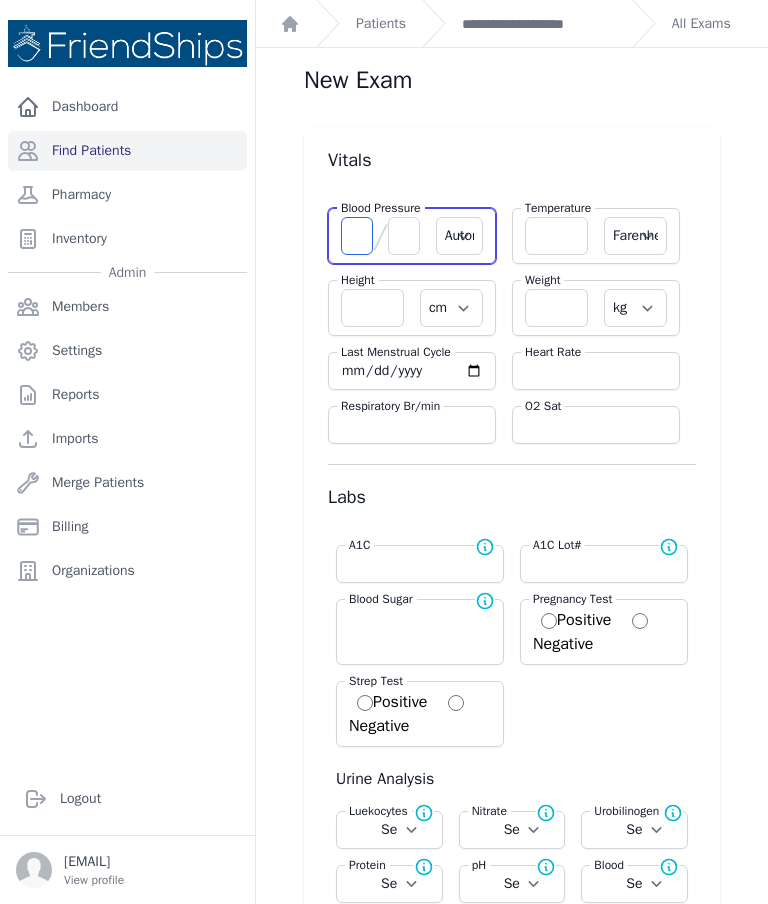 click at bounding box center [357, 236] 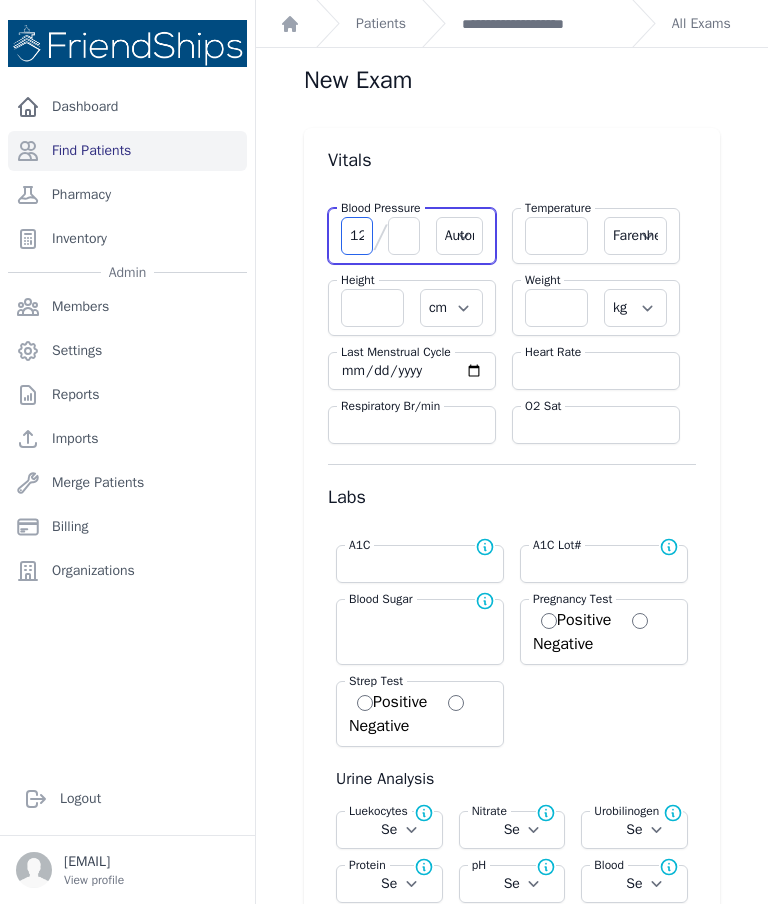 type on "129" 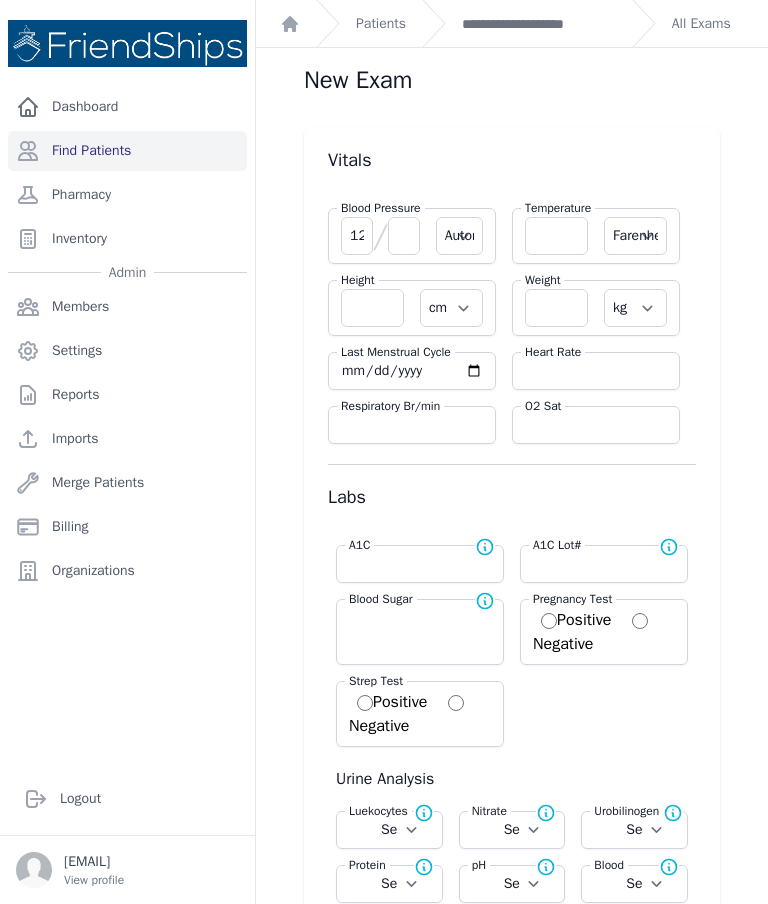 click at bounding box center [404, 236] 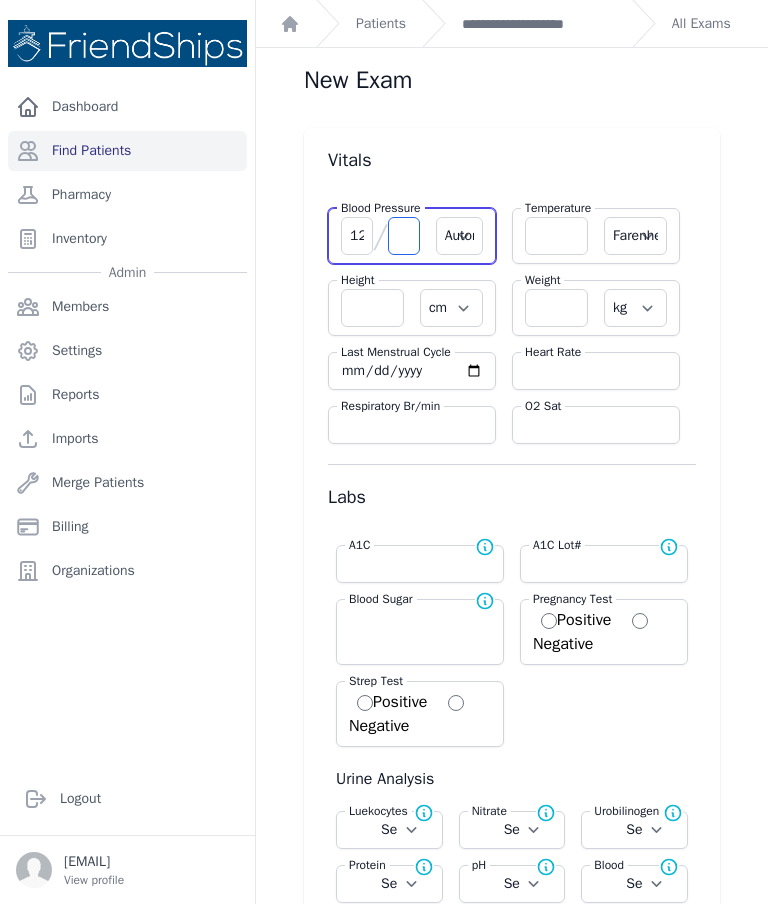 select on "Automatic" 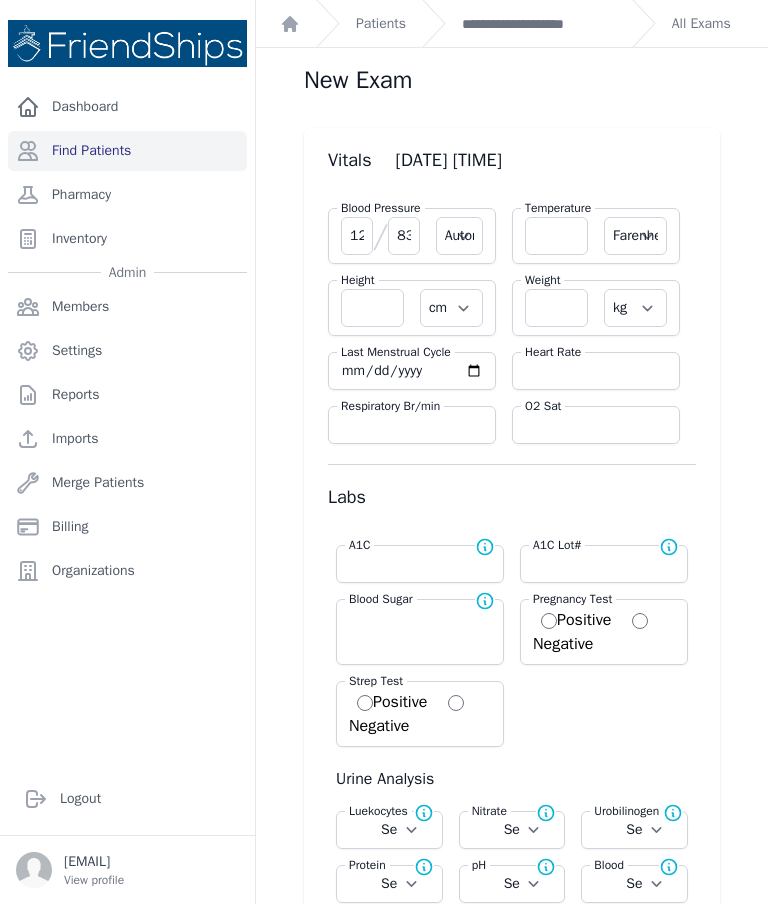 type on "83" 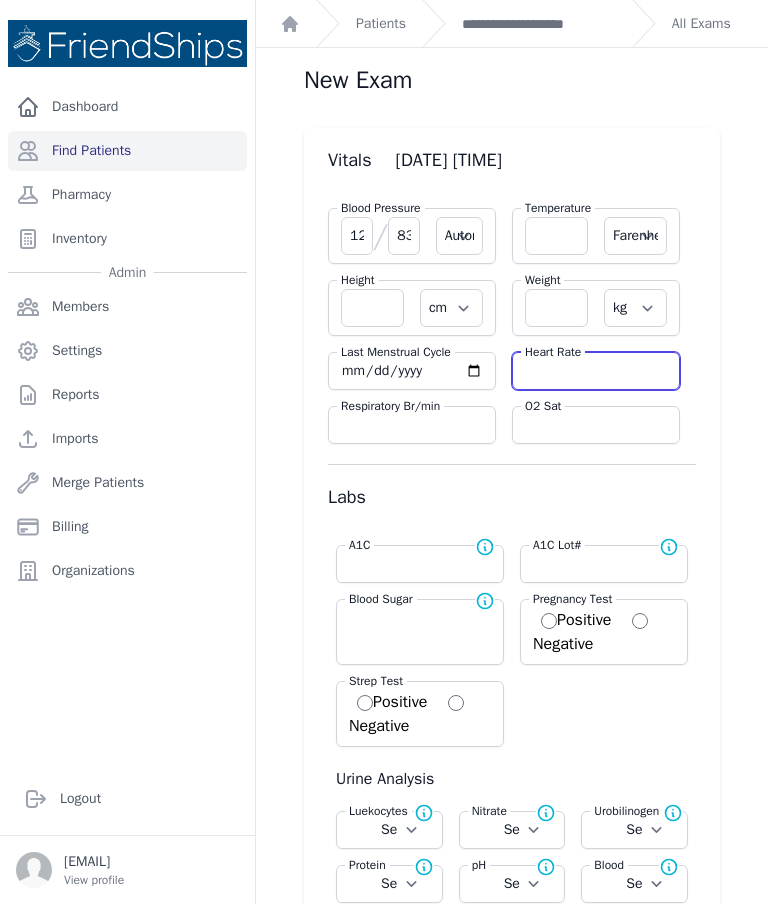 click at bounding box center [596, 371] 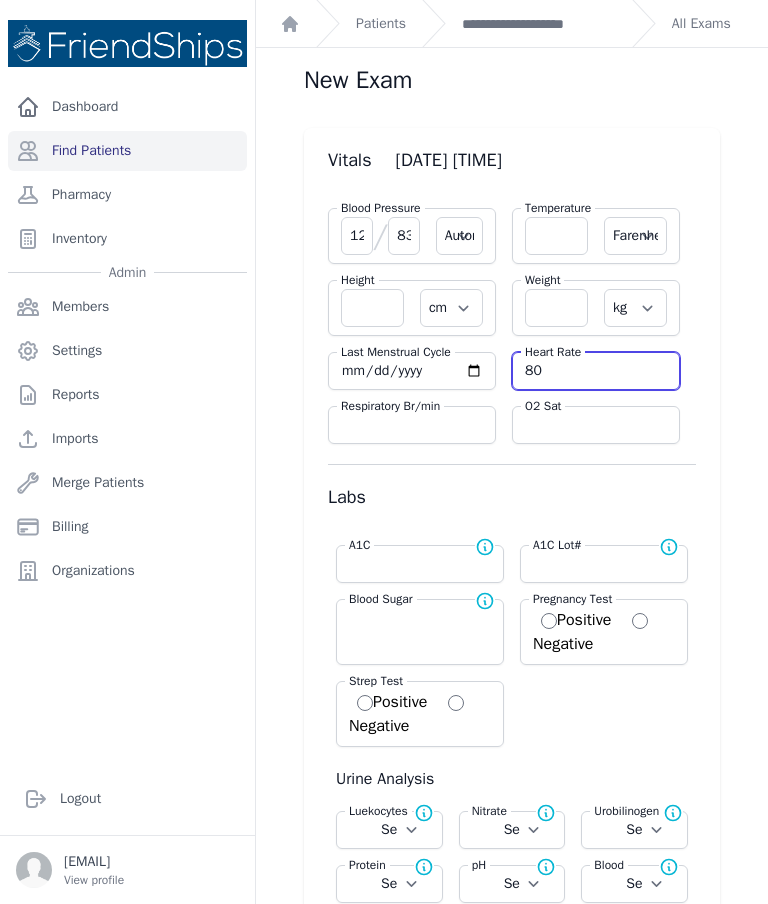 type on "80" 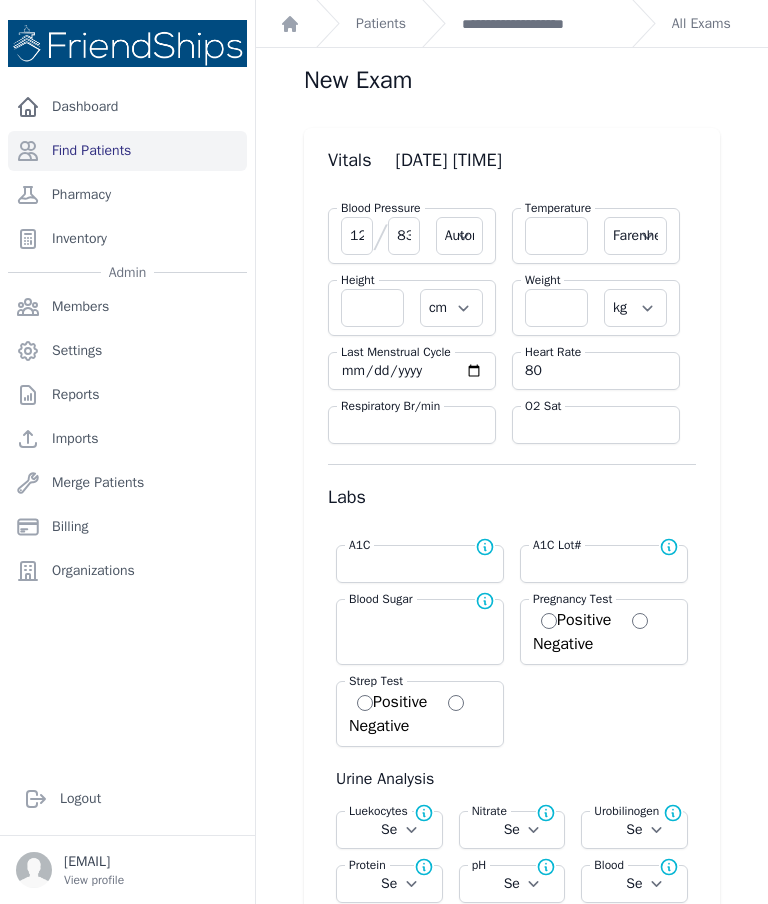 click at bounding box center [556, 236] 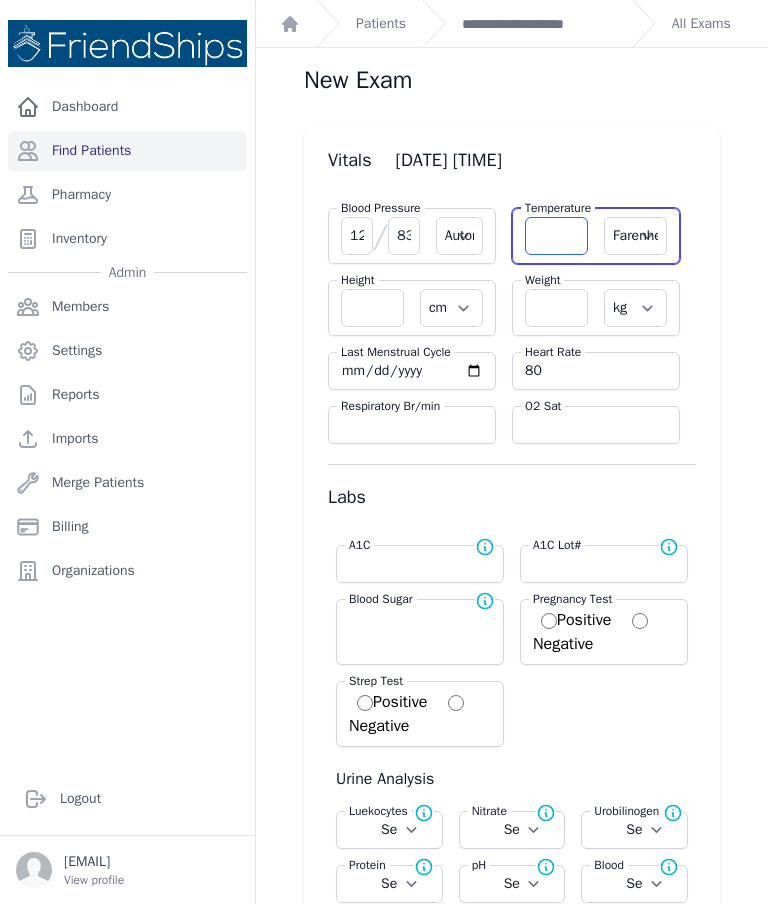 select on "Automatic" 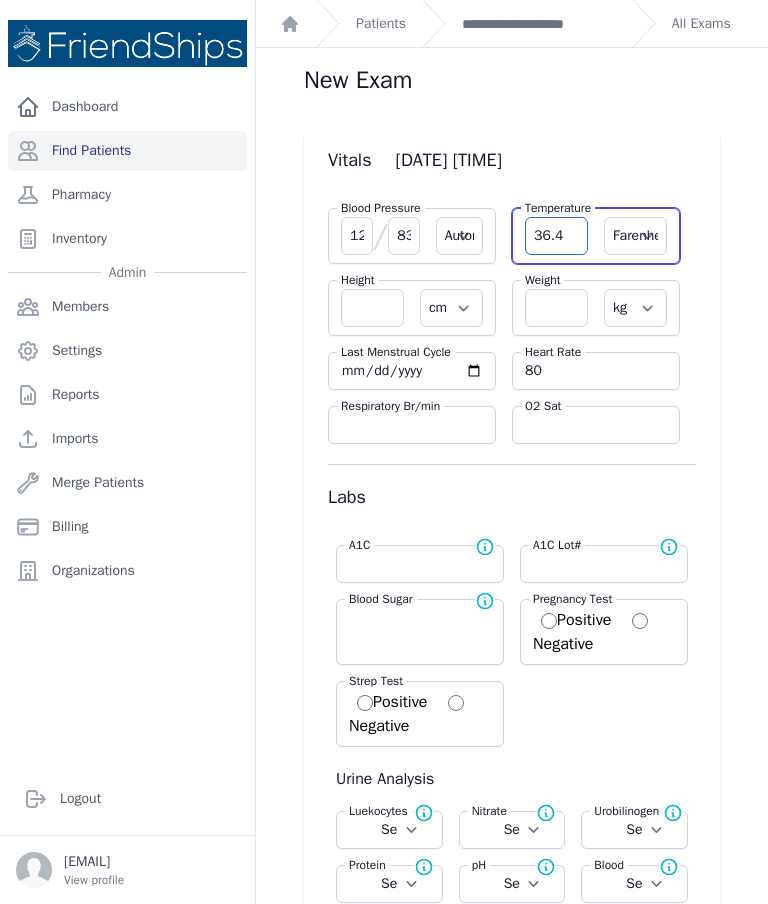 type on "36.4" 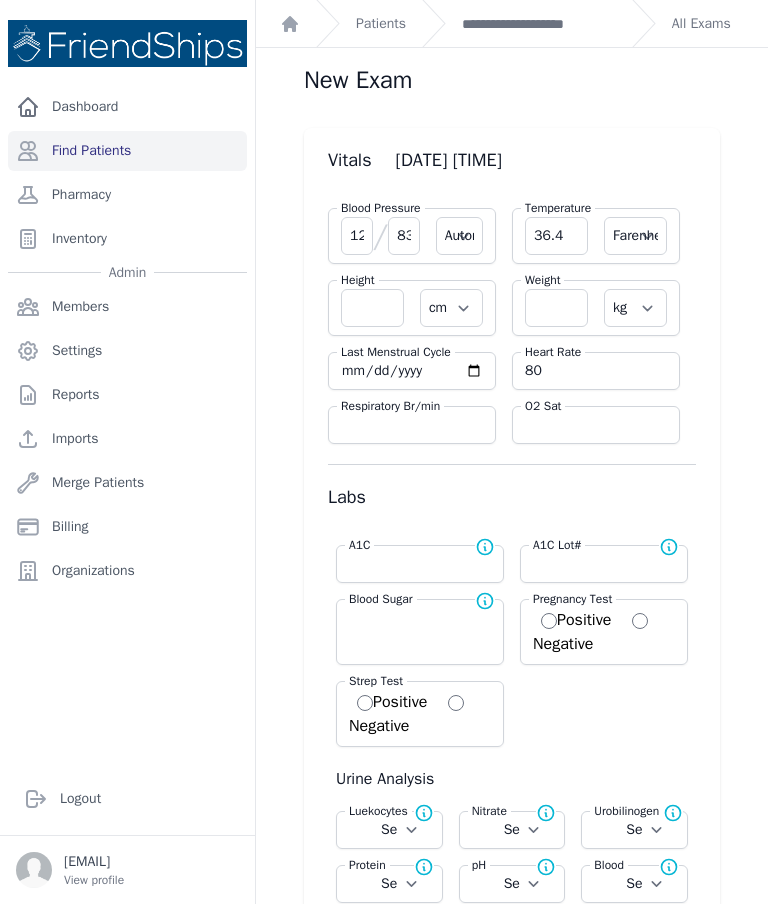 click on "Farenheit Celcius" at bounding box center (635, 236) 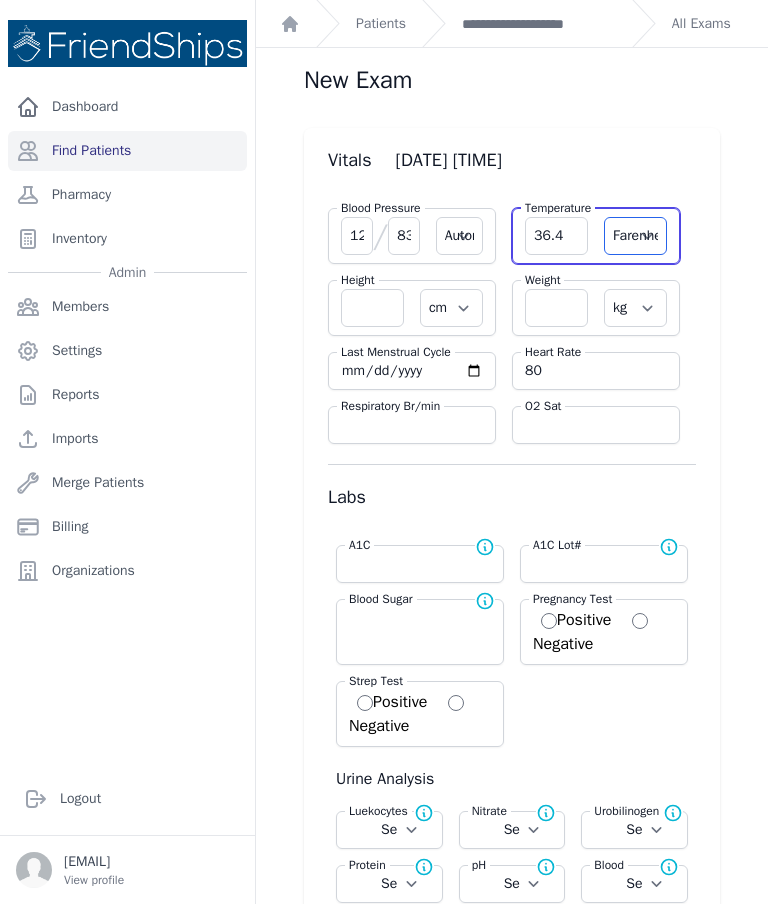 select on "Automatic" 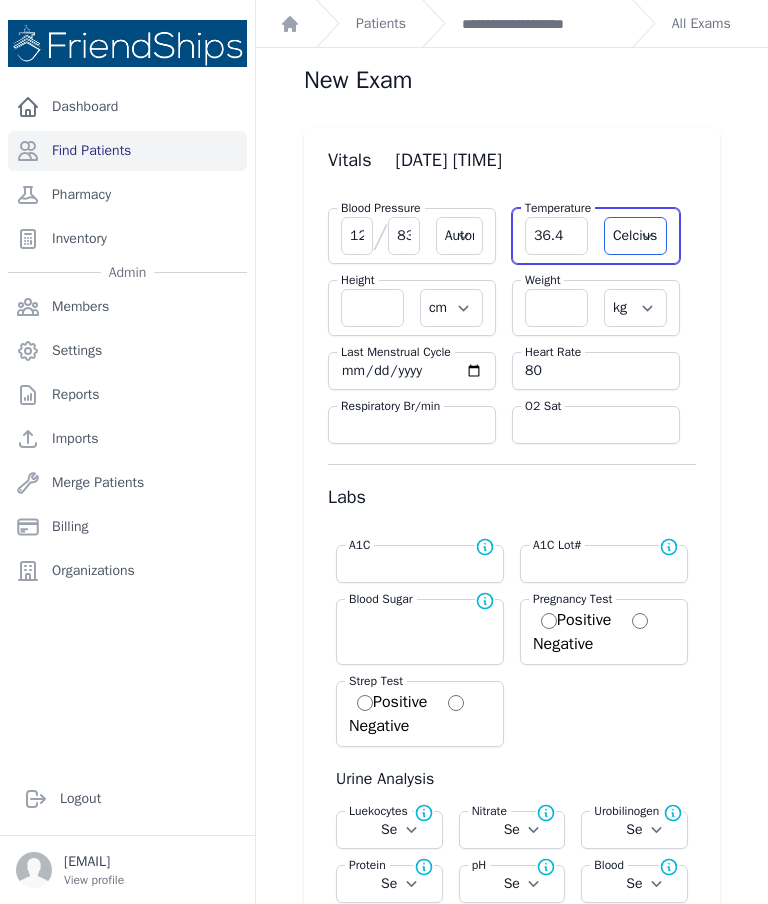 select on "Automatic" 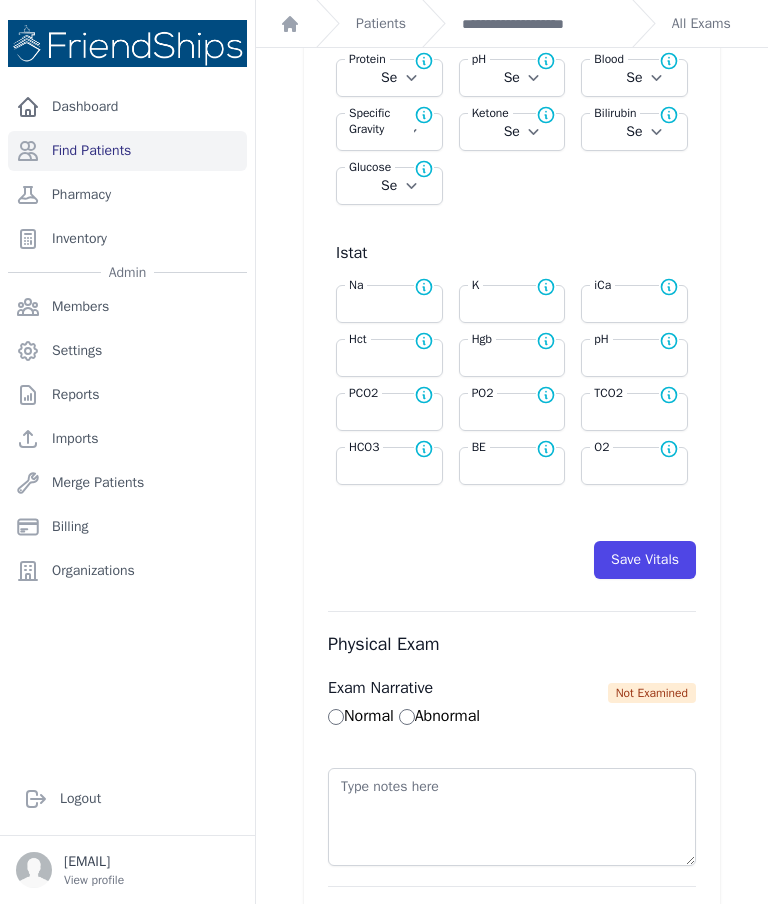 scroll, scrollTop: 805, scrollLeft: 0, axis: vertical 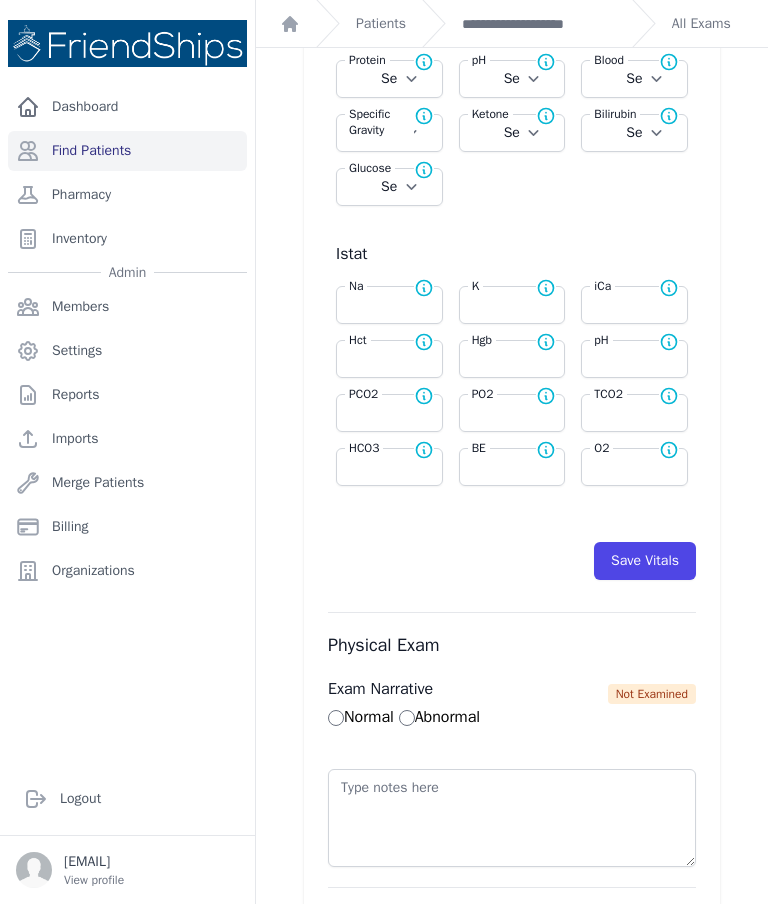 click on "Save Vitals" at bounding box center (645, 561) 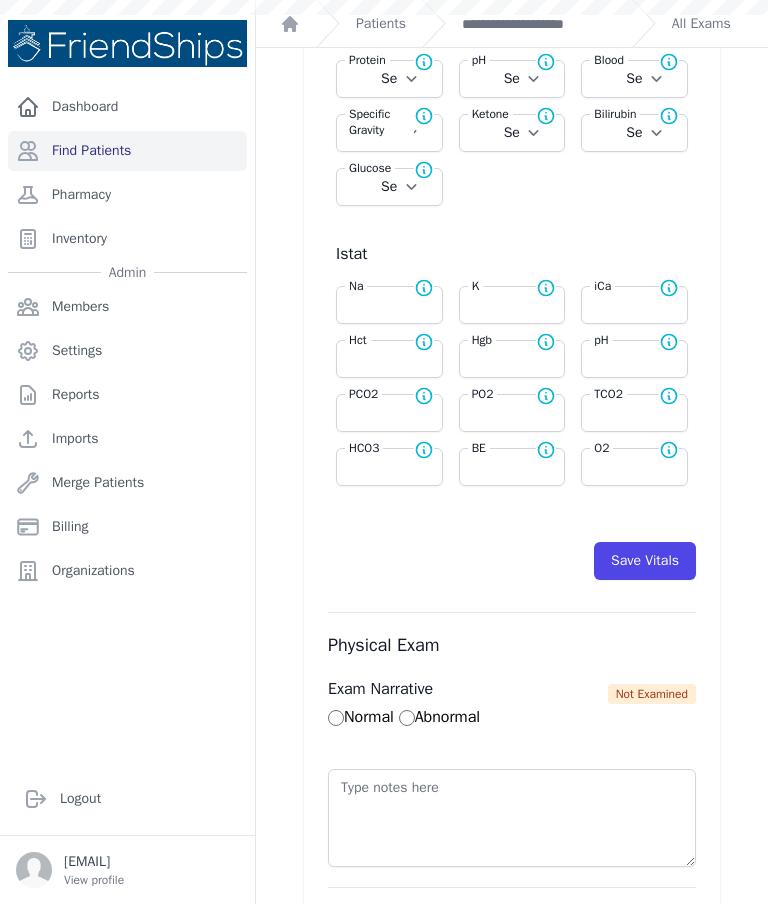 scroll, scrollTop: 0, scrollLeft: 0, axis: both 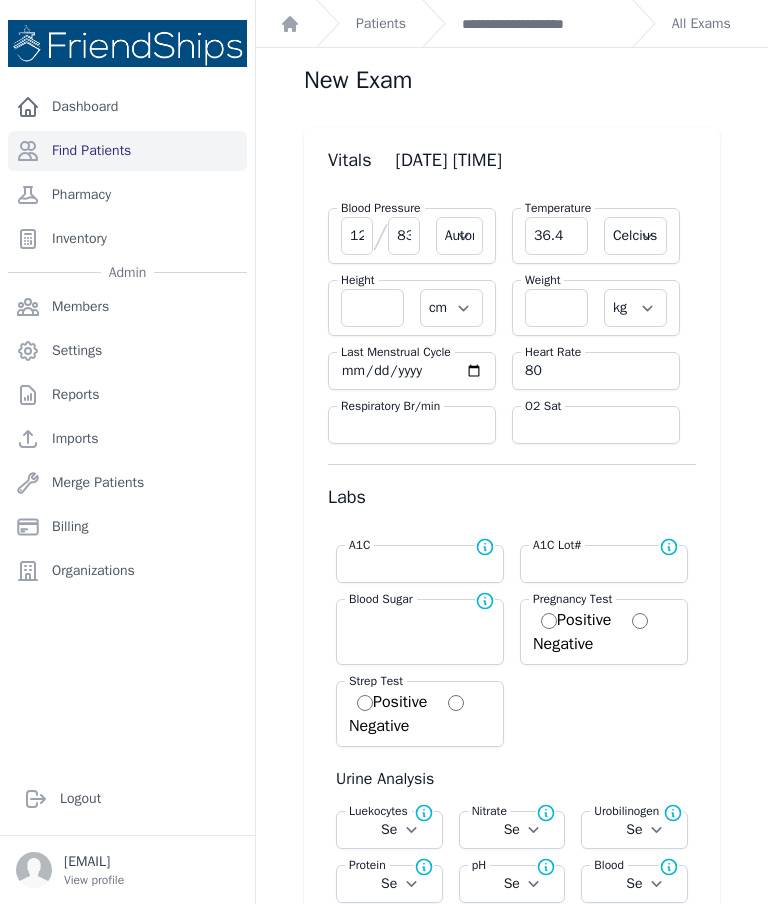 click on "**********" at bounding box center (539, 24) 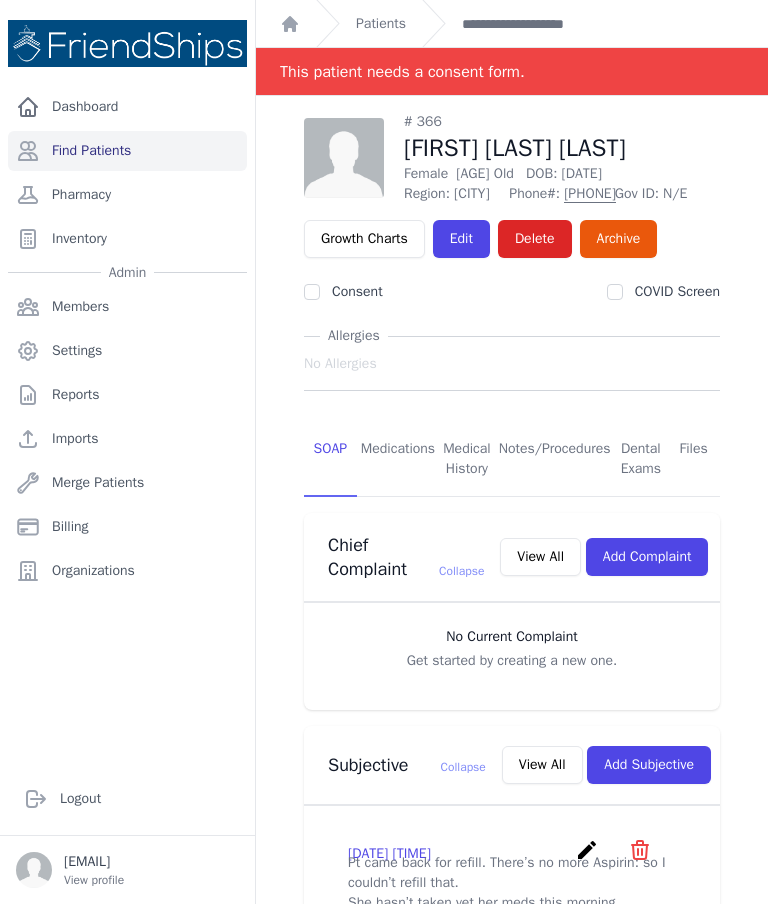 scroll, scrollTop: 0, scrollLeft: 0, axis: both 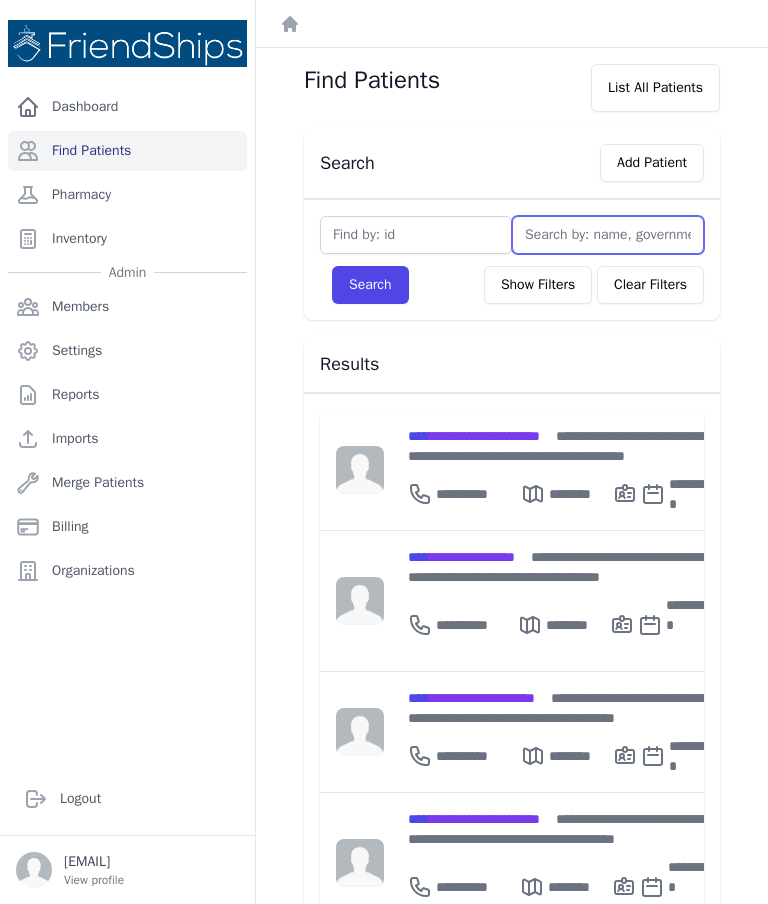 click at bounding box center [608, 235] 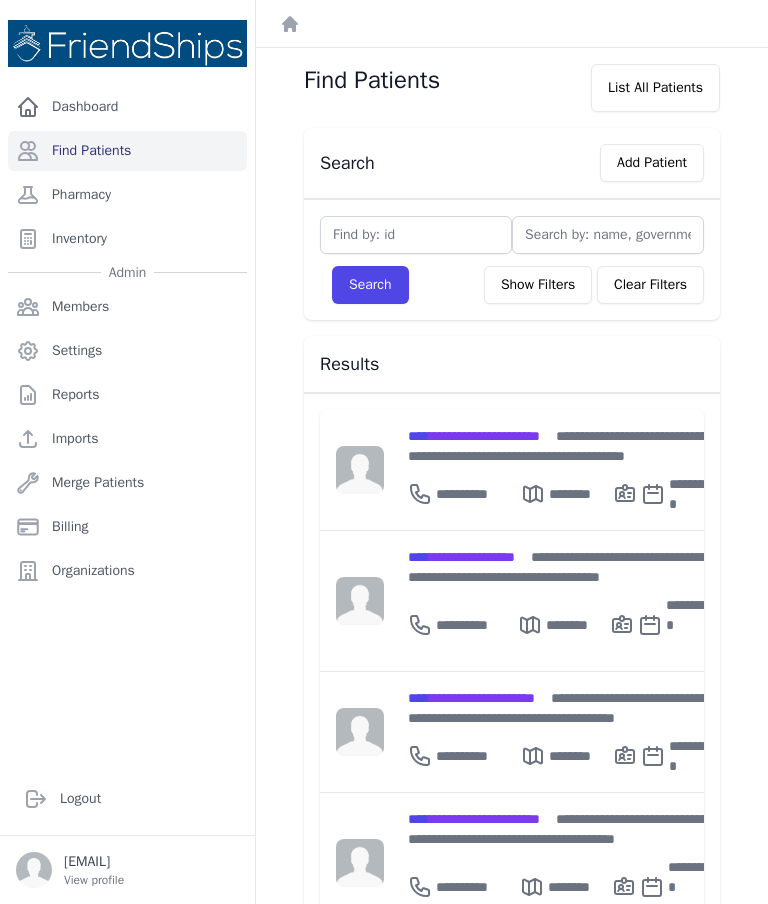 click at bounding box center [416, 235] 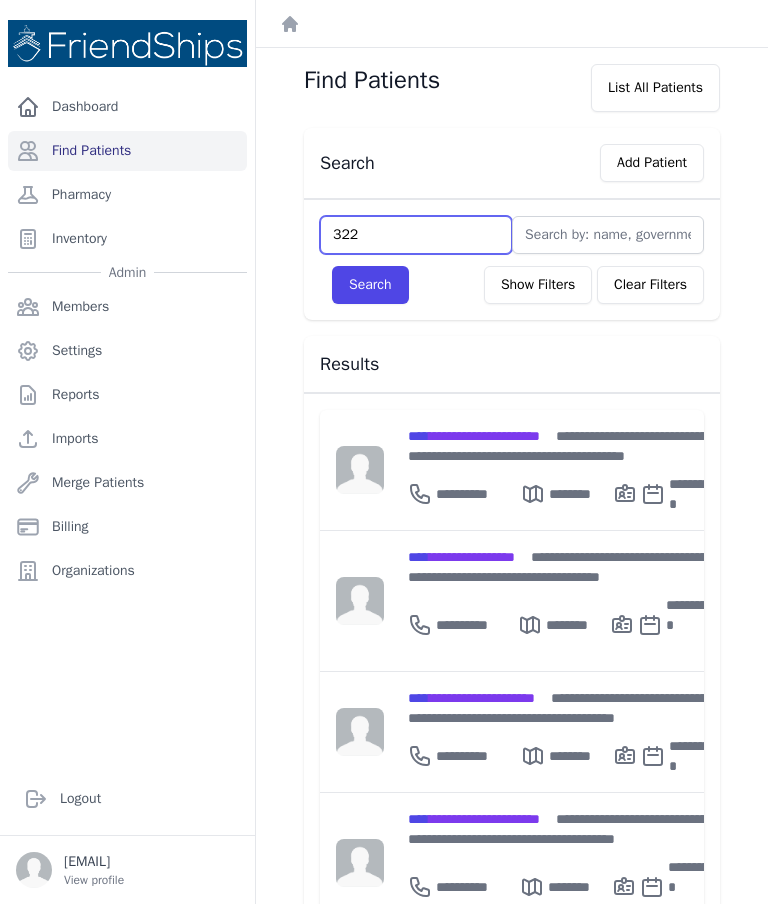 type on "322" 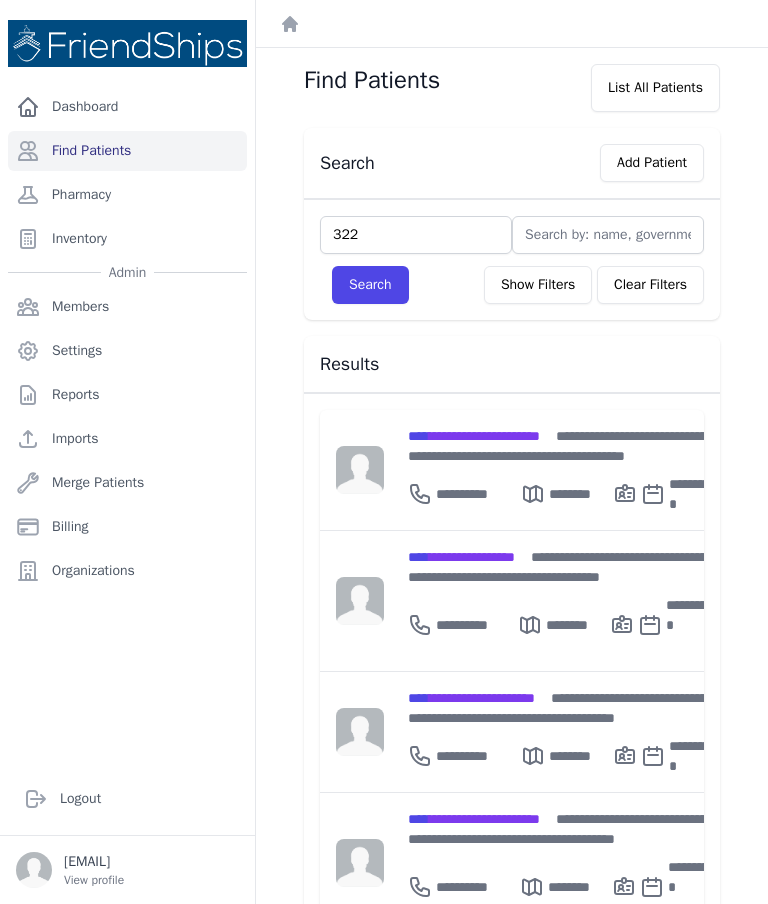 click on "Search" at bounding box center [370, 285] 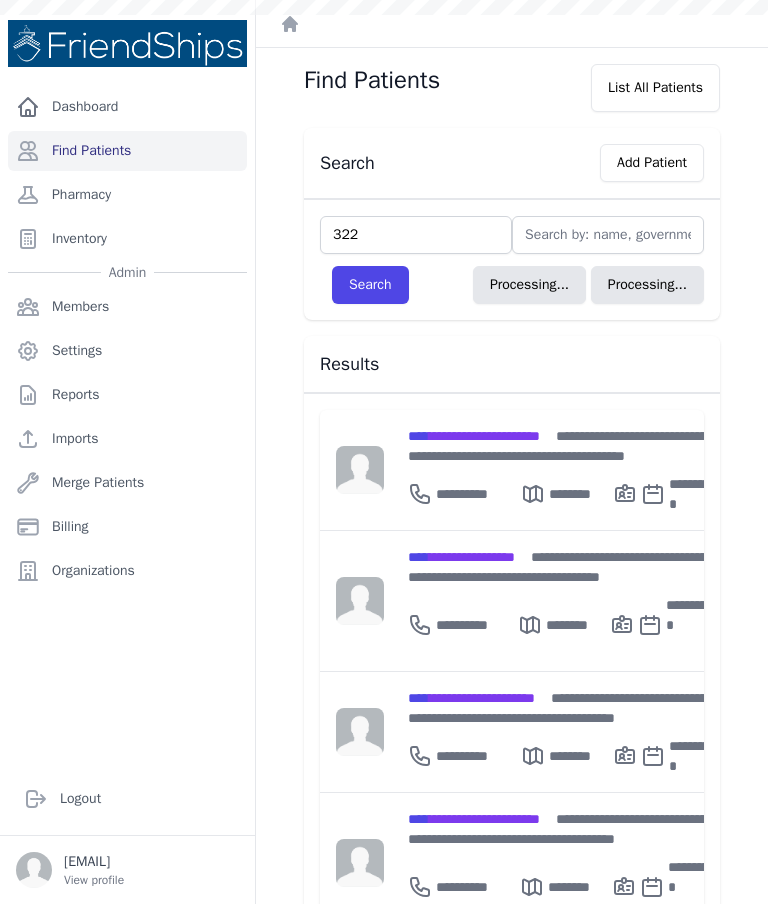 type 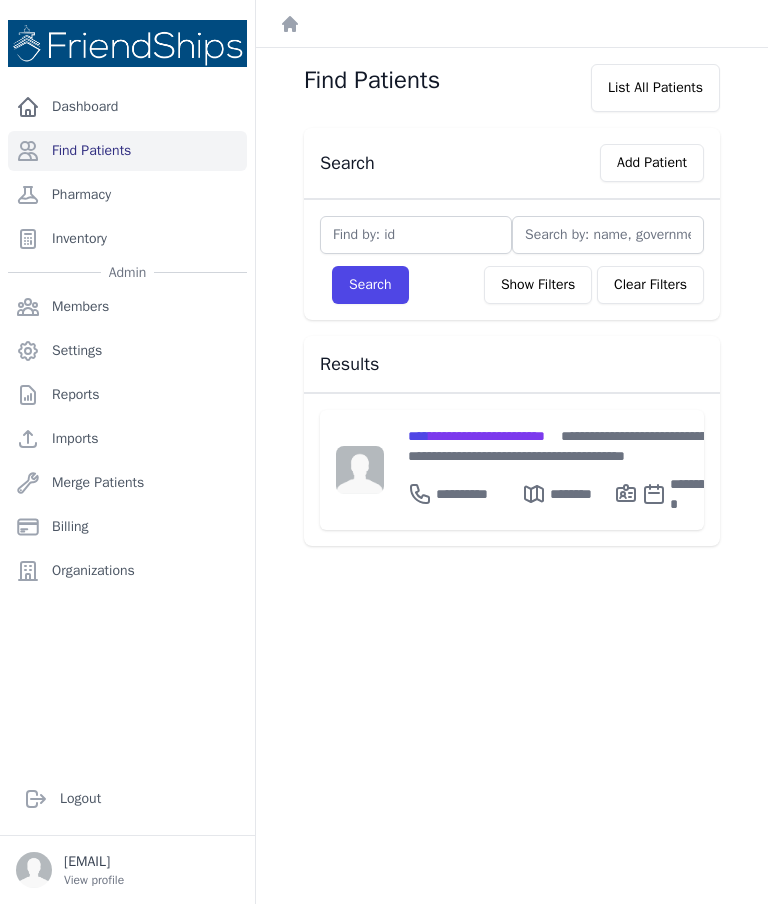 click on "**********" at bounding box center (563, 446) 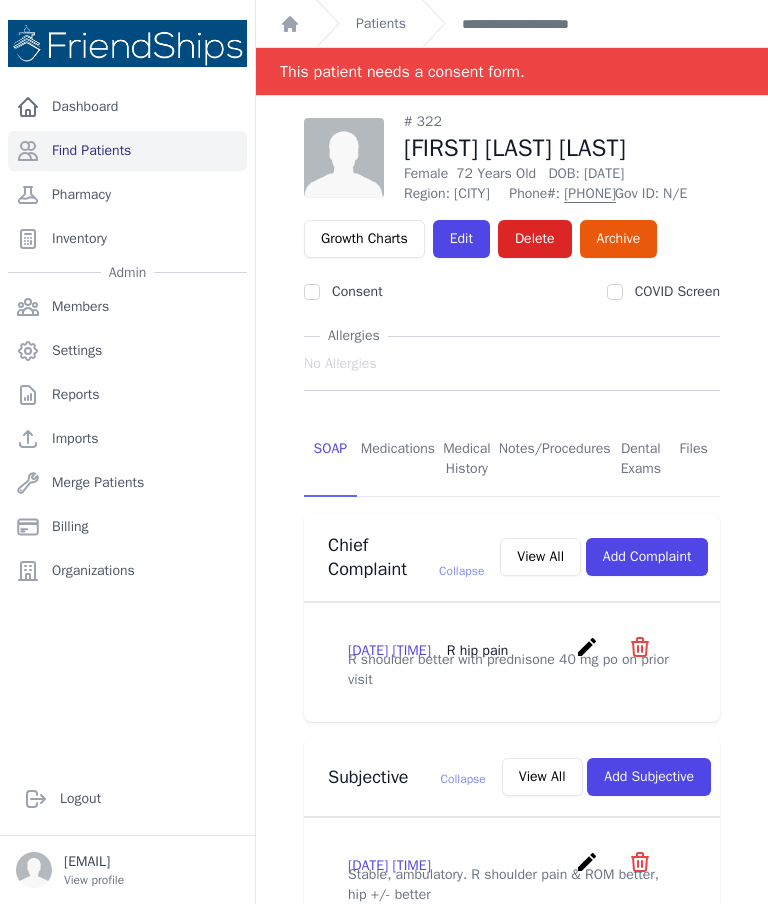scroll, scrollTop: 0, scrollLeft: 0, axis: both 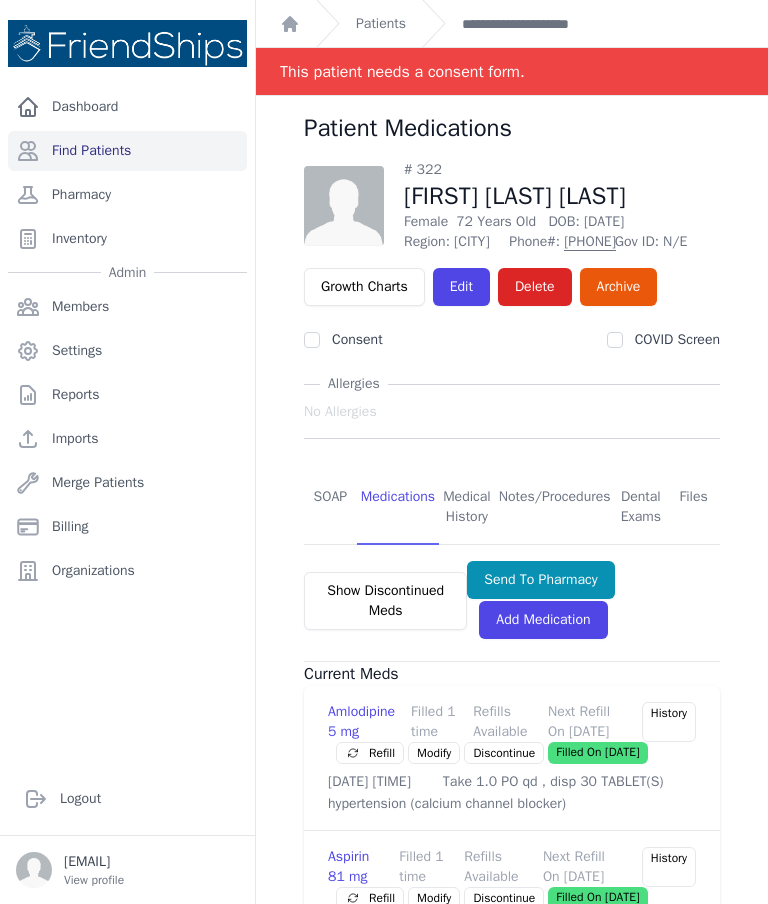 click on "Files" at bounding box center (693, 508) 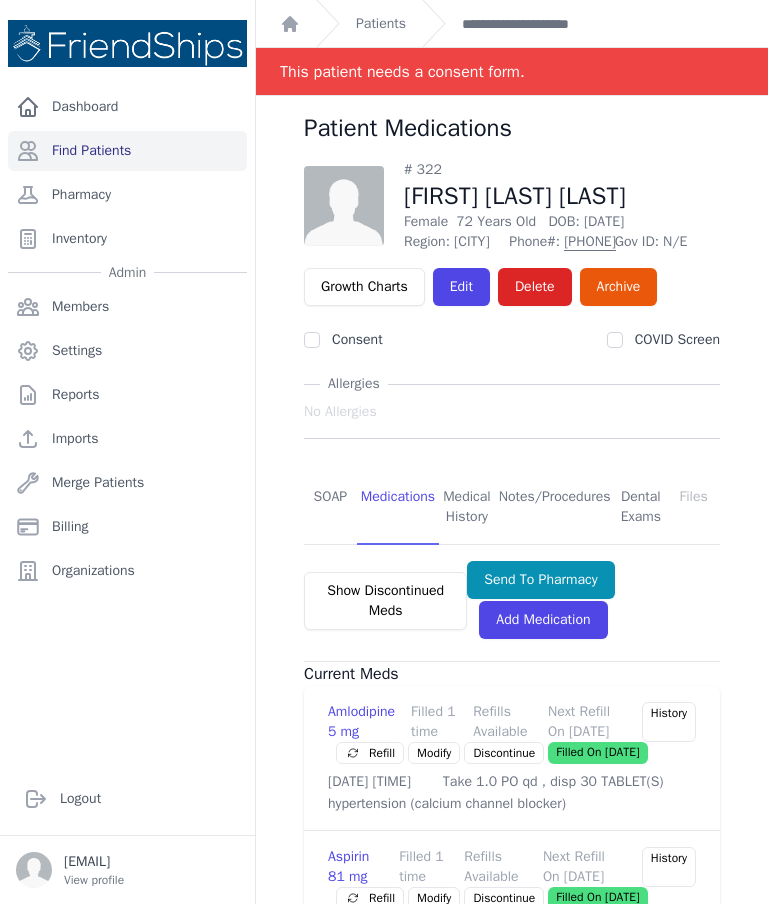 click on "Files" at bounding box center (693, 508) 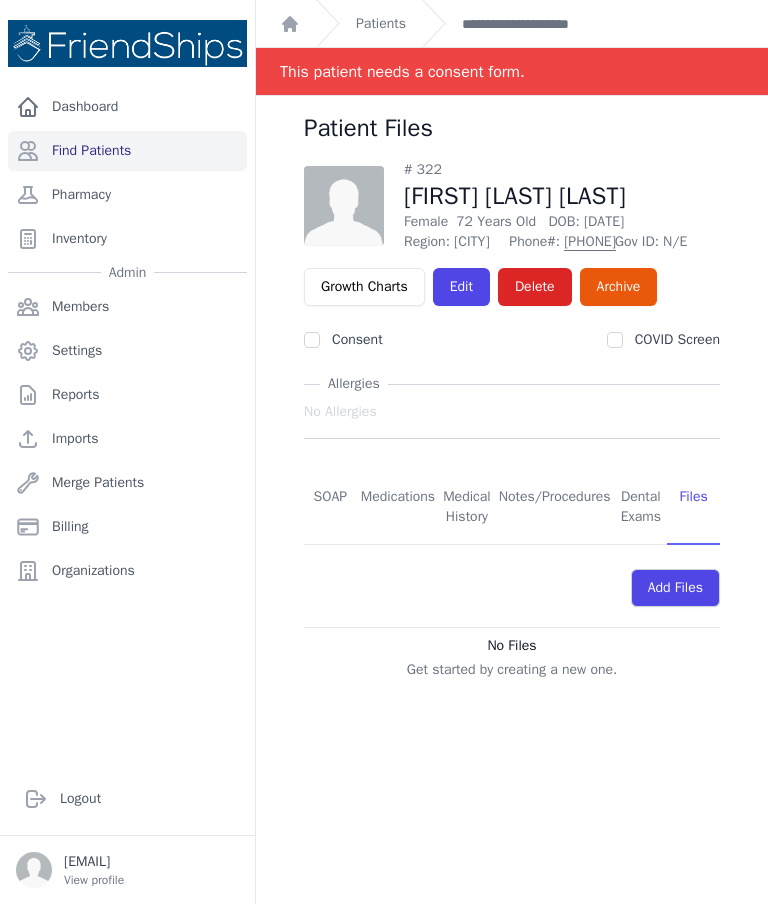 click on "Medications" at bounding box center (398, 508) 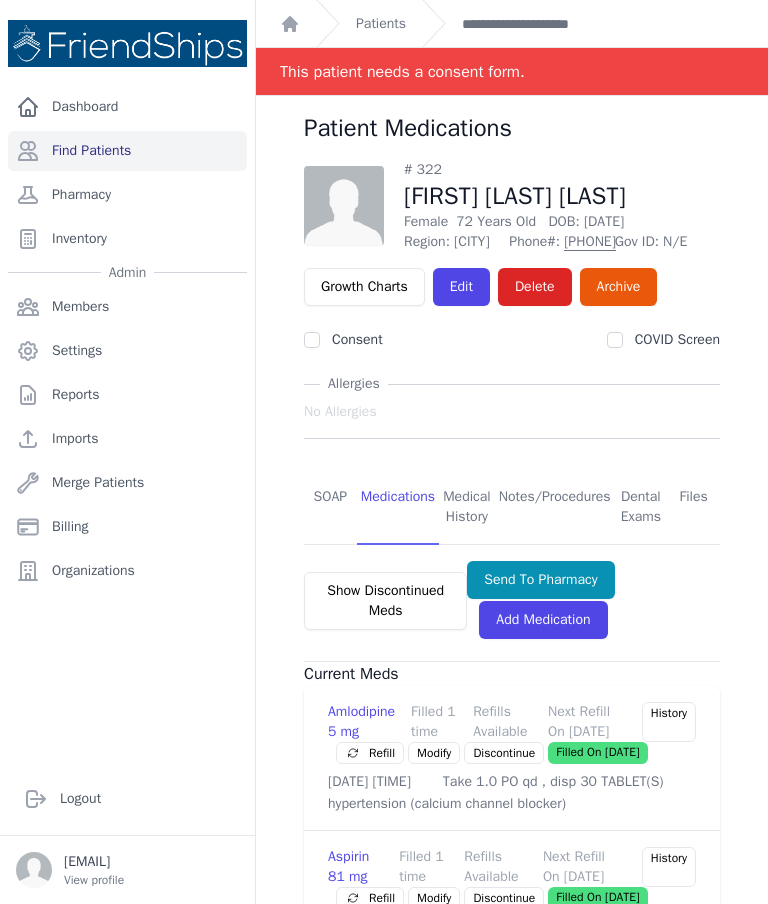 scroll, scrollTop: 0, scrollLeft: 0, axis: both 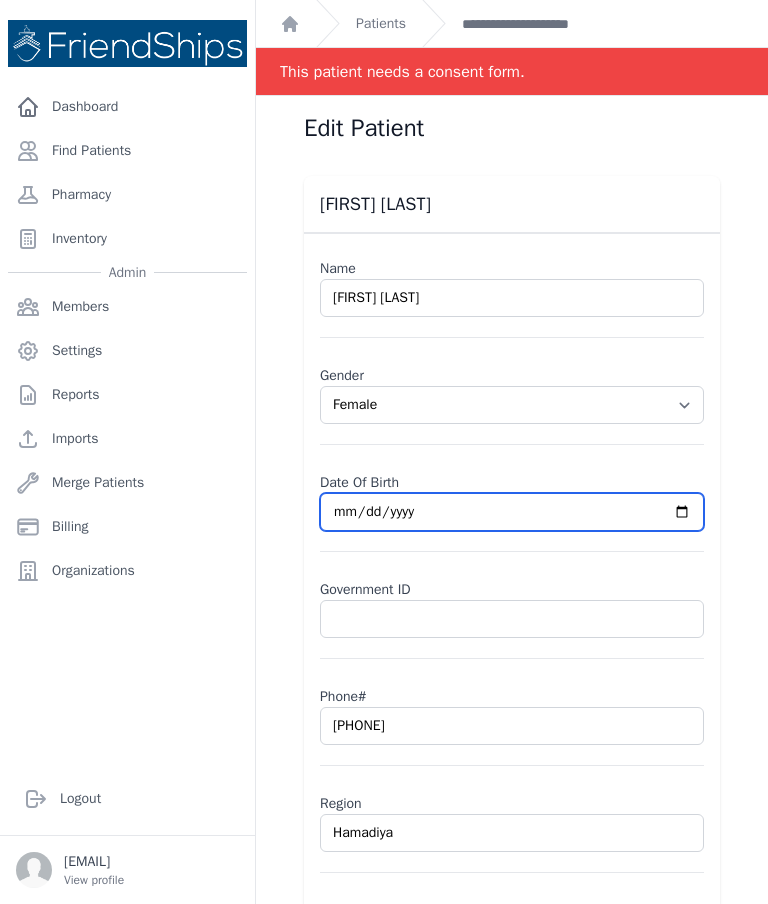 click on "[YEAR]-[MONTH]-[DAY]" at bounding box center (512, 512) 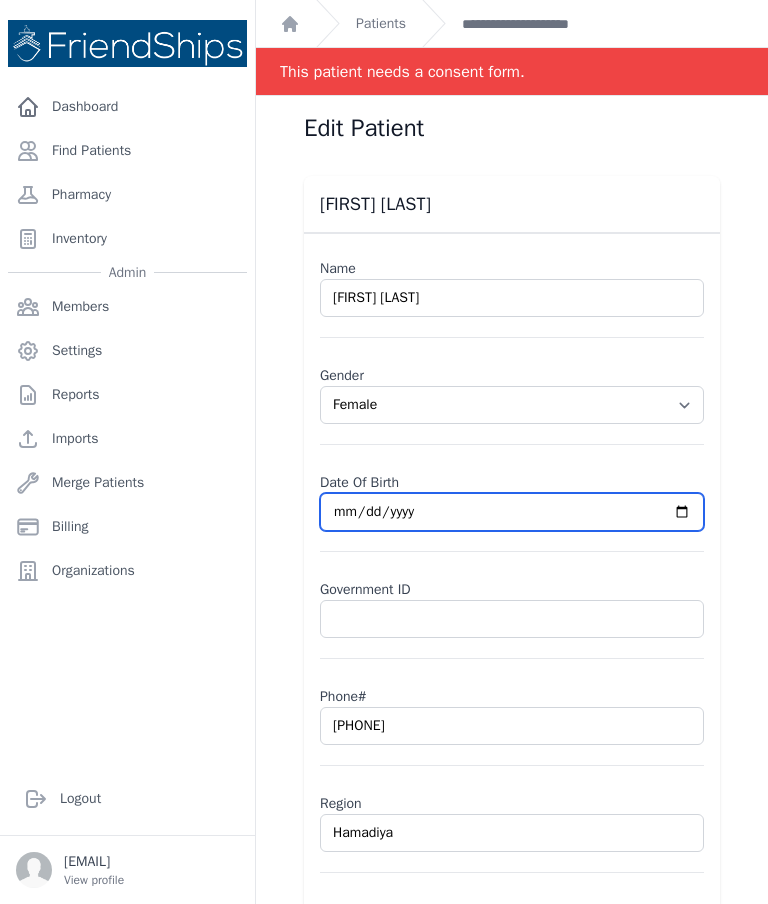 type on "[BIRTHDATE]" 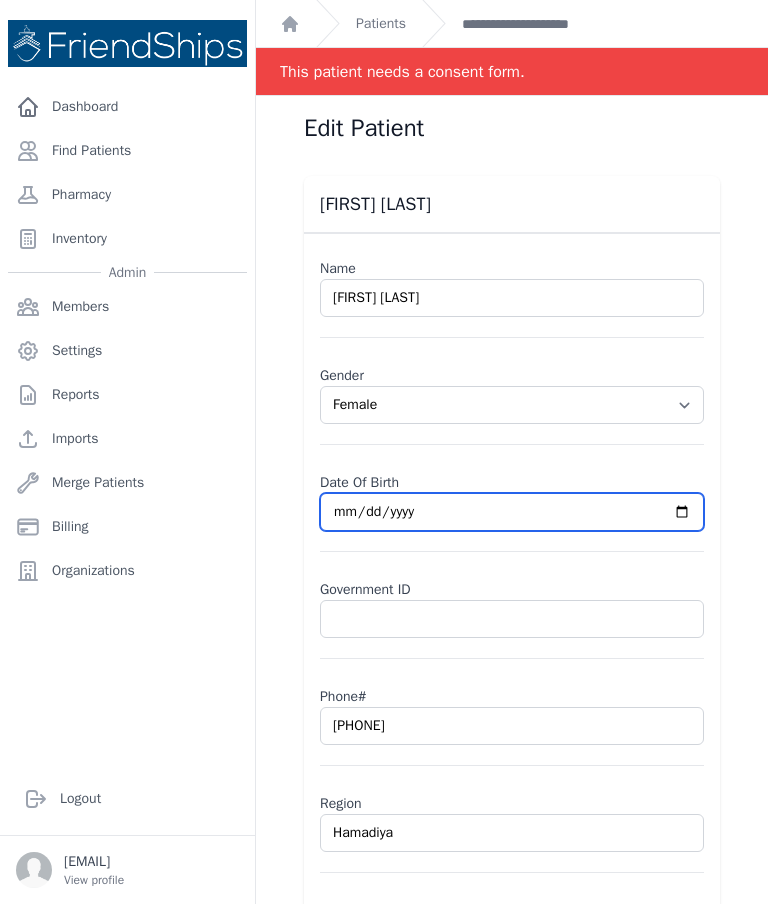 select on "female" 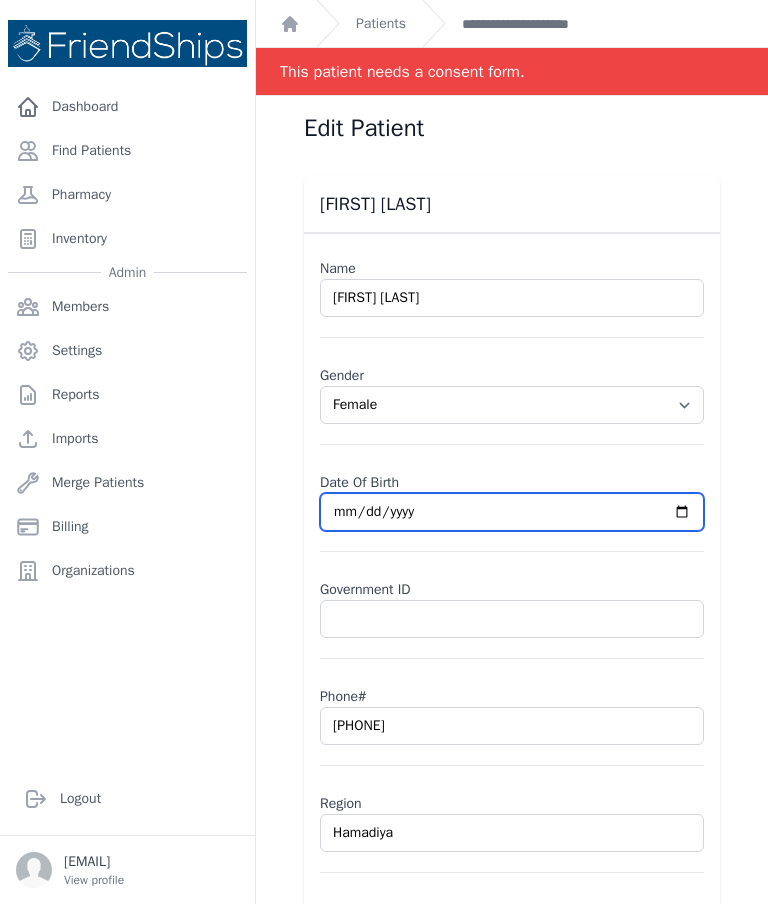 type on "[DATE]" 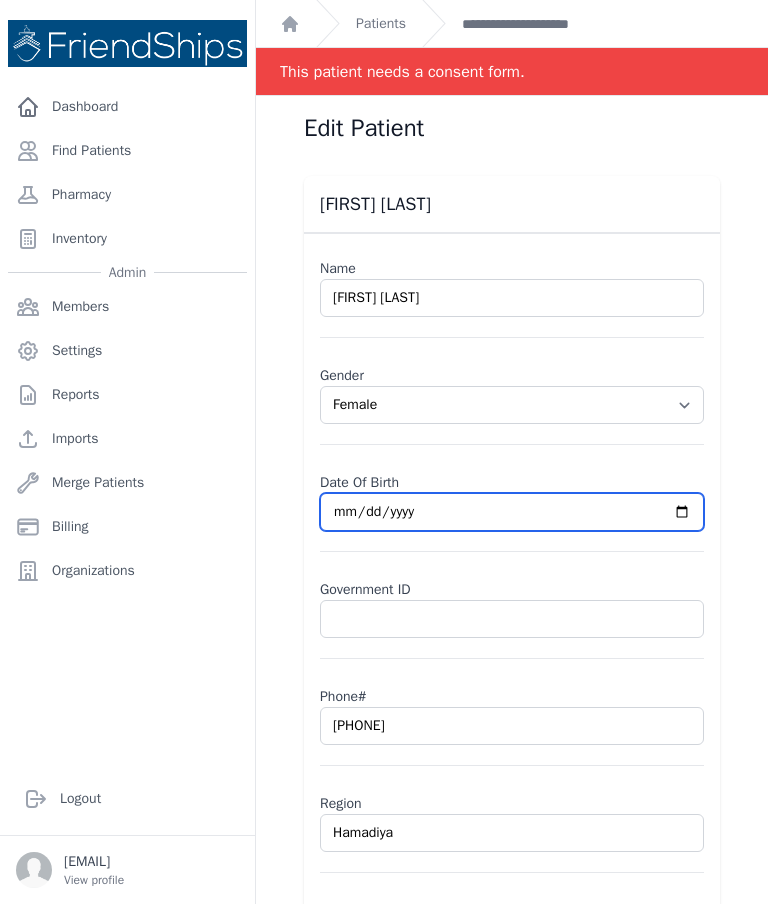 select on "female" 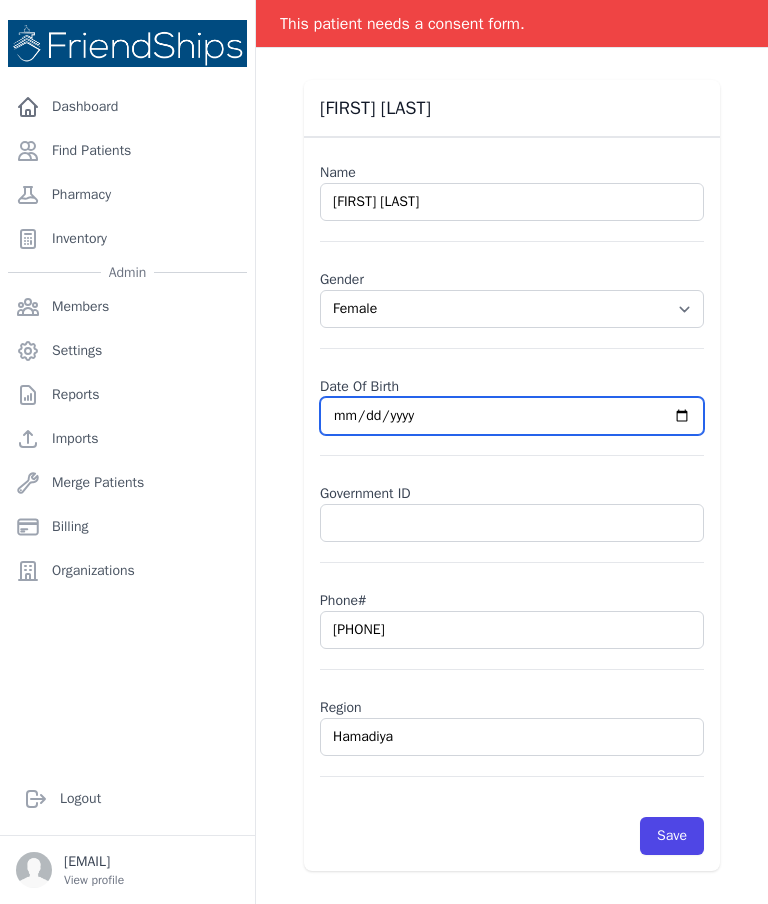 scroll, scrollTop: 96, scrollLeft: 0, axis: vertical 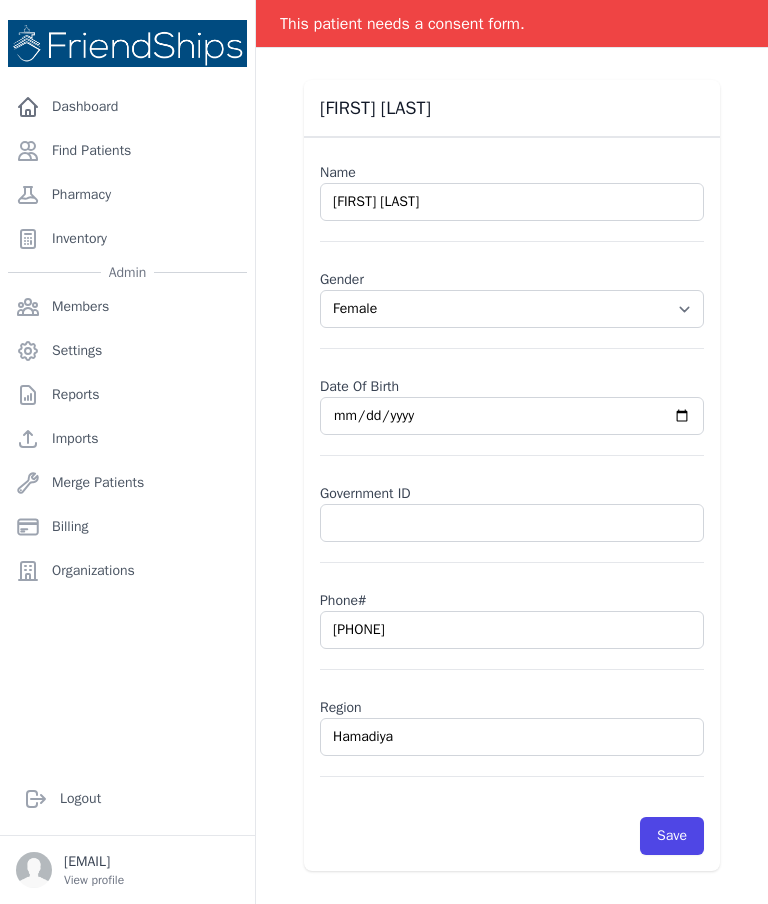 click on "Save" at bounding box center [672, 836] 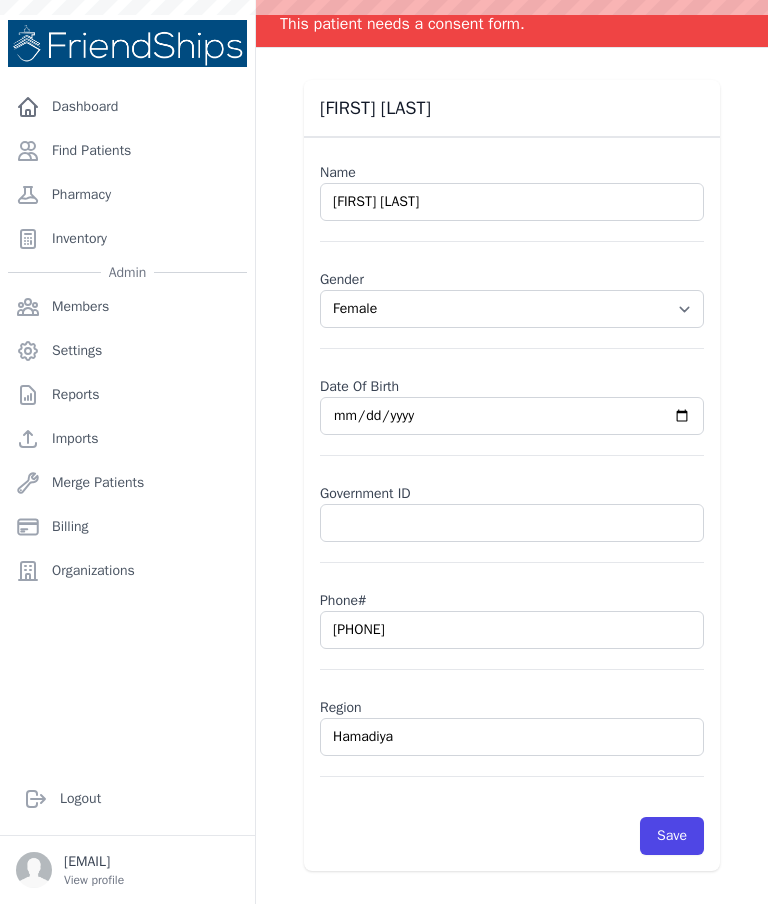 scroll, scrollTop: 0, scrollLeft: 0, axis: both 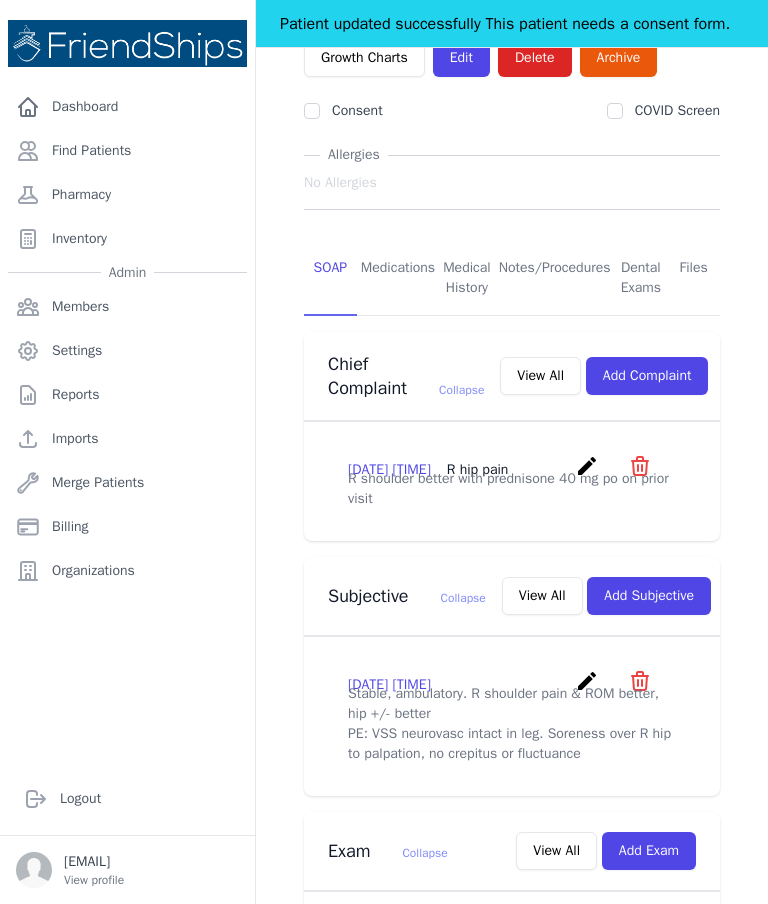 click on "View All" at bounding box center (542, 596) 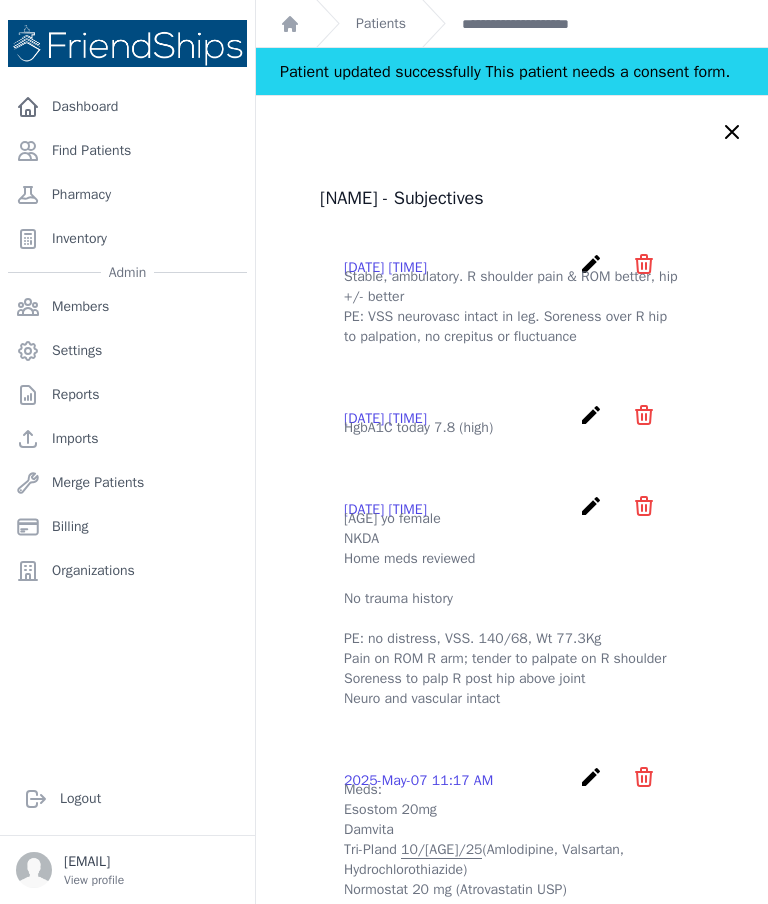 scroll, scrollTop: 0, scrollLeft: 0, axis: both 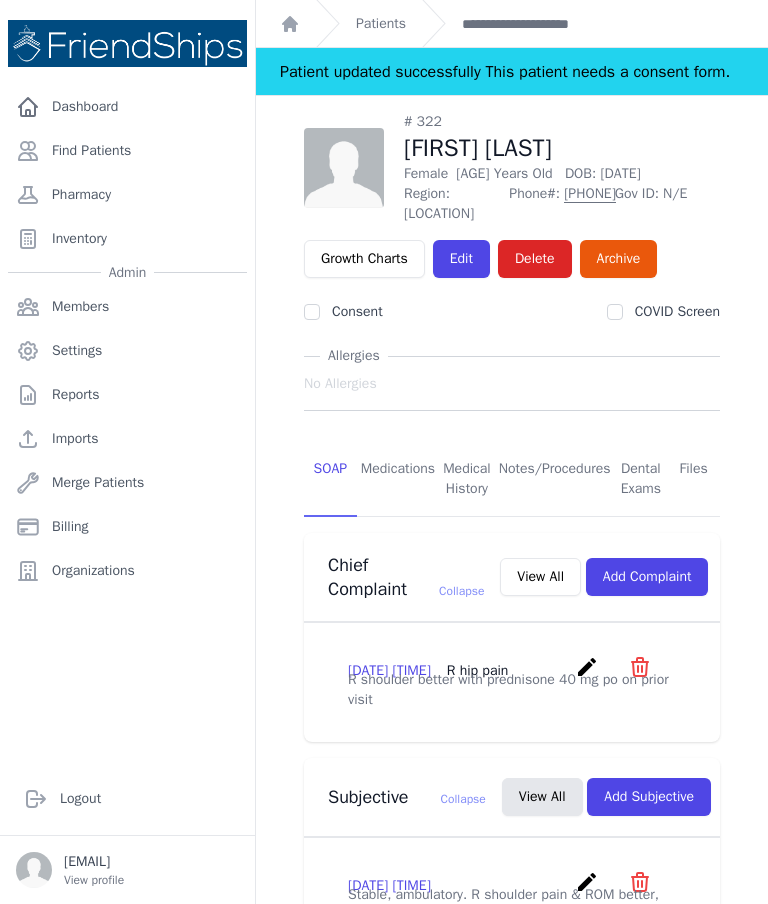click on "Medications" at bounding box center (398, 480) 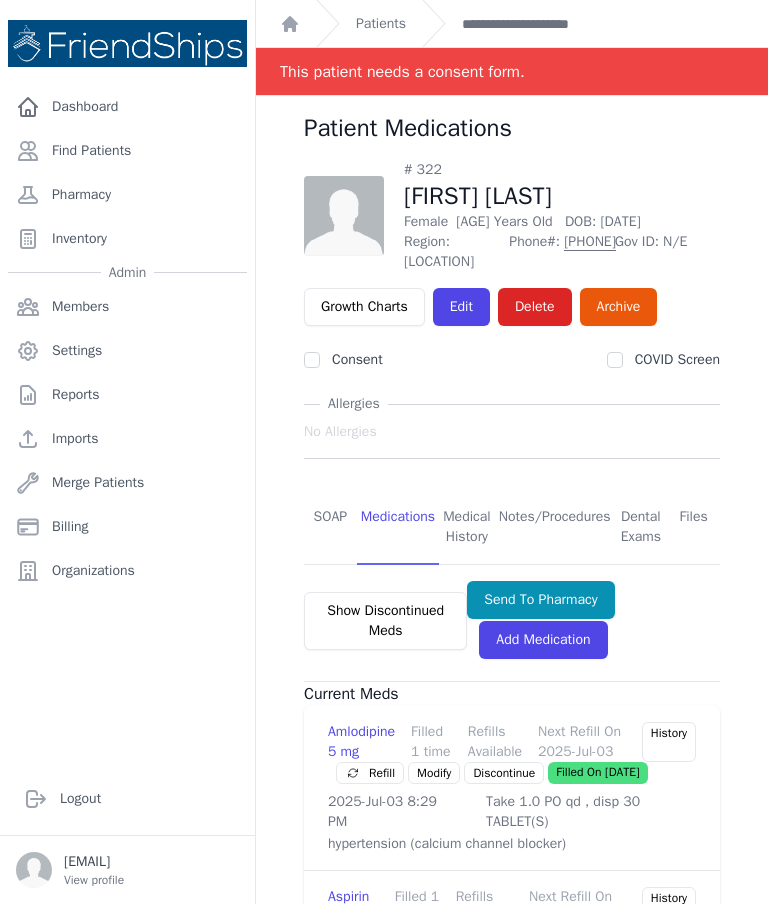 scroll, scrollTop: 0, scrollLeft: 0, axis: both 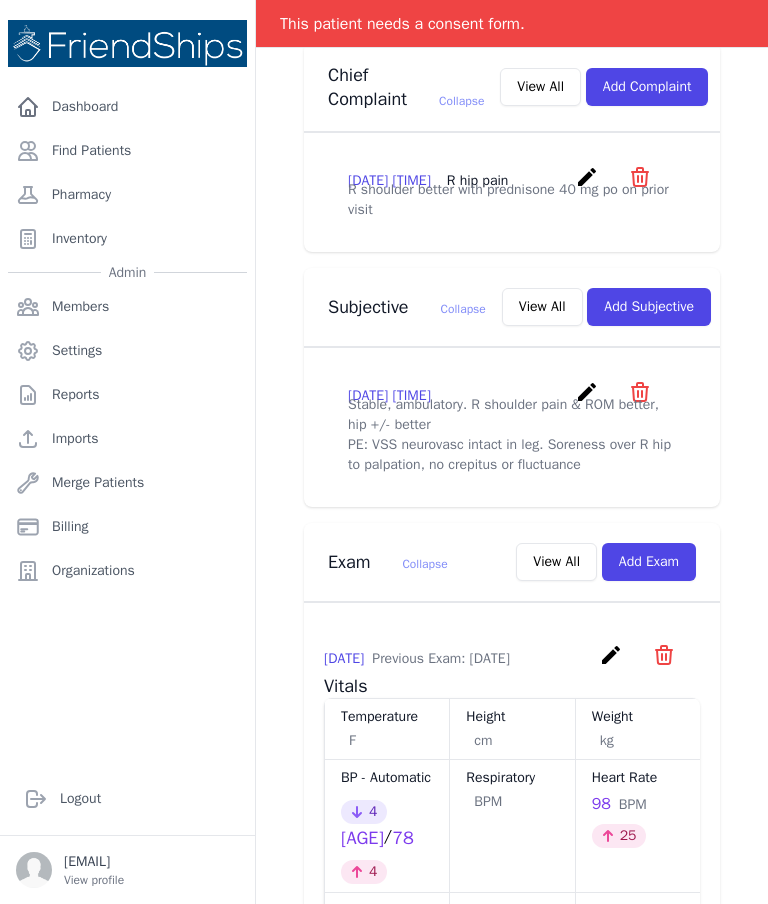 click on "View All" at bounding box center [542, 307] 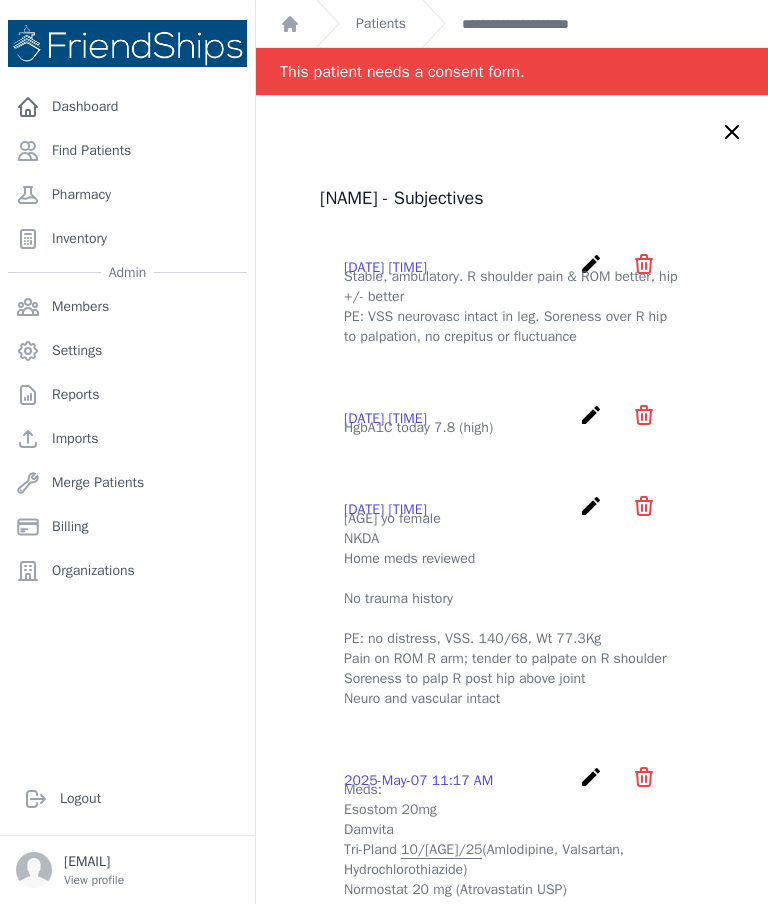 scroll, scrollTop: 0, scrollLeft: 0, axis: both 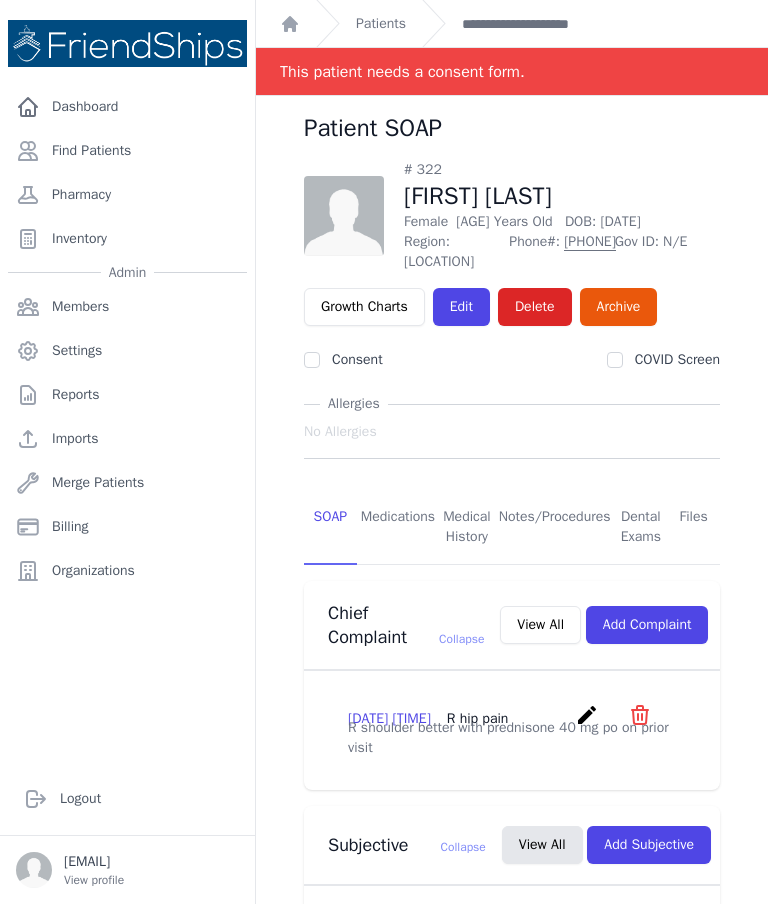 click on "Medications" at bounding box center [398, 528] 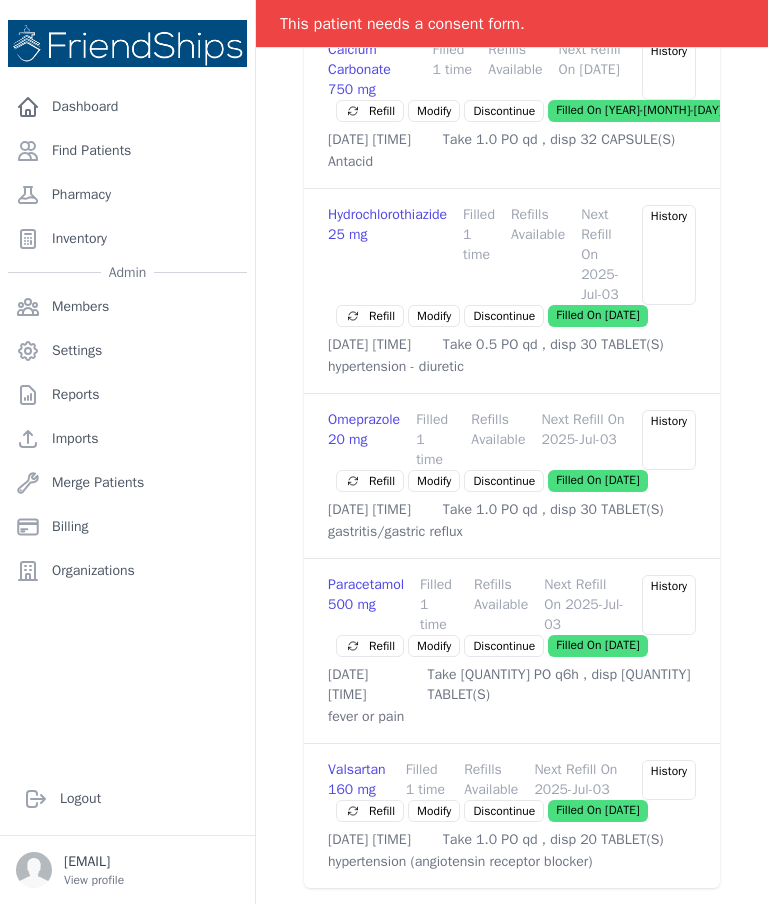 scroll, scrollTop: 1232, scrollLeft: 0, axis: vertical 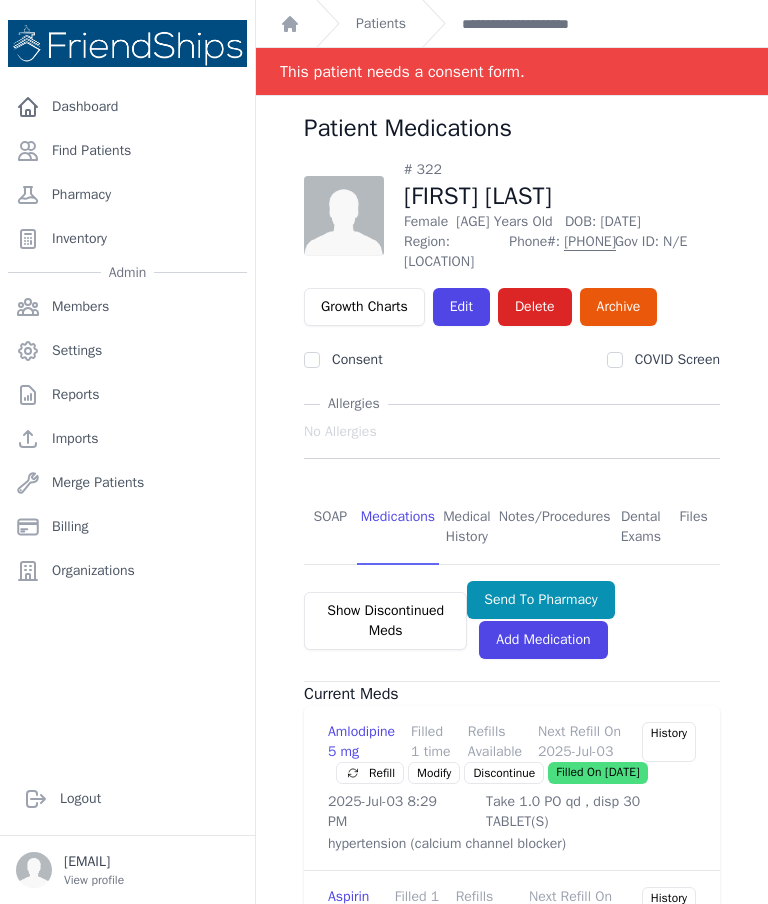click on "SOAP" at bounding box center (330, 528) 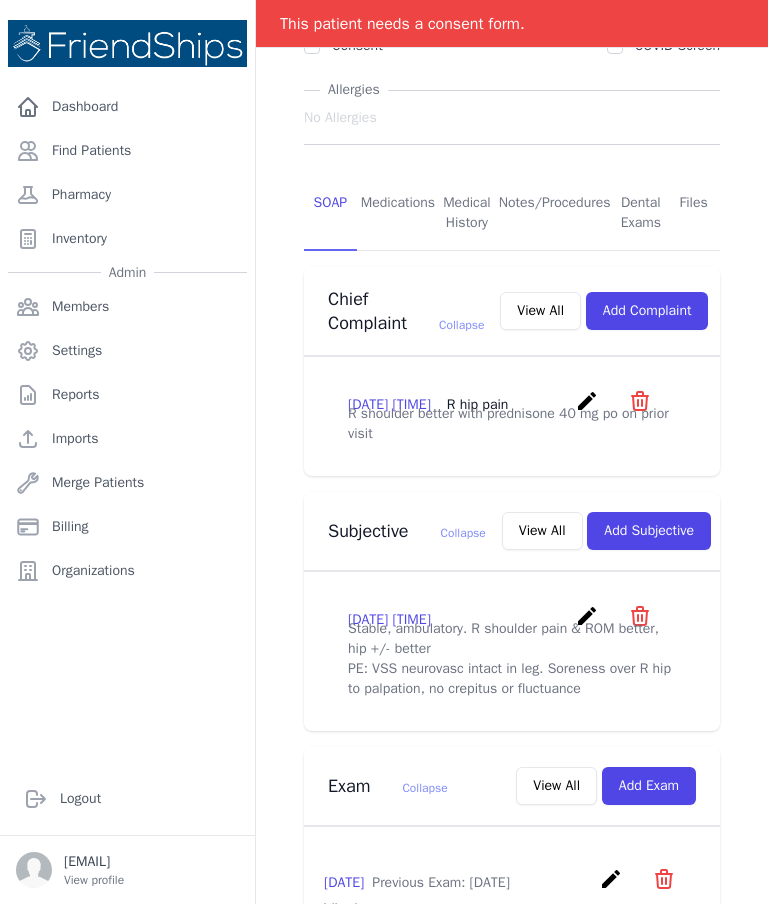 scroll, scrollTop: 319, scrollLeft: 0, axis: vertical 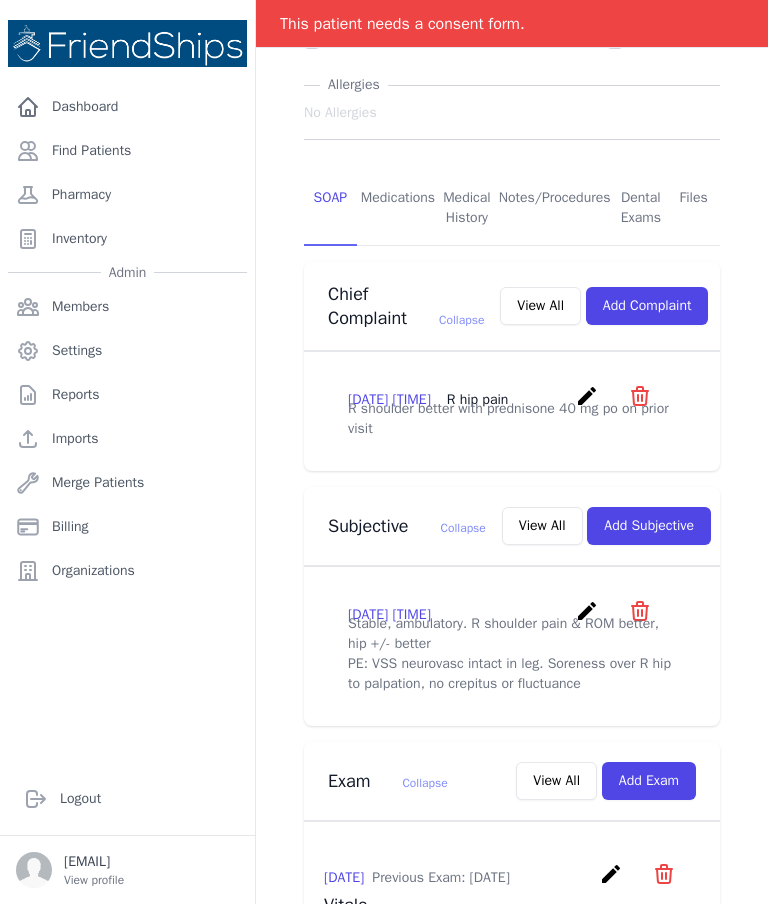 click on "View All" at bounding box center [542, 526] 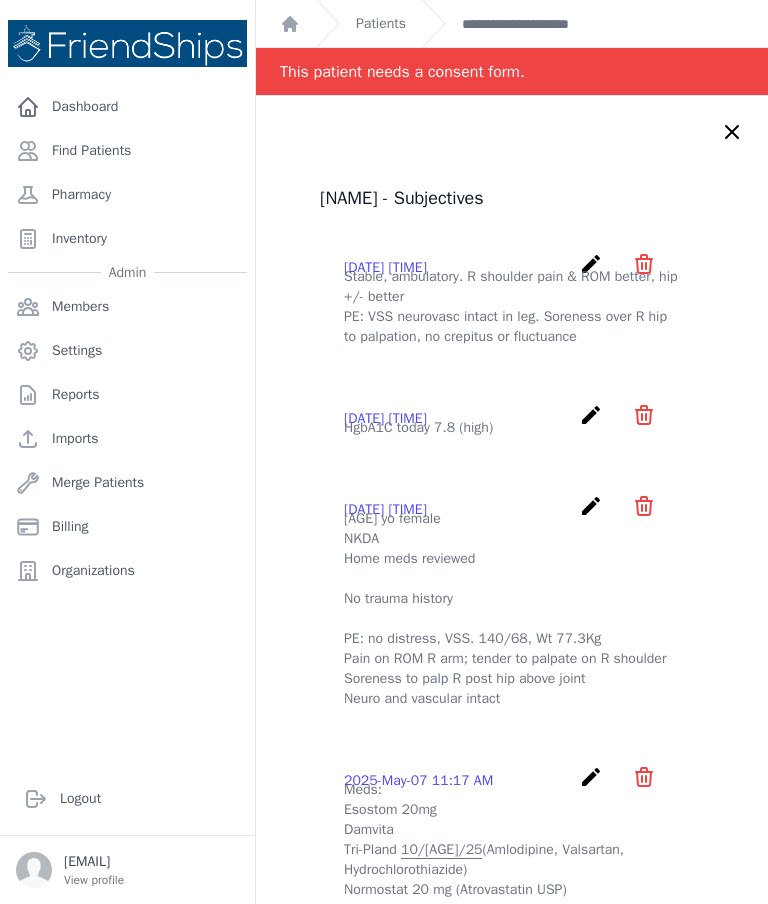 scroll, scrollTop: 0, scrollLeft: 0, axis: both 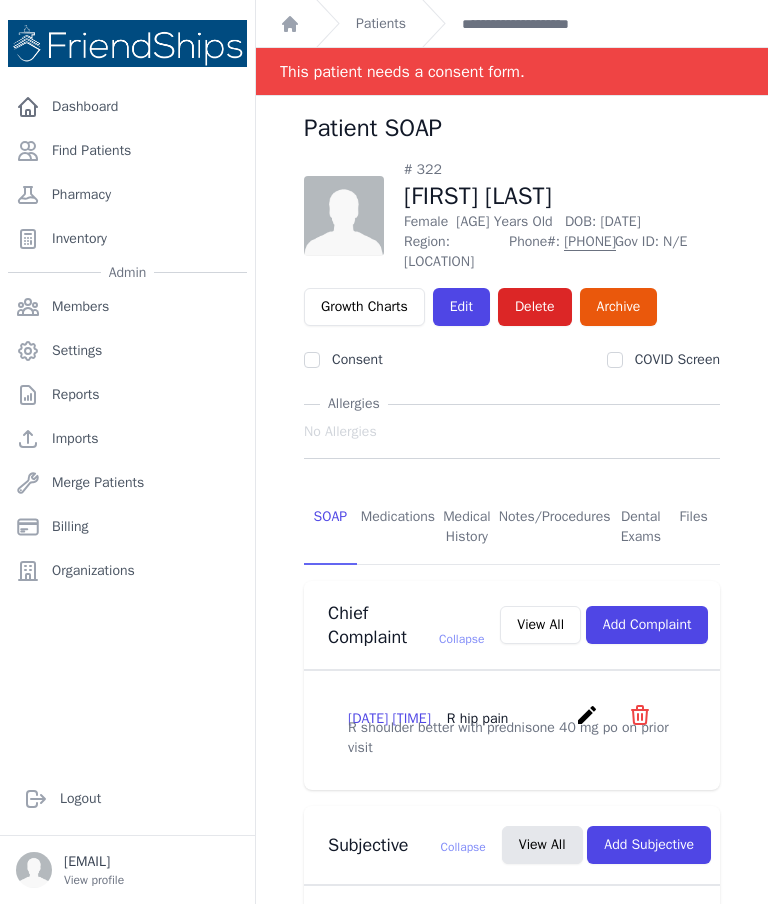 click on "**********" at bounding box center [547, 24] 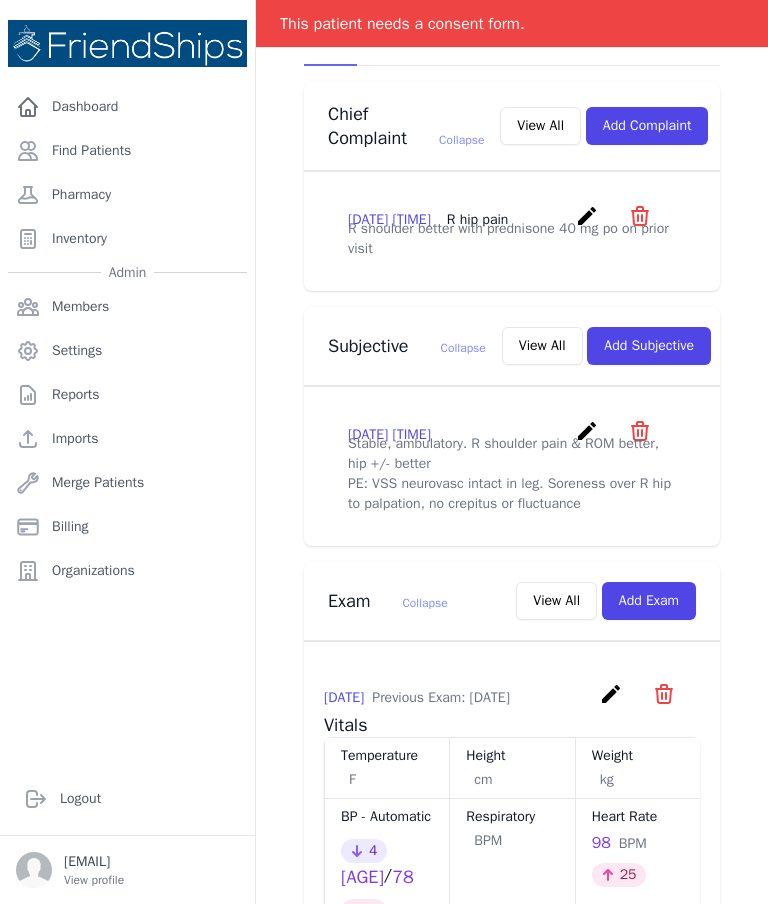 scroll, scrollTop: 447, scrollLeft: 0, axis: vertical 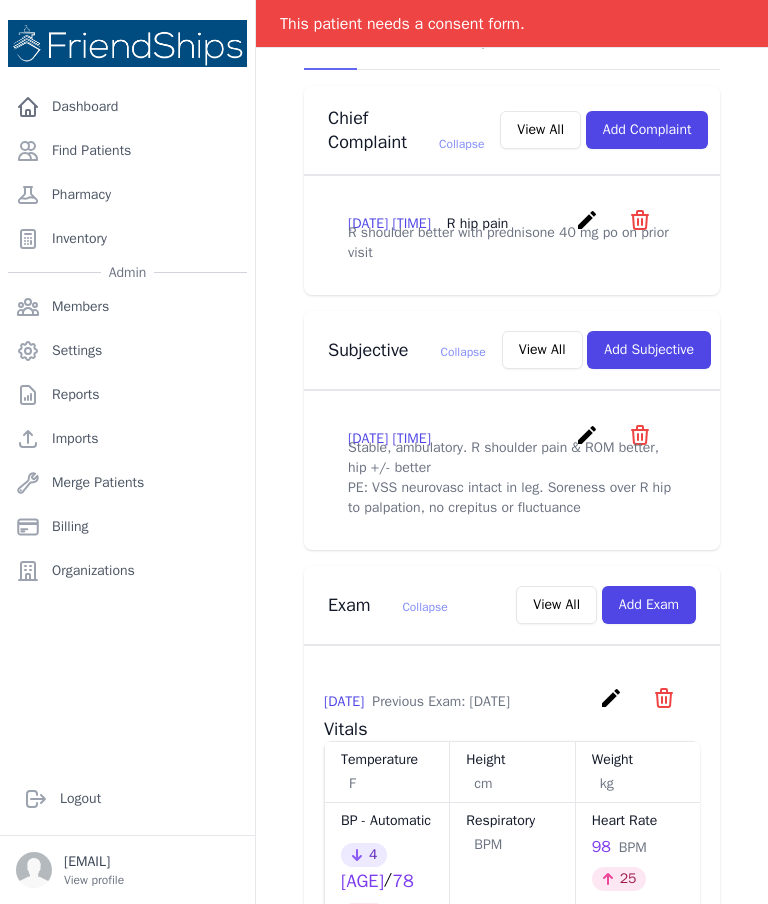 click on "View All" at bounding box center (542, 350) 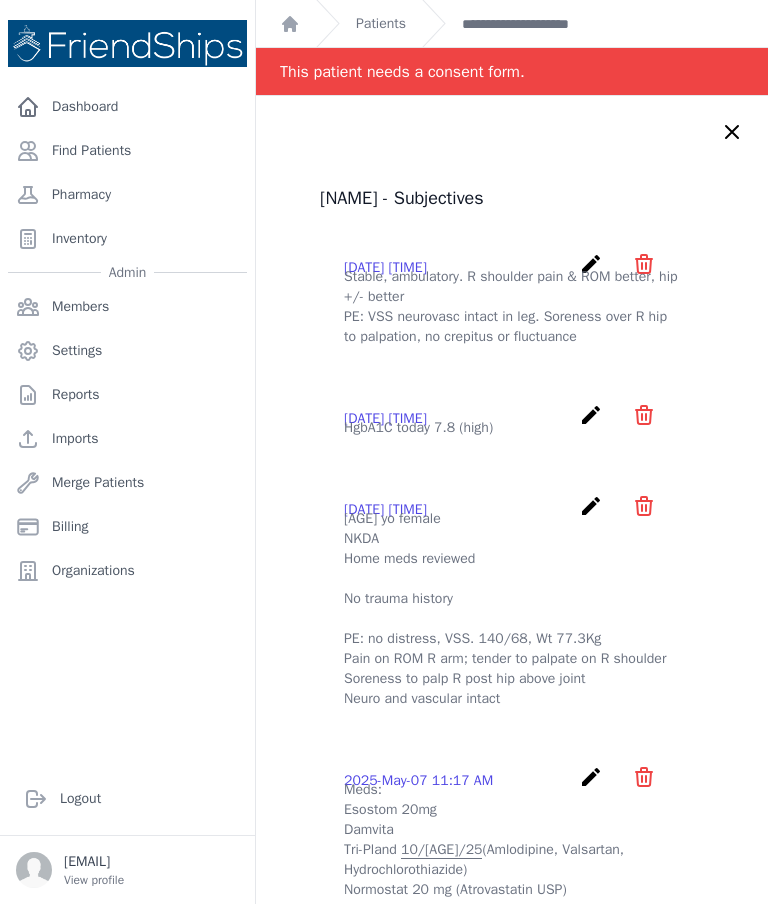 scroll, scrollTop: 0, scrollLeft: 0, axis: both 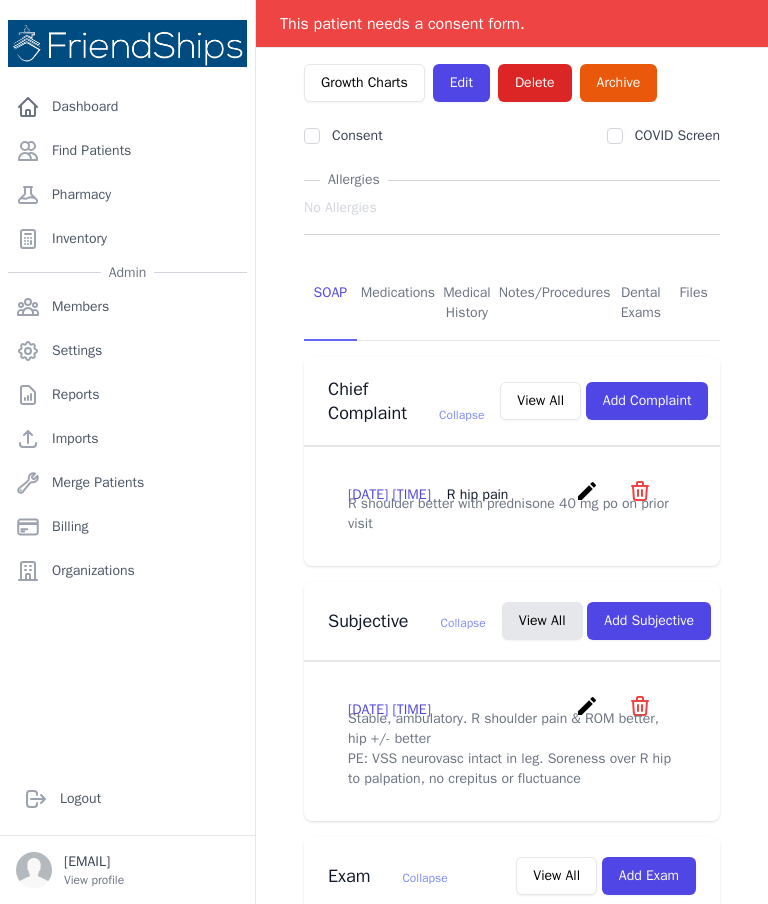 click on "View All" at bounding box center [540, 401] 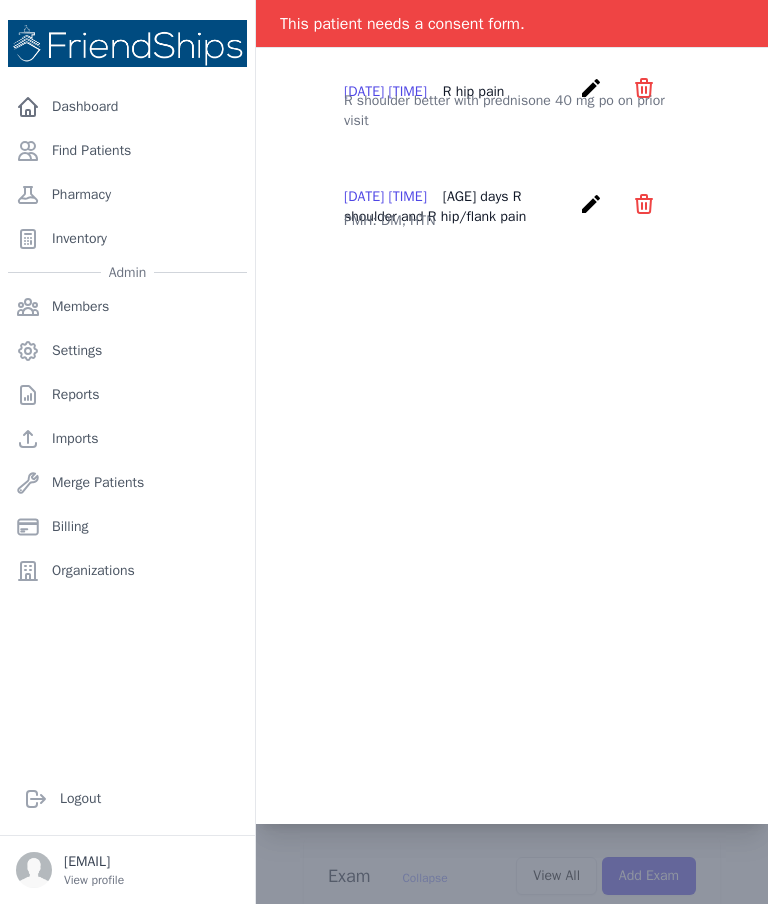 scroll, scrollTop: 0, scrollLeft: 0, axis: both 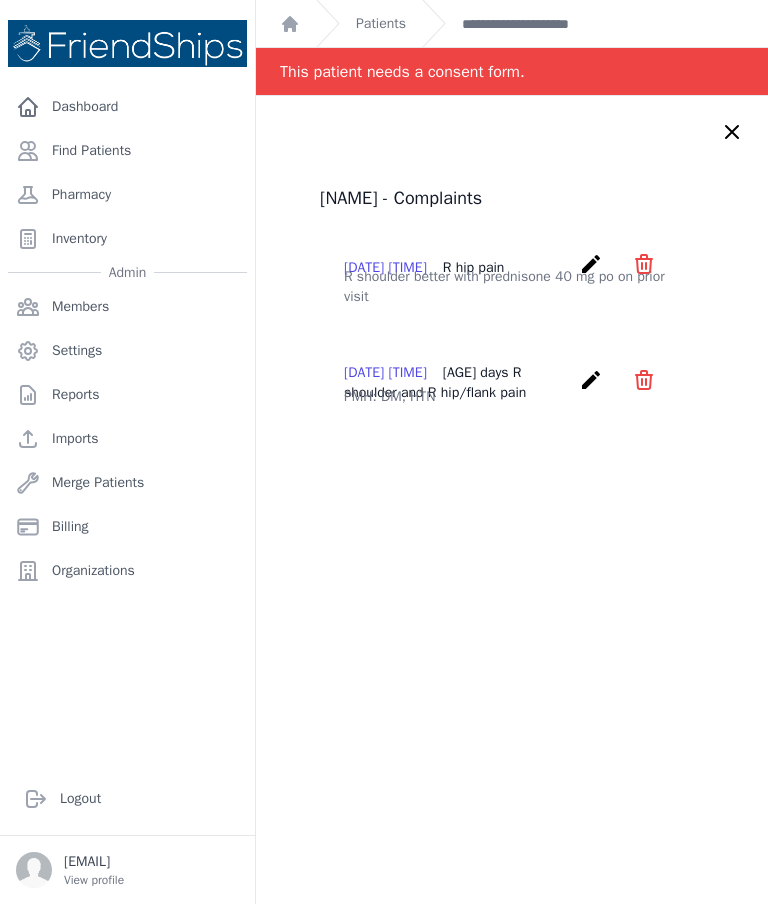 click on "[NAME] - Complaints
[DATE] [TIME]
R hip pain
create
​
Delete complaint -  R hip pain
Are you sure? This action cannot be undone!
Confirm
Cancel
R shoulder better with prednisone 40 mg po on prior visit" at bounding box center (512, 548) 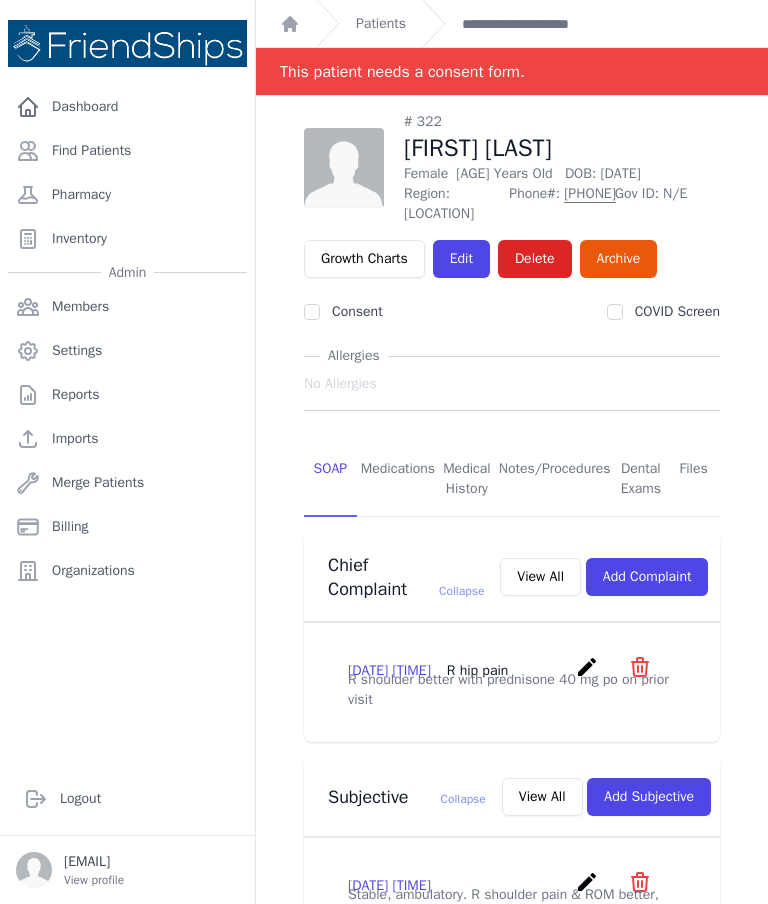 click on "Medications" at bounding box center [398, 480] 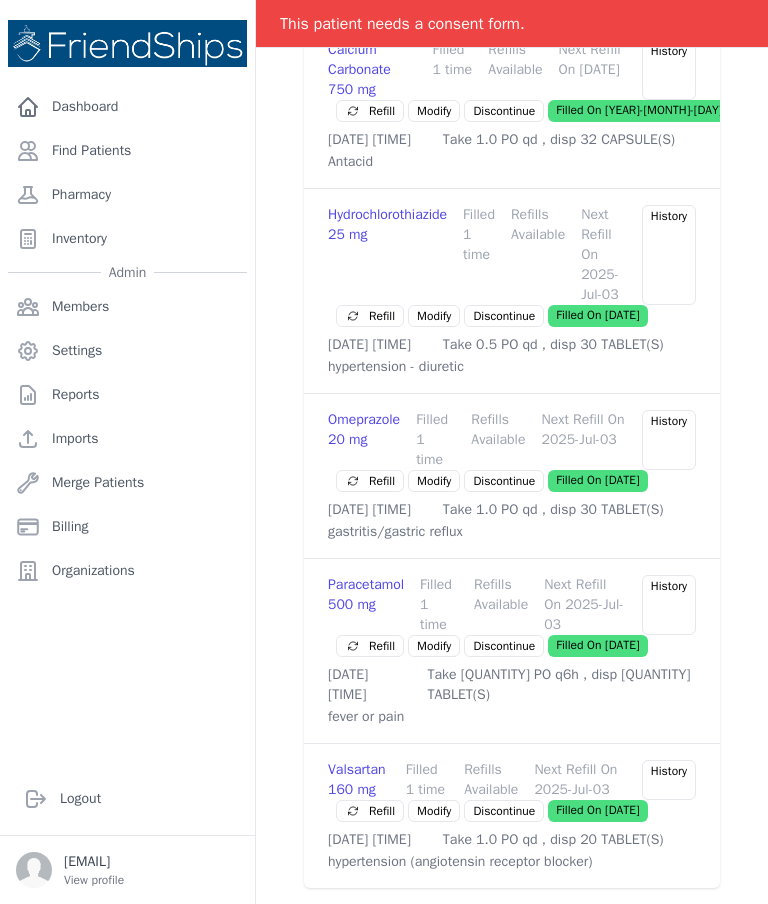 scroll, scrollTop: 1232, scrollLeft: 0, axis: vertical 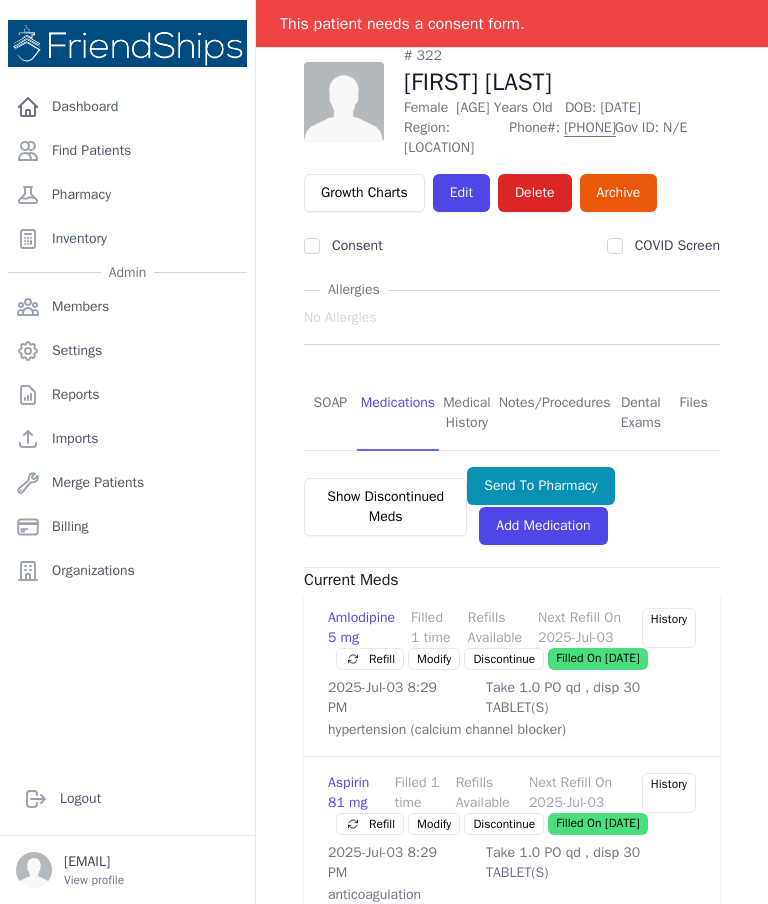 click on "SOAP" at bounding box center [330, 414] 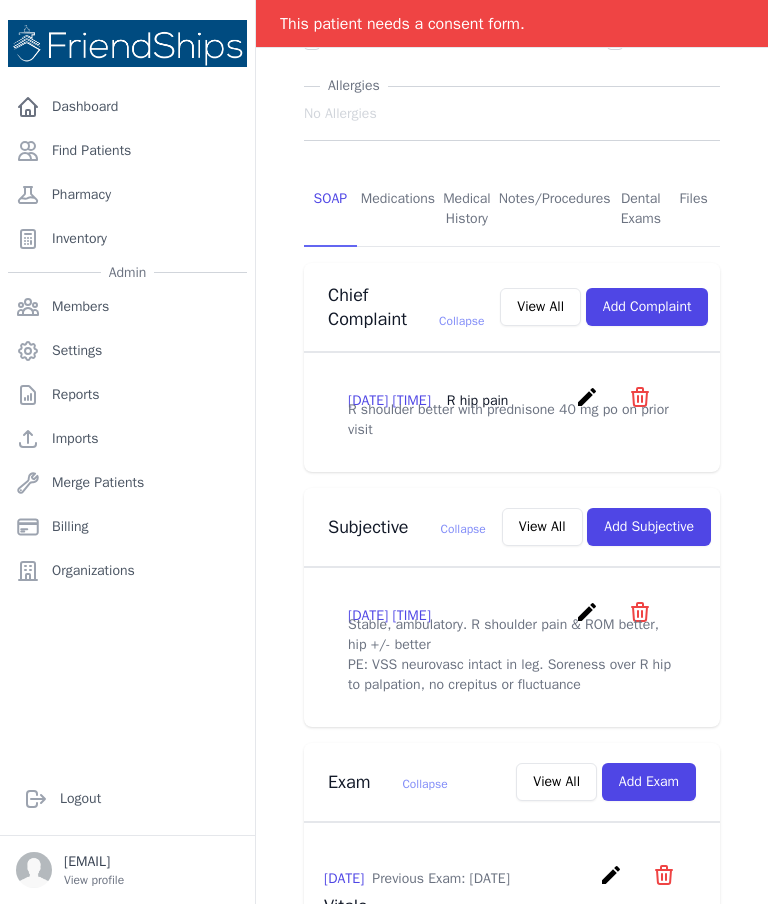 scroll, scrollTop: 320, scrollLeft: 0, axis: vertical 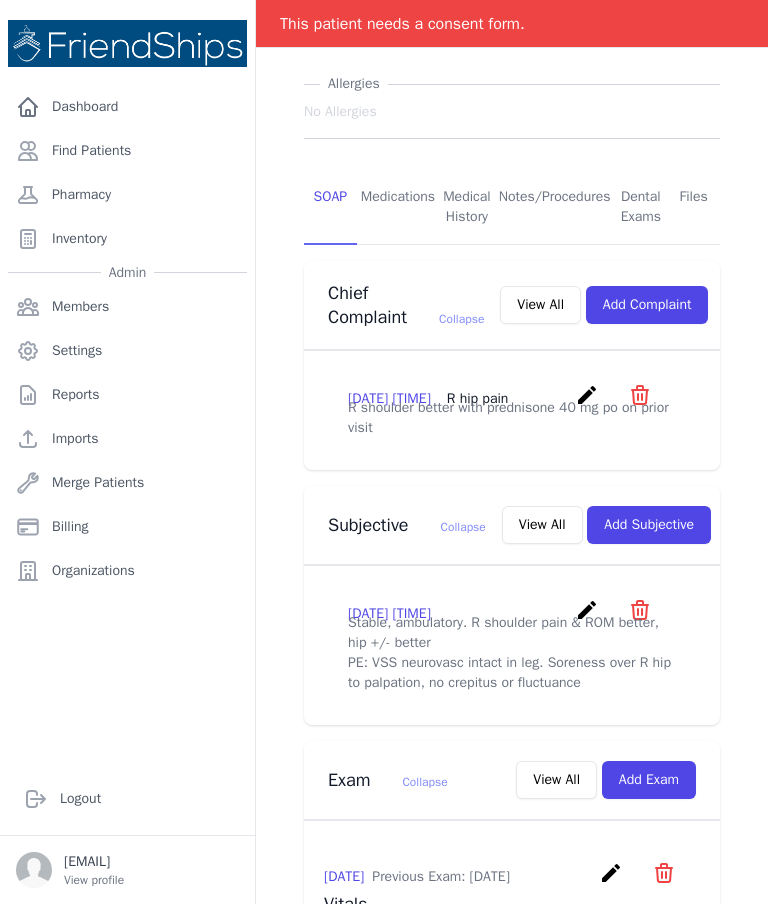 click on "Medications" at bounding box center [398, 208] 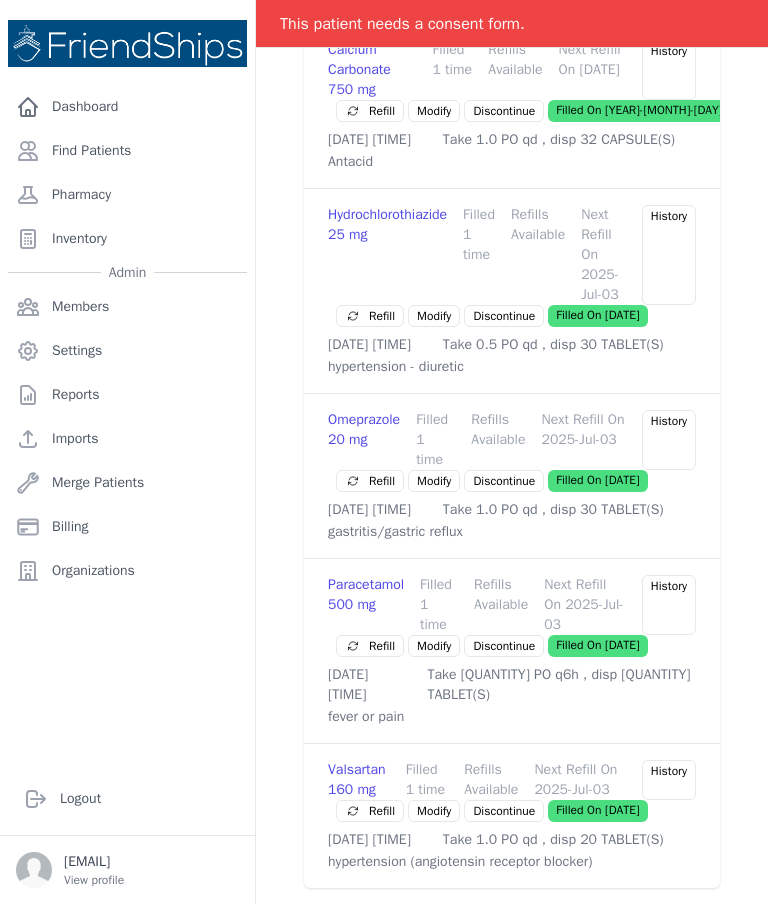 scroll, scrollTop: 1232, scrollLeft: 0, axis: vertical 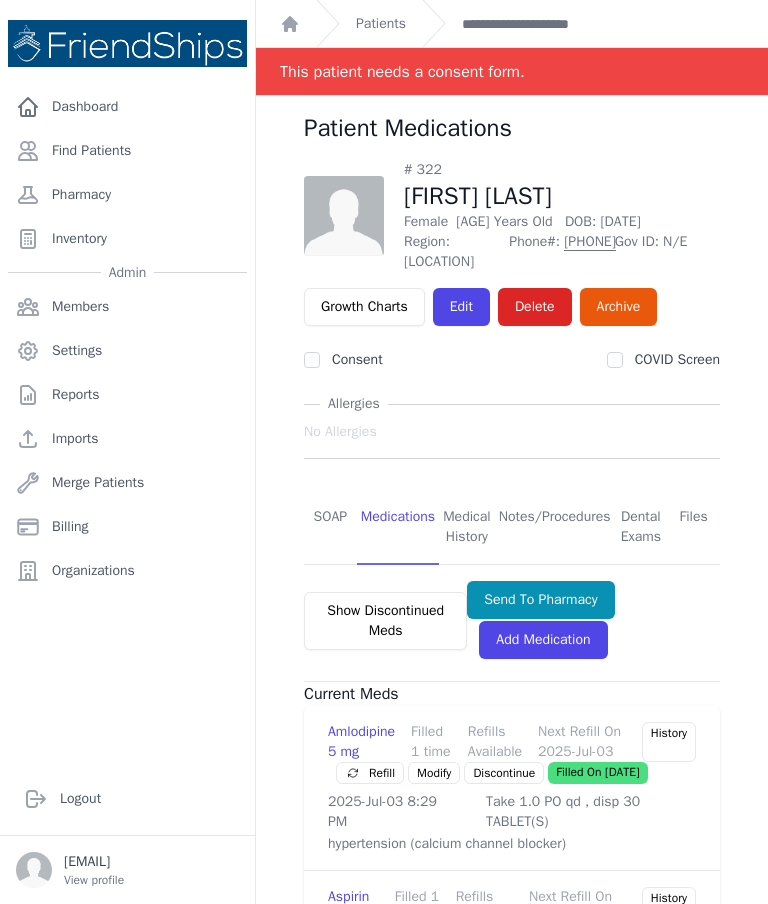 click on "SOAP" at bounding box center (330, 528) 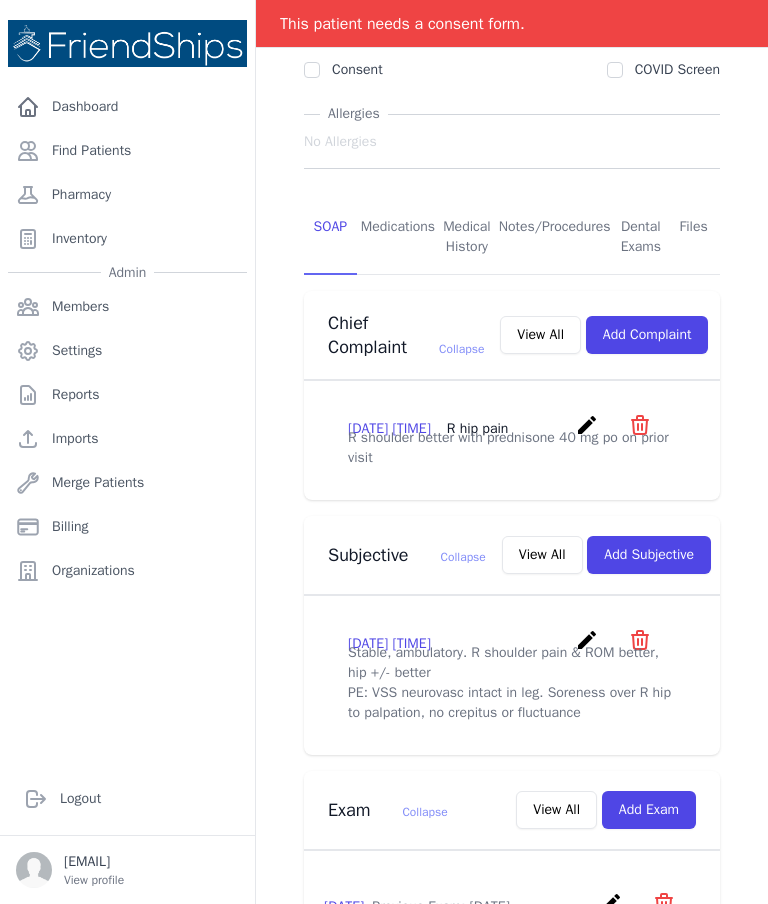 scroll, scrollTop: 293, scrollLeft: 0, axis: vertical 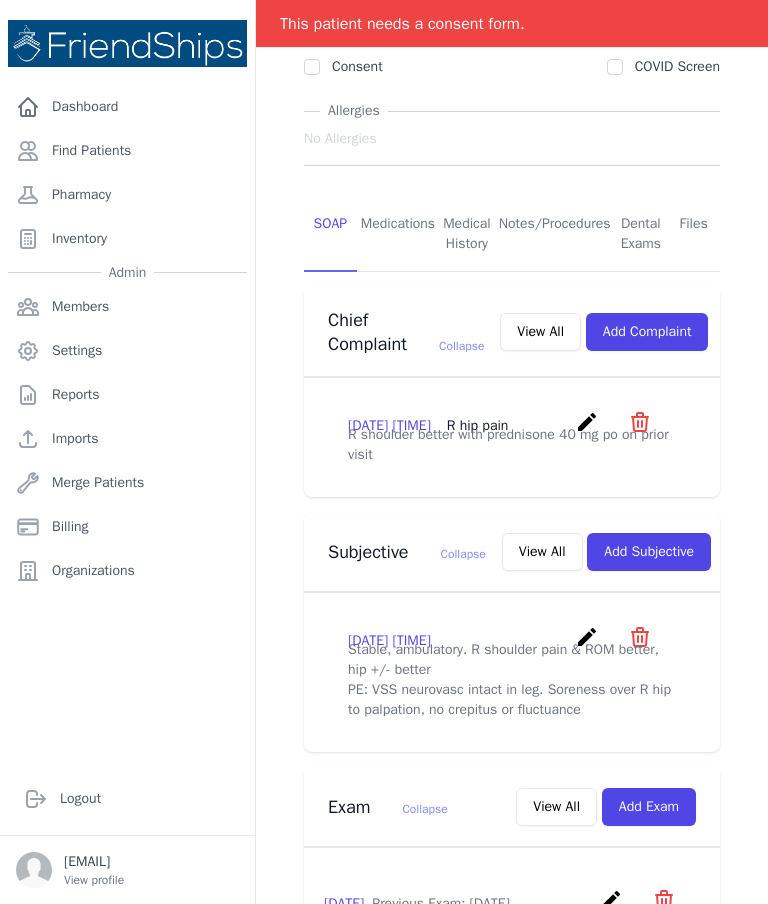 click on "View All" at bounding box center [542, 552] 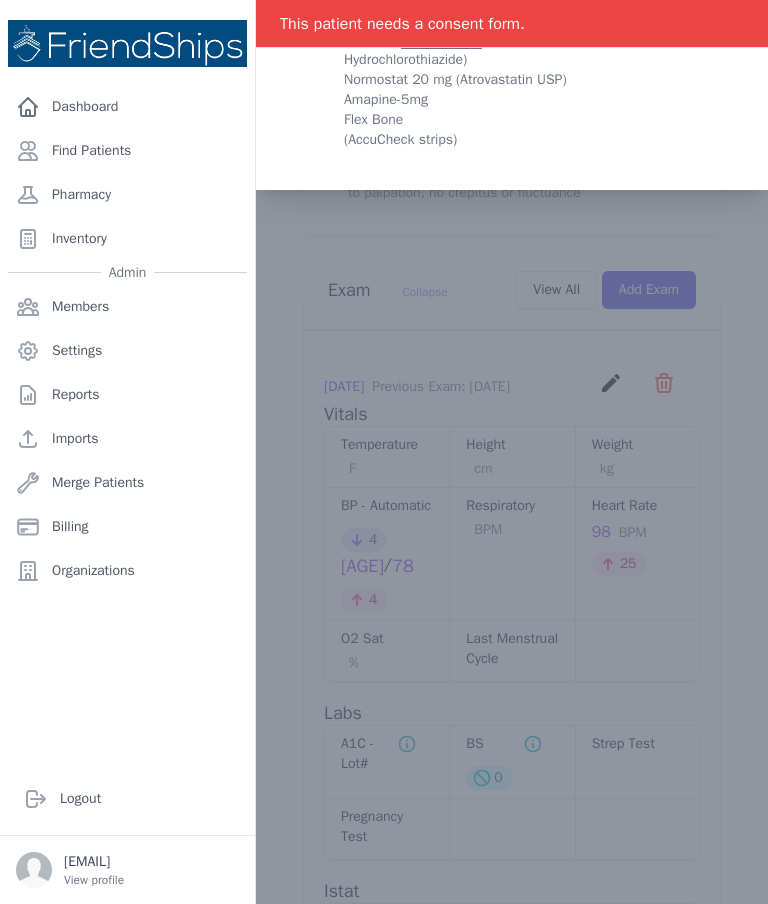 scroll, scrollTop: 836, scrollLeft: 0, axis: vertical 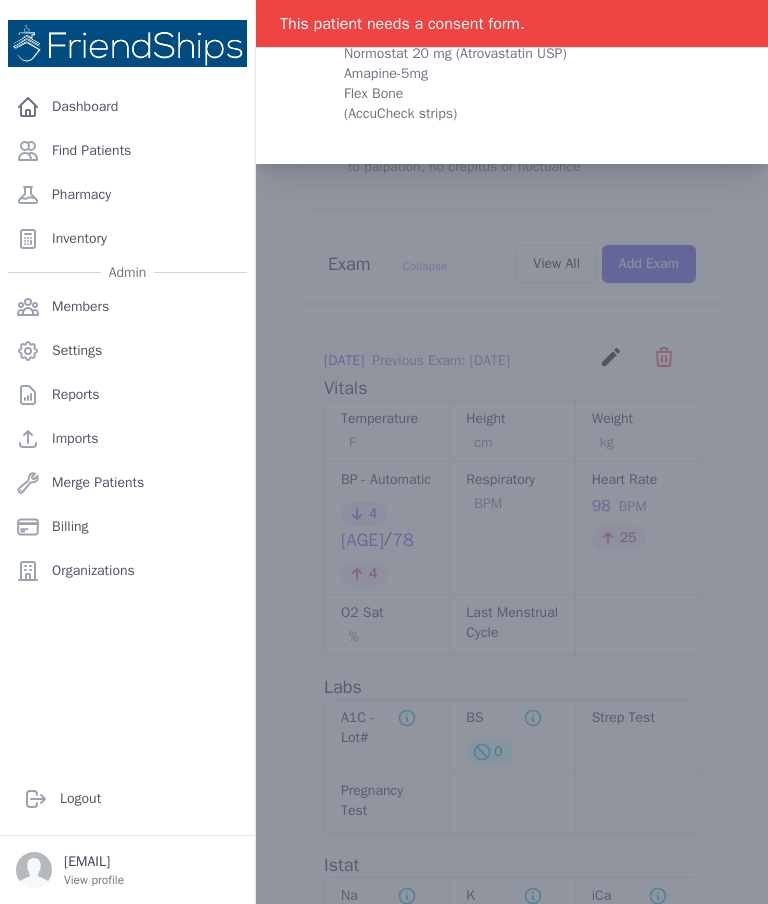 click at bounding box center [512, 444] 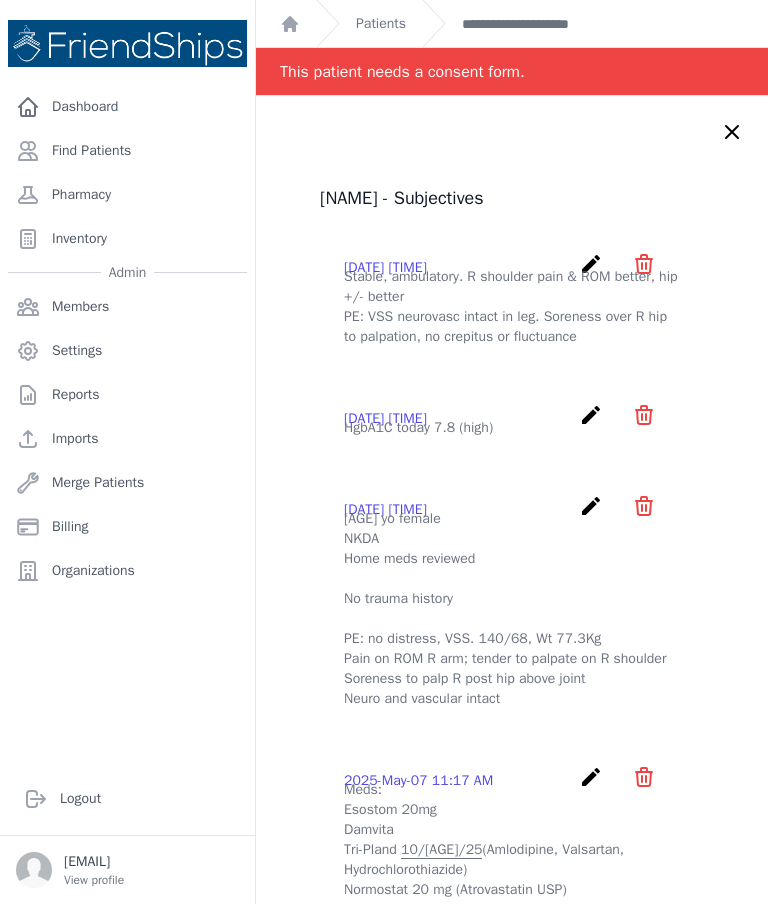 scroll, scrollTop: 0, scrollLeft: 0, axis: both 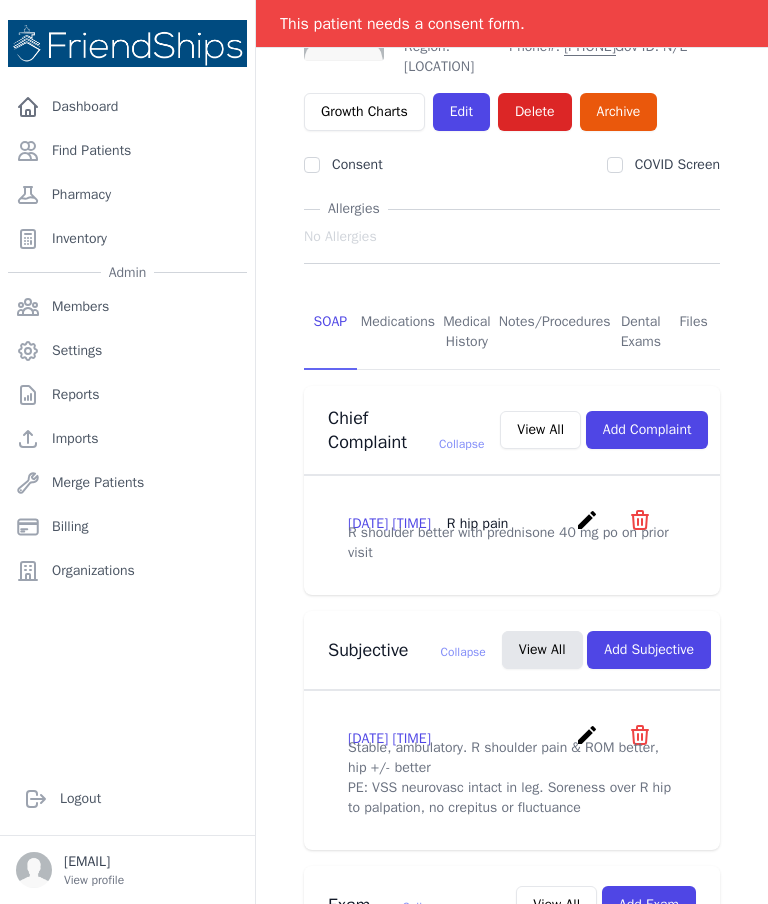 click on "Medications" at bounding box center [398, 333] 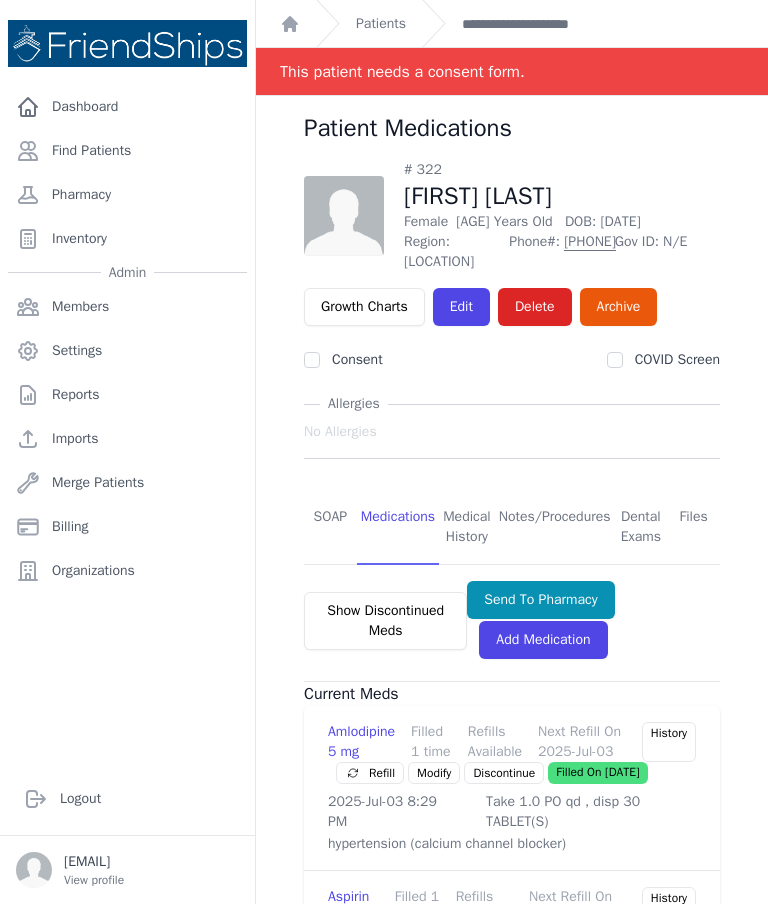 scroll, scrollTop: 0, scrollLeft: 0, axis: both 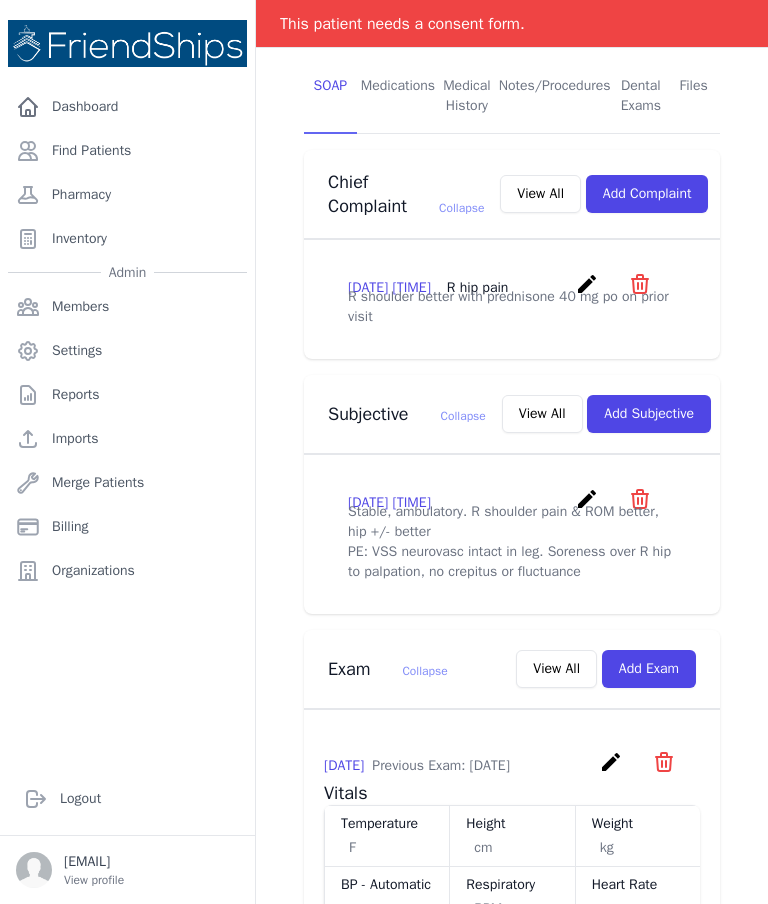 click on "Add Subjective" at bounding box center [649, 414] 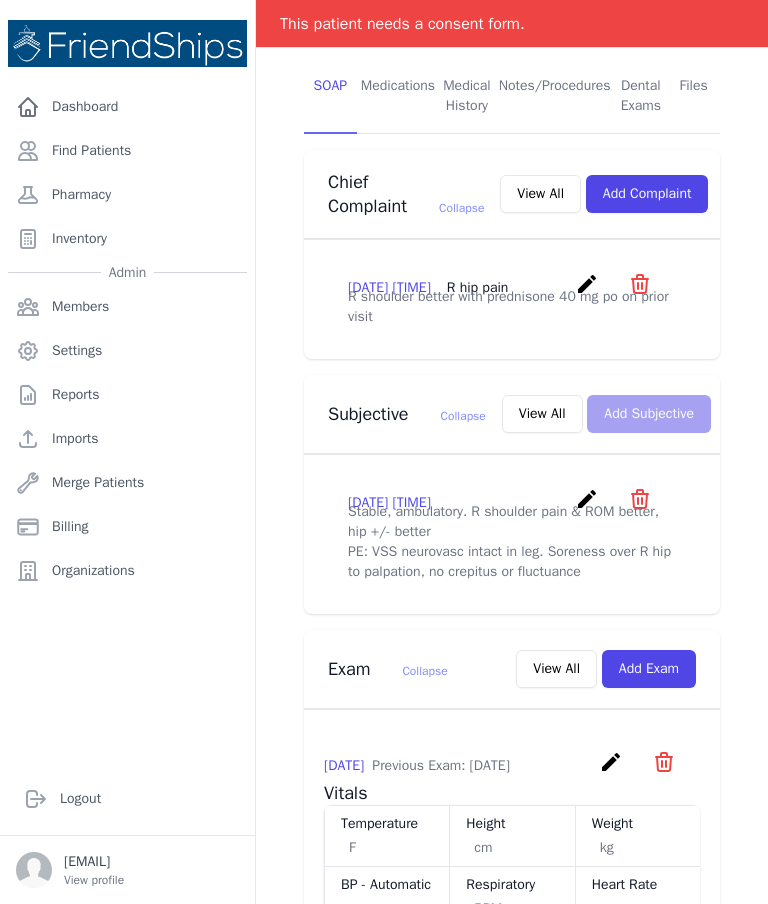 scroll, scrollTop: 0, scrollLeft: 0, axis: both 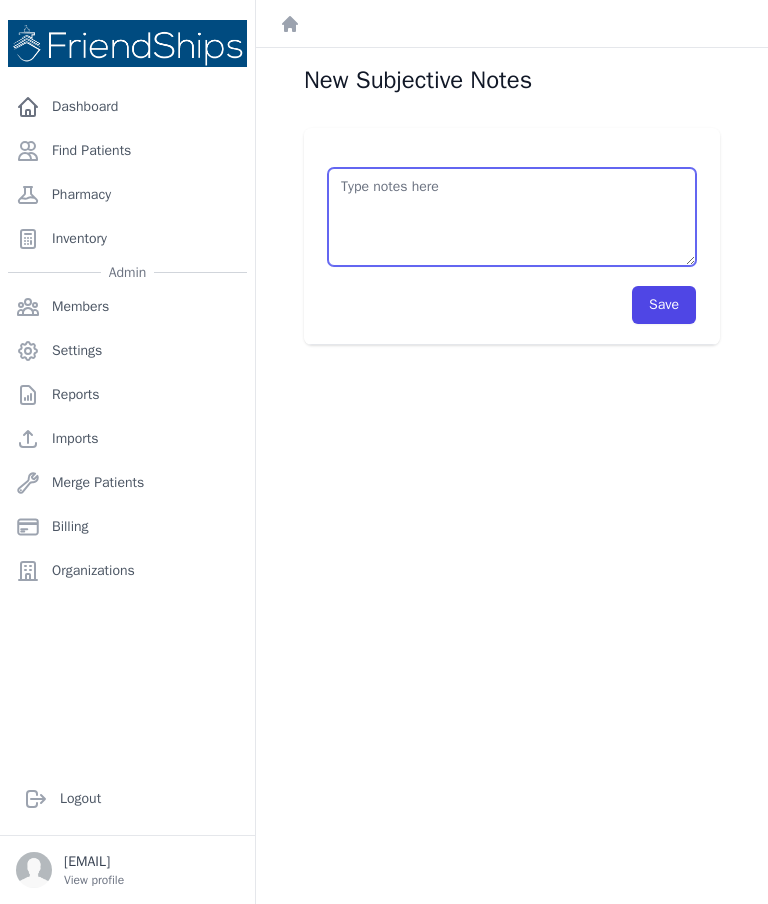 click at bounding box center (512, 217) 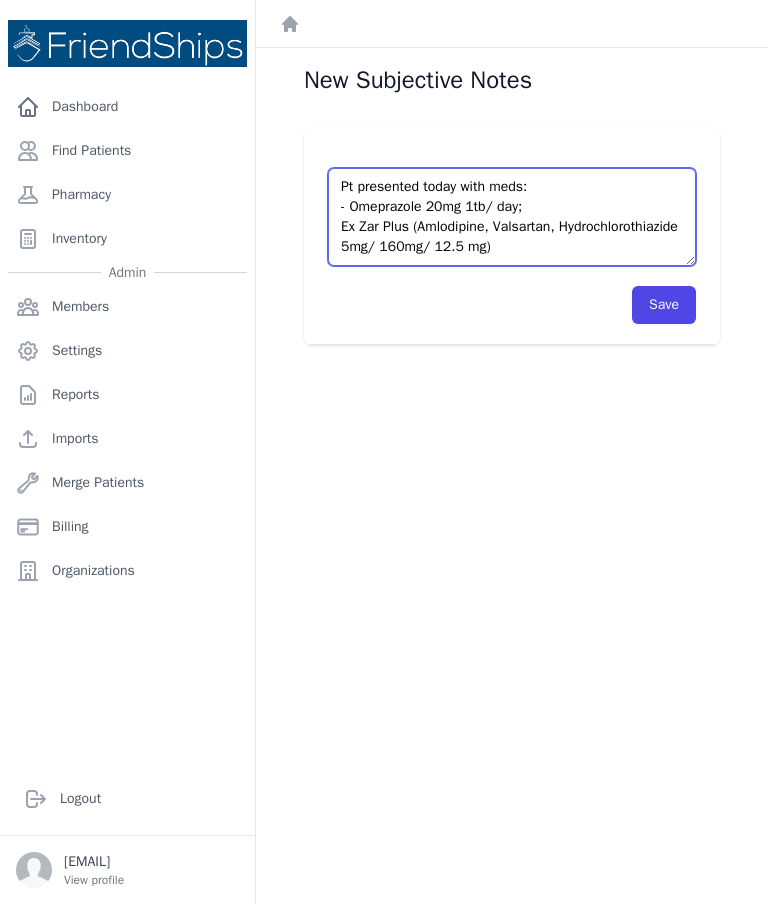 click on "Pt presented today with meds:
- Omeprazole 20mg 1tb/ day;
Ex Zar Plus (Amlodipine, Valsartan, Hydrochlorothiazide 5mg/ 160mg/ 12.5 mg)" at bounding box center [512, 217] 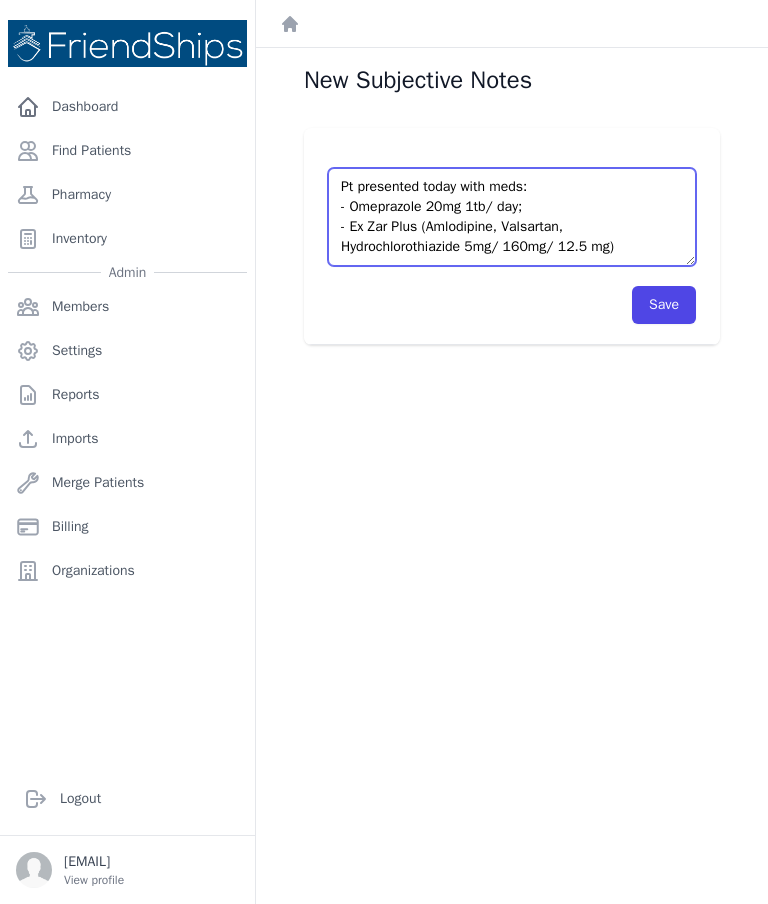 click on "Pt presented today with meds:
- Omeprazole 20mg 1tb/ day;
- Ex Zar Plus (Amlodipine, Valsartan, Hydrochlorothiazide 5mg/ 160mg/ 12.5 mg)" at bounding box center (512, 217) 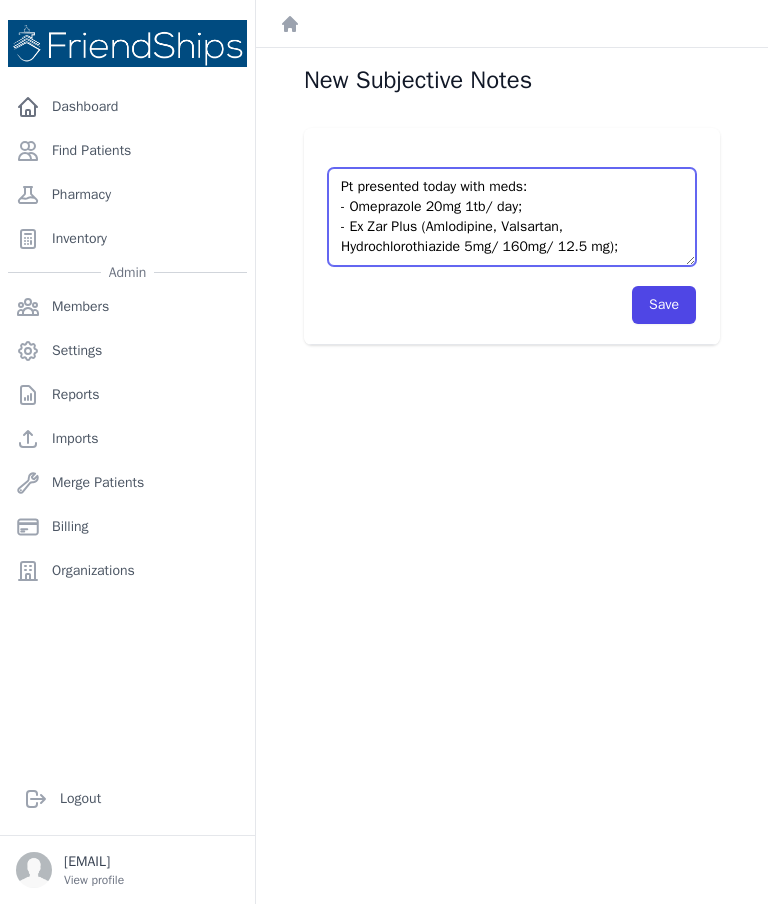 scroll, scrollTop: 11, scrollLeft: 0, axis: vertical 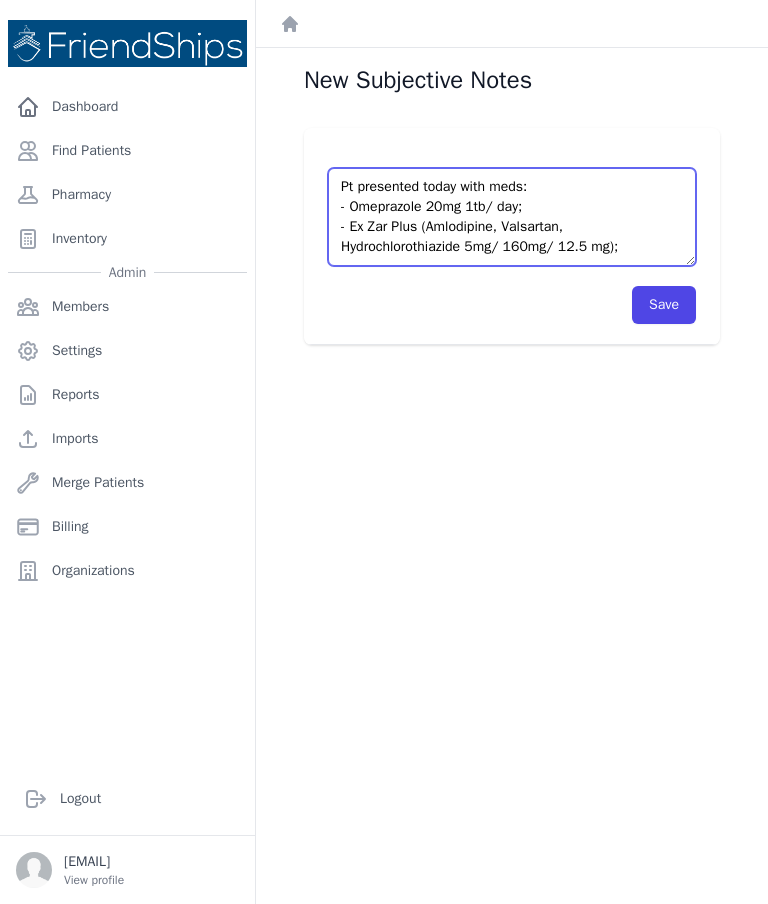 click on "Pt presented today with meds:
- Omeprazole 20mg 1tb/ day;
- Ex Zar Plus (Amlodipine, Valsartan, Hydrochlorothiazide 5mg/ 160mg/ 12.5 mg);" at bounding box center (512, 217) 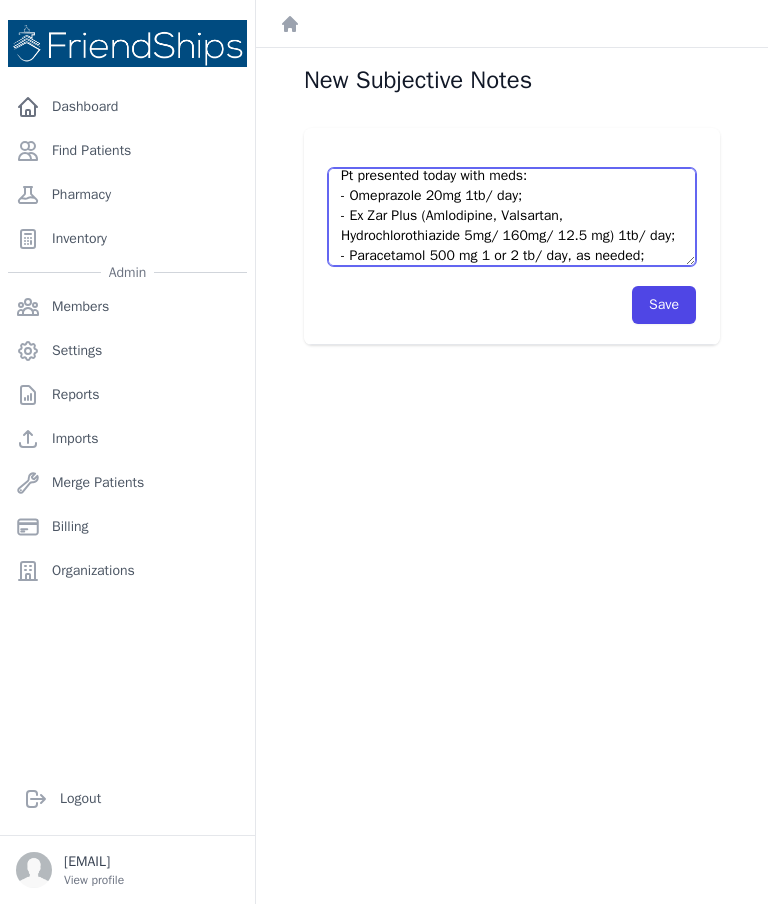 scroll, scrollTop: 60, scrollLeft: 0, axis: vertical 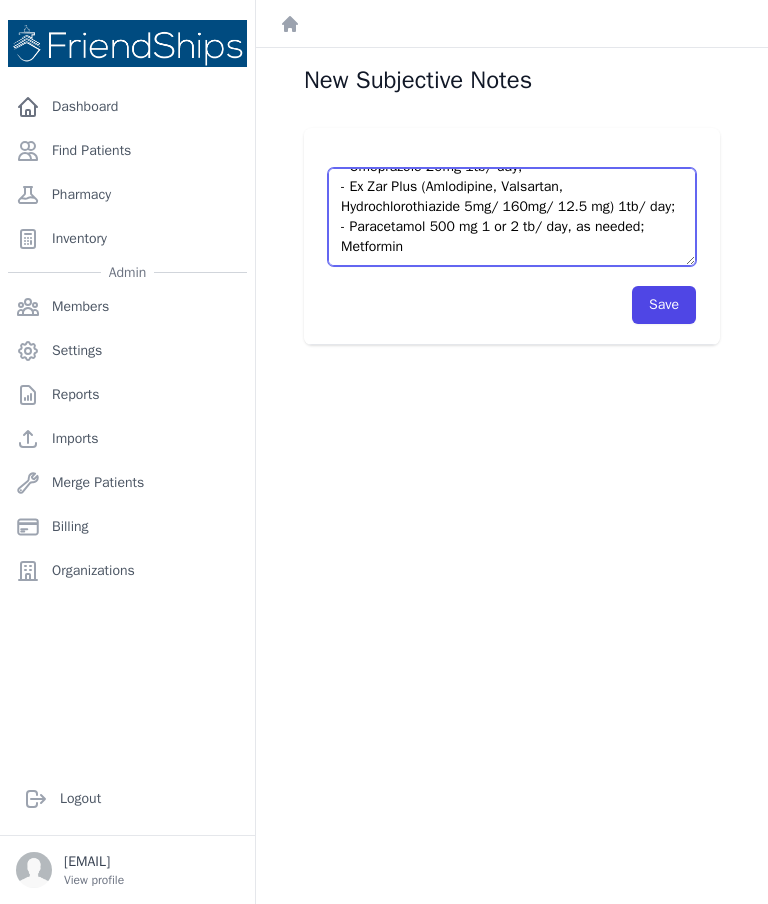 click on "Pt presented today with meds:
- Omeprazole 20mg 1tb/ day;
- Ex Zar Plus (Amlodipine, Valsartan, Hydrochlorothiazide 5mg/ 160mg/ 12.5 mg) 1tb/ day;
- Paracetamol 500 mg 1 or 2 tb/ day, as needed;
Metformin" at bounding box center (512, 217) 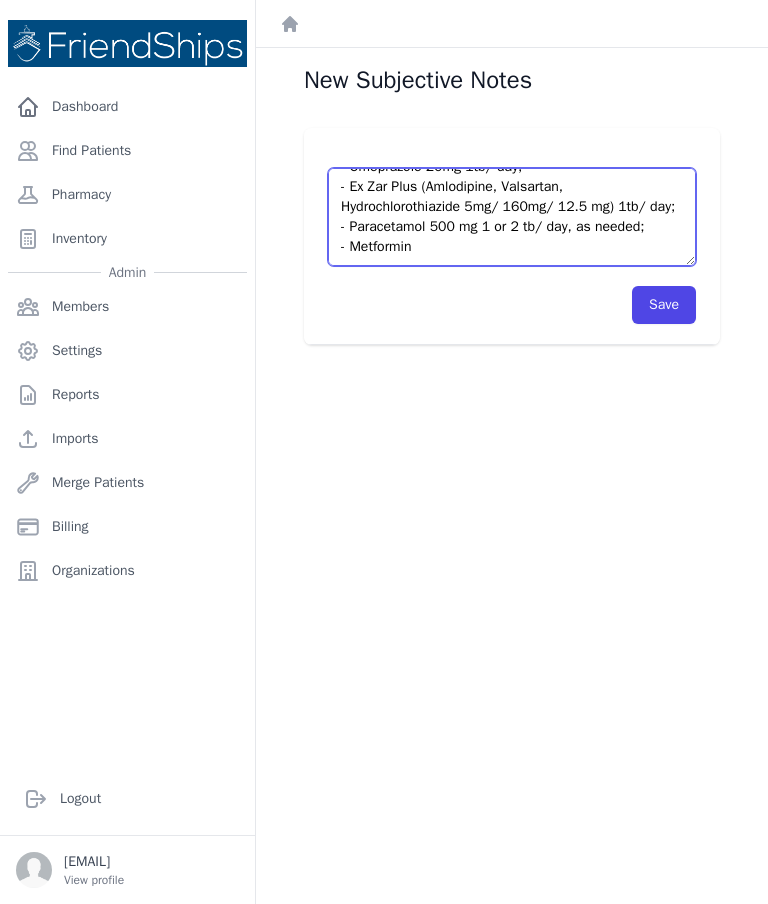 click on "Pt presented today with meds:
- Omeprazole 20mg 1tb/ day;
- Ex Zar Plus (Amlodipine, Valsartan, Hydrochlorothiazide 5mg/ 160mg/ 12.5 mg) 1tb/ day;
- Paracetamol 500 mg 1 or 2 tb/ day, as needed;
- Metformin" at bounding box center (512, 217) 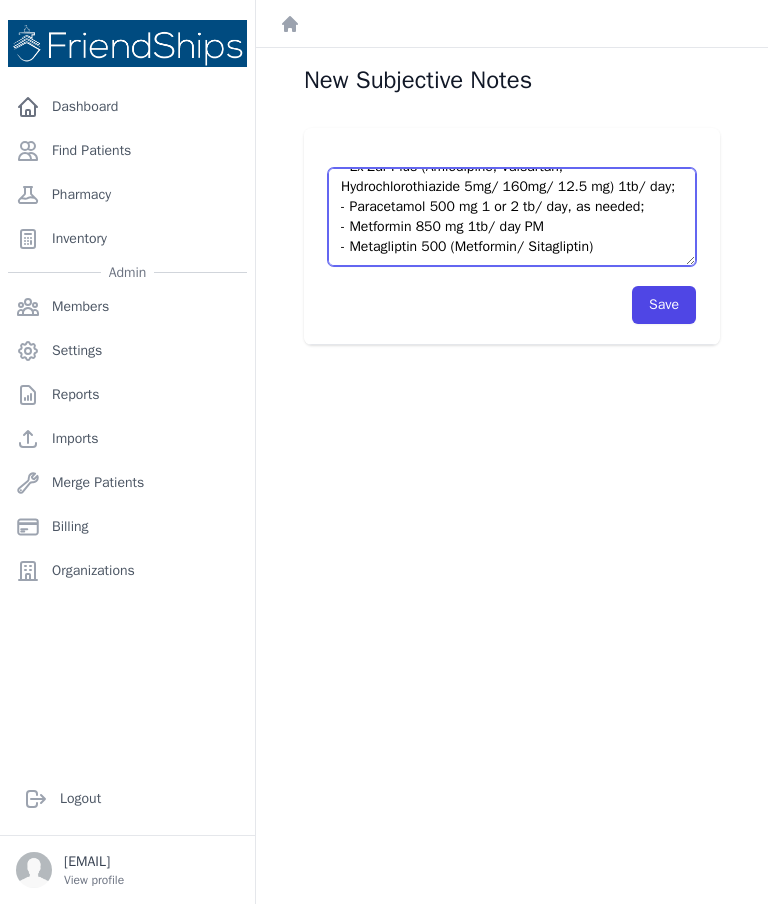click on "Pt presented today with meds:
- Omeprazole 20mg 1tb/ day;
- Ex Zar Plus (Amlodipine, Valsartan, Hydrochlorothiazide 5mg/ 160mg/ 12.5 mg) 1tb/ day;
- Paracetamol 500 mg 1 or 2 tb/ day, as needed;
- Metformin 850 mg 1tb/ day PM
- Metagliptin 500 (Metformin/ Sitagliptin)" at bounding box center (512, 217) 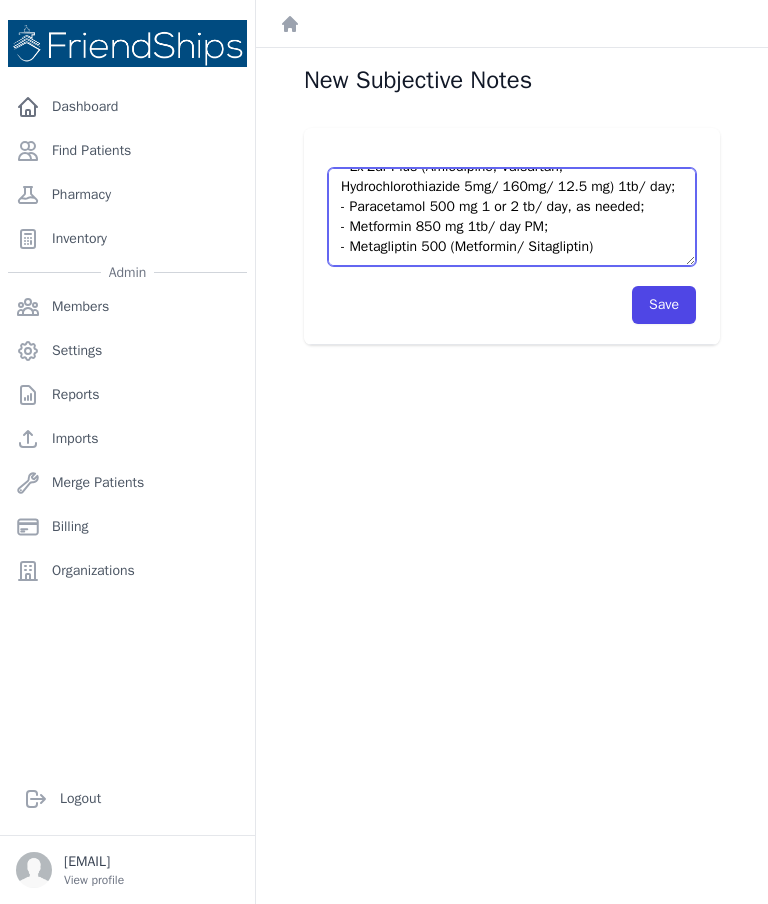 click on "Pt presented today with meds:
- Omeprazole 20mg 1tb/ day;
- Ex Zar Plus (Amlodipine, Valsartan, Hydrochlorothiazide 5mg/ 160mg/ 12.5 mg) 1tb/ day;
- Paracetamol 500 mg 1 or 2 tb/ day, as needed;
- Metformin 850 mg 1tb/ day PM;
- Metagliptin 500 (Metformin/ Sitagliptin)" at bounding box center [512, 217] 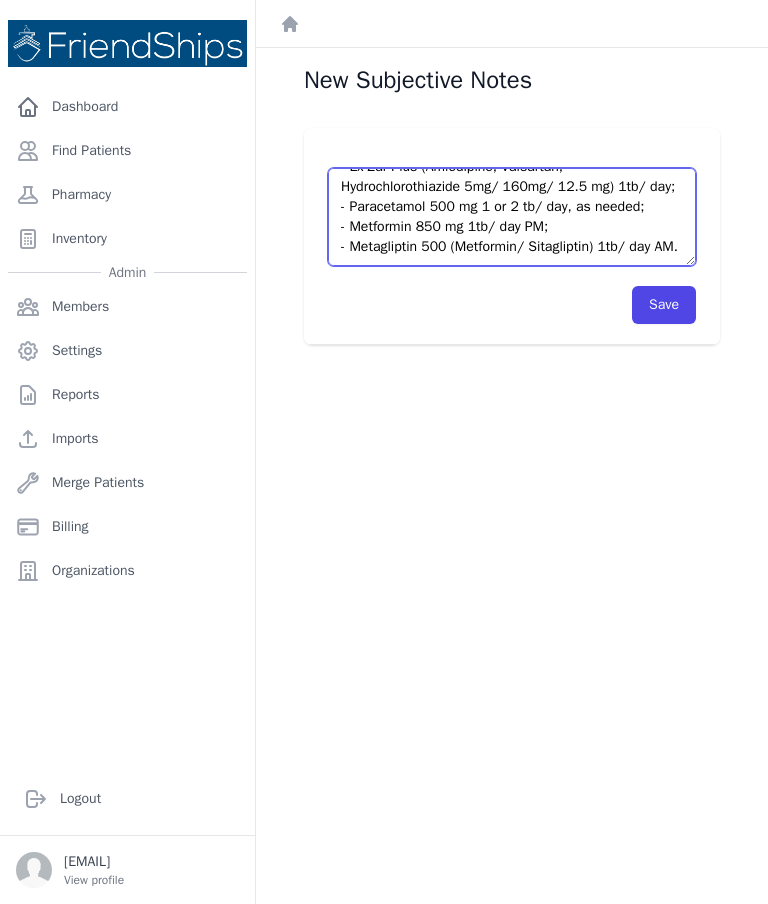 scroll, scrollTop: 100, scrollLeft: 0, axis: vertical 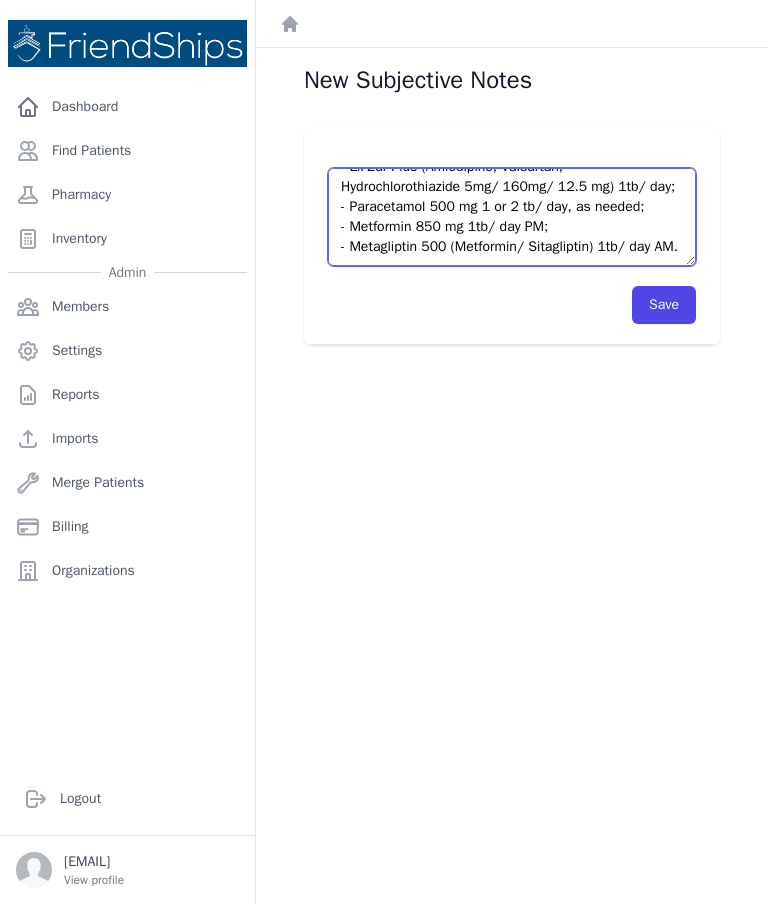 click on "Pt presented today with meds:
- Omeprazole 20mg 1tb/ day;
- Ex Zar Plus (Amlodipine, Valsartan, Hydrochlorothiazide 5mg/ 160mg/ 12.5 mg) 1tb/ day;
- Paracetamol 500 mg 1 or 2 tb/ day, as needed;
- Metformin 850 mg 1tb/ day PM;
- Metagliptin 500 (Metformin/ Sitagliptin) 1tb/ day AM." at bounding box center [512, 217] 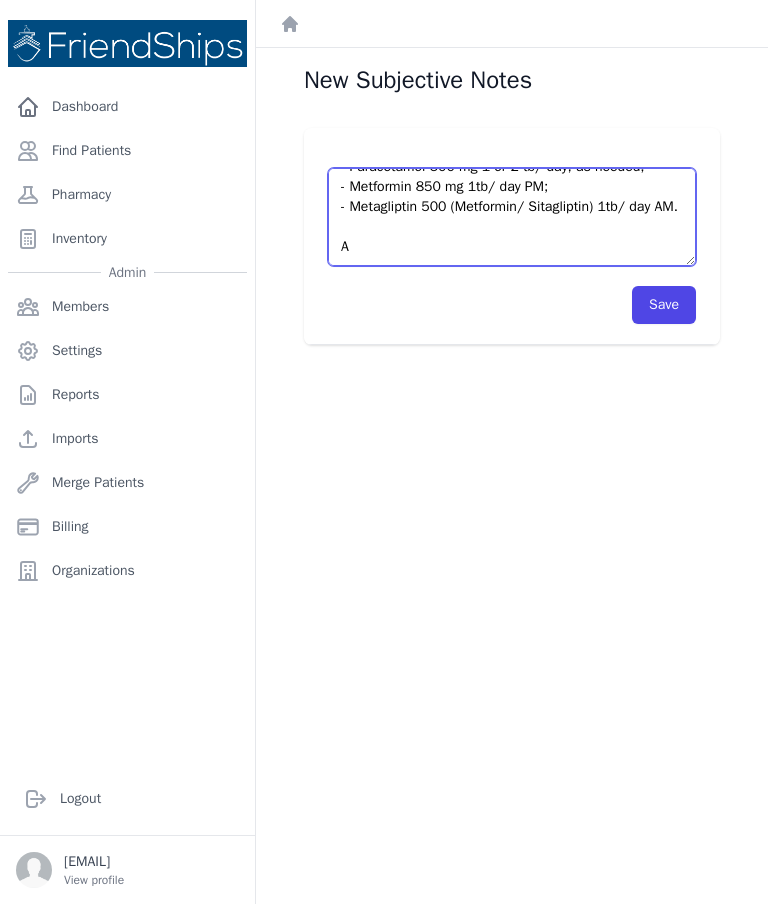 scroll, scrollTop: 111, scrollLeft: 0, axis: vertical 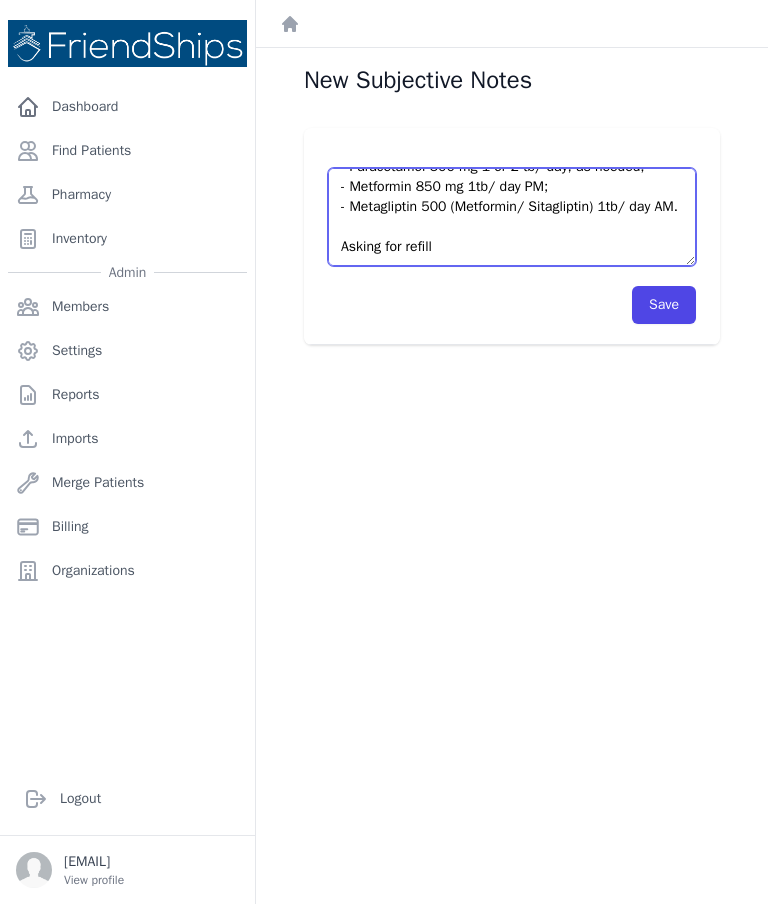 click on "Pt presented today with meds:
- Omeprazole 20mg 1tb/ day;
- Ex Zar Plus (Amlodipine, Valsartan, Hydrochlorothiazide 5mg/ 160mg/ 12.5 mg) 1tb/ day;
- Paracetamol 500 mg 1 or 2 tb/ day, as needed;
- Metformin 850 mg 1tb/ day PM;
- Metagliptin 500 (Metformin/ Sitagliptin) 1tb/ day AM.
Asking for refill" at bounding box center [512, 217] 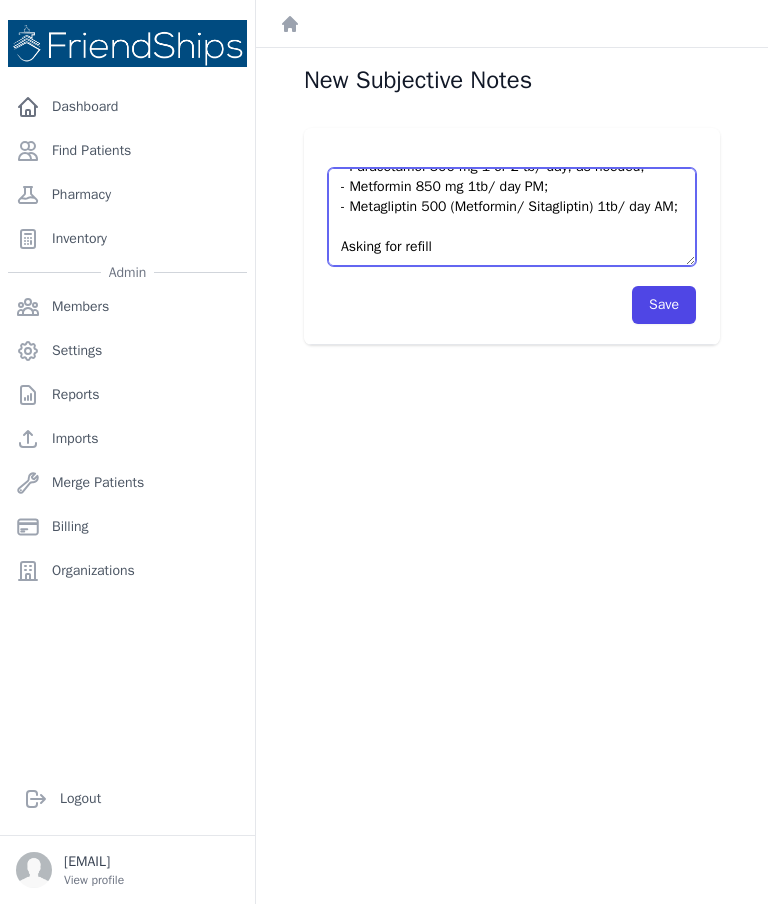 click on "Pt presented today with meds:
- Omeprazole 20mg 1tb/ day;
- Ex Zar Plus (Amlodipine, Valsartan, Hydrochlorothiazide 5mg/ 160mg/ 12.5 mg) 1tb/ day;
- Paracetamol 500 mg 1 or 2 tb/ day, as needed;
- Metformin 850 mg 1tb/ day PM;
- Metagliptin 500 (Metformin/ Sitagliptin) 1tb/ day AM;
Asking for refill" at bounding box center (512, 217) 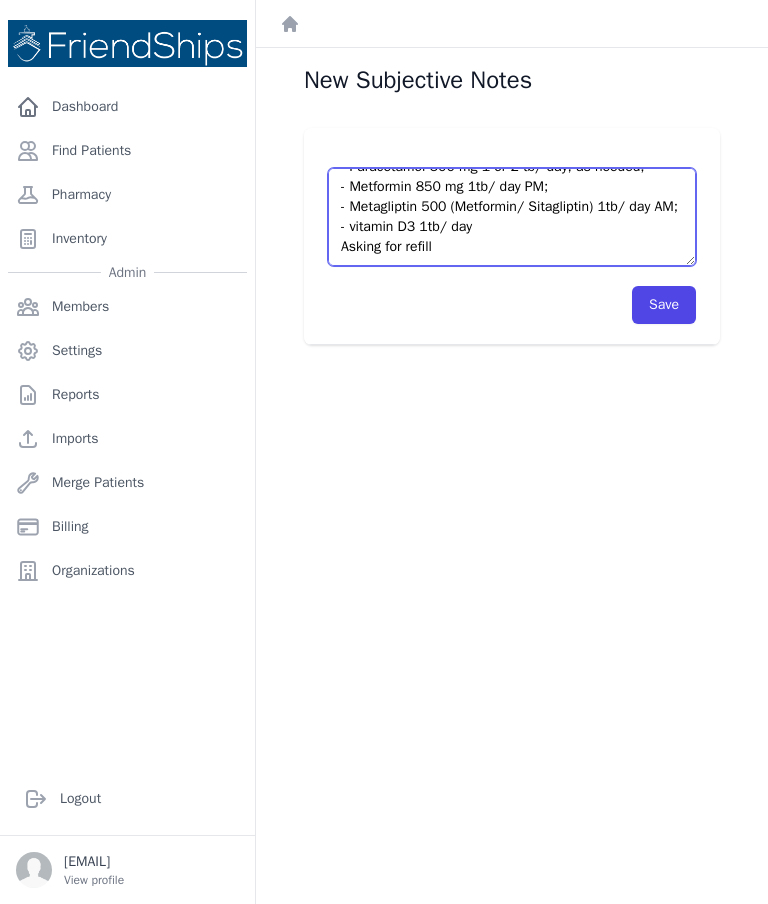 click on "Pt presented today with meds:
- Omeprazole 20mg 1tb/ day;
- Ex Zar Plus (Amlodipine, Valsartan, Hydrochlorothiazide 5mg/ 160mg/ 12.5 mg) 1tb/ day;
- Paracetamol 500 mg 1 or 2 tb/ day, as needed;
- Metformin 850 mg 1tb/ day PM;
- Metagliptin 500 (Metformin/ Sitagliptin) 1tb/ day AM;
- vitamin D3 1tb/ day
Asking for refill" at bounding box center (512, 217) 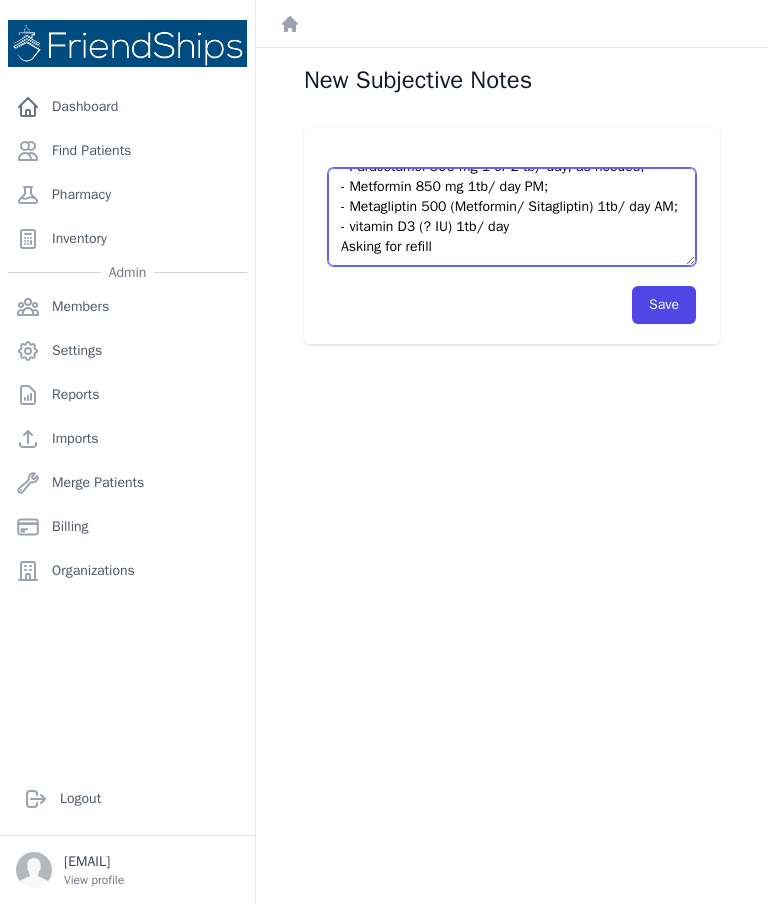 click on "Pt presented today with meds:
- Omeprazole 20mg 1tb/ day;
- Ex Zar Plus (Amlodipine, Valsartan, Hydrochlorothiazide 5mg/ 160mg/ 12.5 mg) 1tb/ day;
- Paracetamol 500 mg 1 or 2 tb/ day, as needed;
- Metformin 850 mg 1tb/ day PM;
- Metagliptin 500 (Metformin/ Sitagliptin) 1tb/ day AM;
- vitamin D3 (? IU) 1tb/ day
Asking for refill" at bounding box center [512, 217] 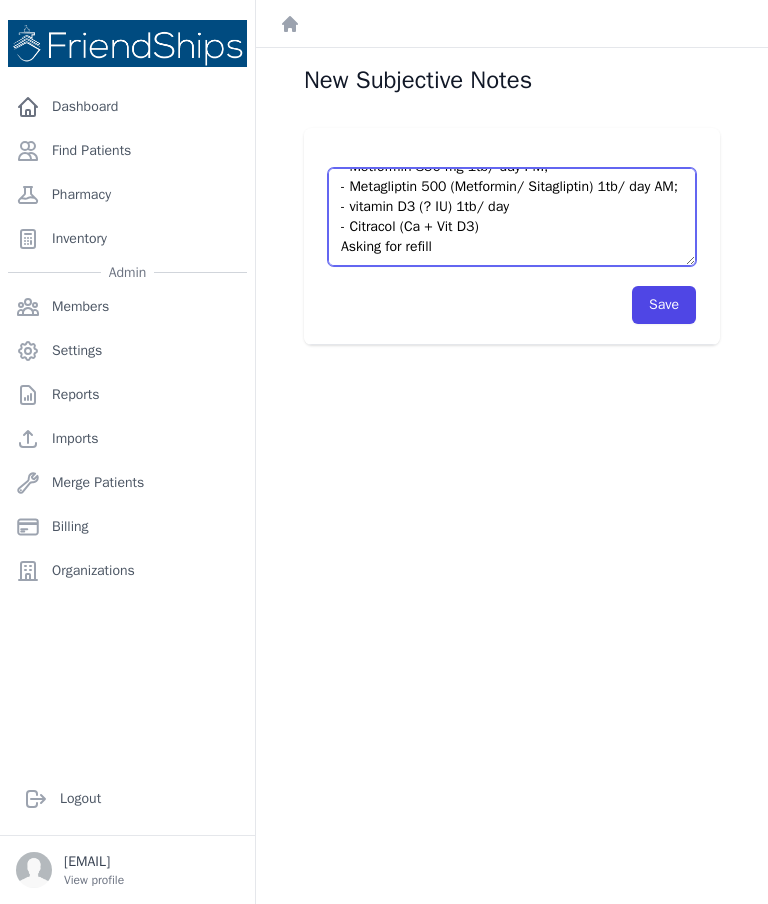 click on "Pt presented today with meds:
- Omeprazole 20mg 1tb/ day;
- Ex Zar Plus (Amlodipine, Valsartan, Hydrochlorothiazide 5mg/ 160mg/ 12.5 mg) 1tb/ day;
- Paracetamol 500 mg 1 or 2 tb/ day, as needed;
- Metformin 850 mg 1tb/ day PM;
- Metagliptin 500 (Metformin/ Sitagliptin) 1tb/ day AM;
- vitamin D3 (? IU) 1tb/ day
- Citracol (Ca + Vit D3)
Asking for refill" at bounding box center (512, 217) 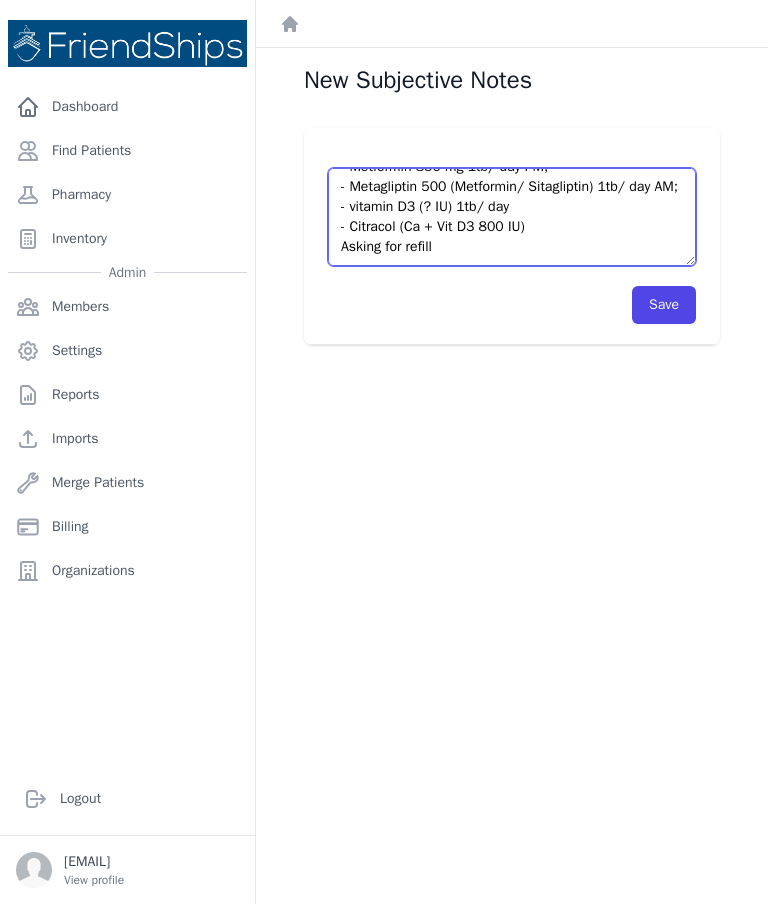 click on "Pt presented today with meds:
- Omeprazole 20mg 1tb/ day;
- Ex Zar Plus (Amlodipine, Valsartan, Hydrochlorothiazide 5mg/ 160mg/ 12.5 mg) 1tb/ day;
- Paracetamol 500 mg 1 or 2 tb/ day, as needed;
- Metformin 850 mg 1tb/ day PM;
- Metagliptin 500 (Metformin/ Sitagliptin) 1tb/ day AM;
- vitamin D3 (? IU) 1tb/ day
- Citracol (Ca + Vit D3 800 IU)
Asking for refill" at bounding box center [512, 217] 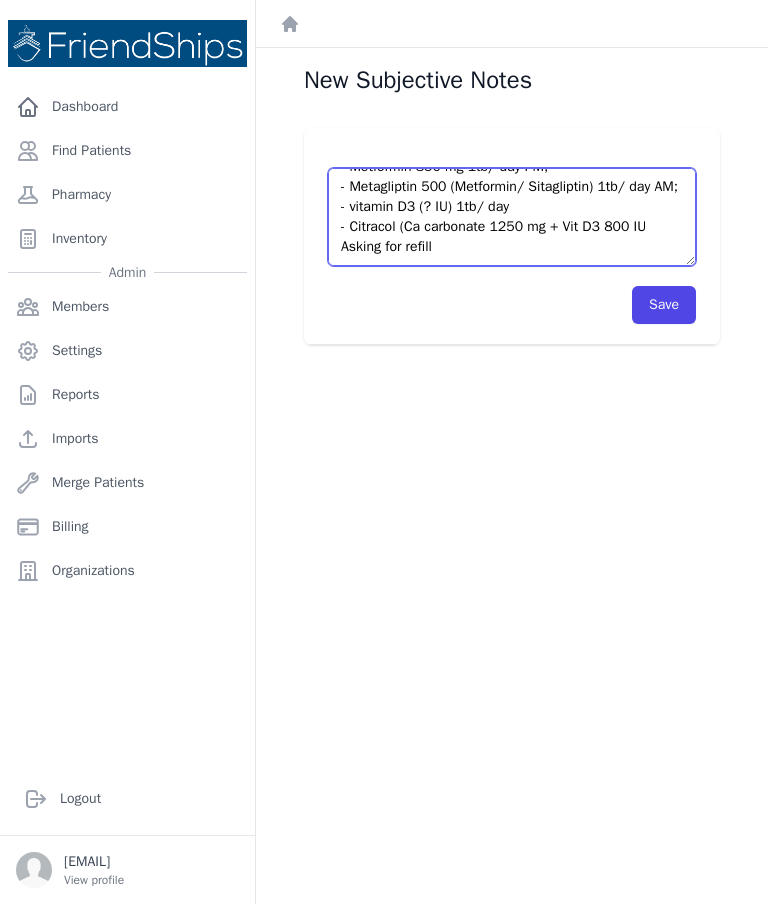 click on "Pt presented today with meds:
- Omeprazole 20mg 1tb/ day;
- Ex Zar Plus (Amlodipine, Valsartan, Hydrochlorothiazide 5mg/ 160mg/ 12.5 mg) 1tb/ day;
- Paracetamol 500 mg 1 or 2 tb/ day, as needed;
- Metformin 850 mg 1tb/ day PM;
- Metagliptin 500 (Metformin/ Sitagliptin) 1tb/ day AM;
- vitamin D3 (? IU) 1tb/ day
- Citracol (Ca carbonate 1250 mg + Vit D3 800 IU
Asking for refill" at bounding box center [512, 217] 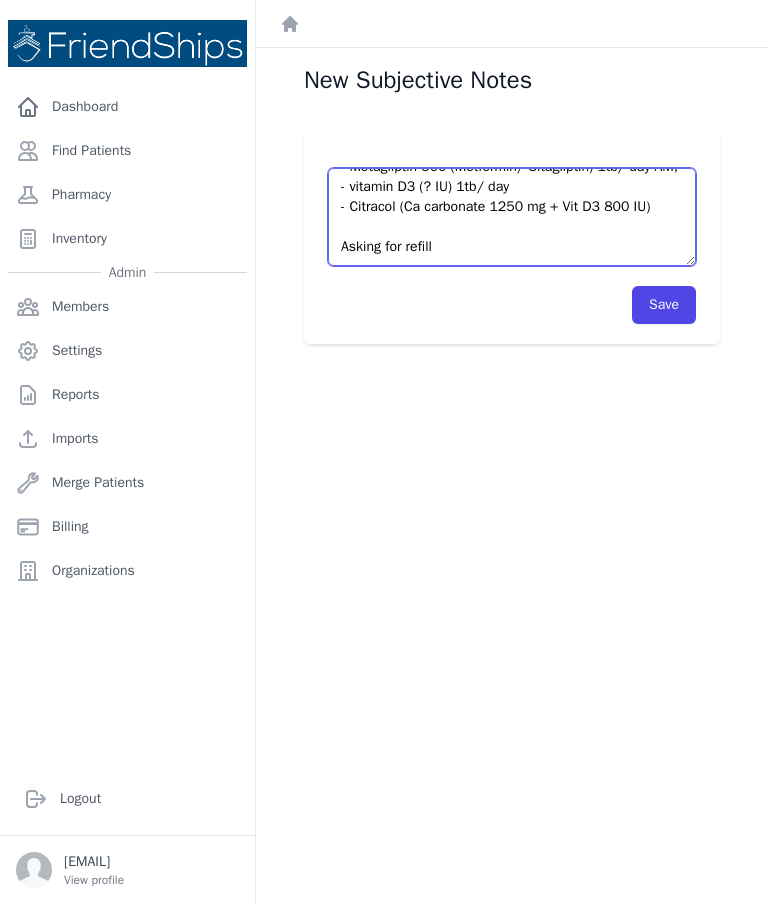 scroll, scrollTop: 160, scrollLeft: 0, axis: vertical 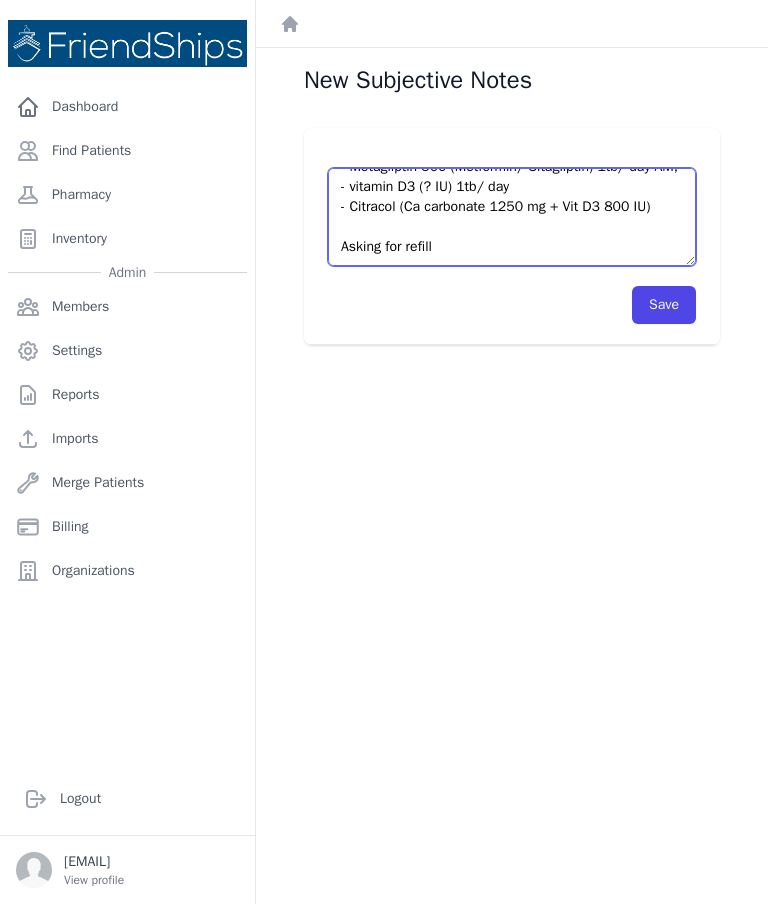 click on "Pt presented today with meds:
- Omeprazole 20mg 1tb/ day;
- Ex Zar Plus (Amlodipine, Valsartan, Hydrochlorothiazide 5mg/ 160mg/ 12.5 mg) 1tb/ day;
- Paracetamol 500 mg 1 or 2 tb/ day, as needed;
- Metformin 850 mg 1tb/ day PM;
- Metagliptin 500 (Metformin/ Sitagliptin) 1tb/ day AM;
- vitamin D3 (? IU) 1tb/ day
- Citracol (Ca carbonate 1250 mg + Vit D3 800 IU)
Asking for refill" at bounding box center (512, 217) 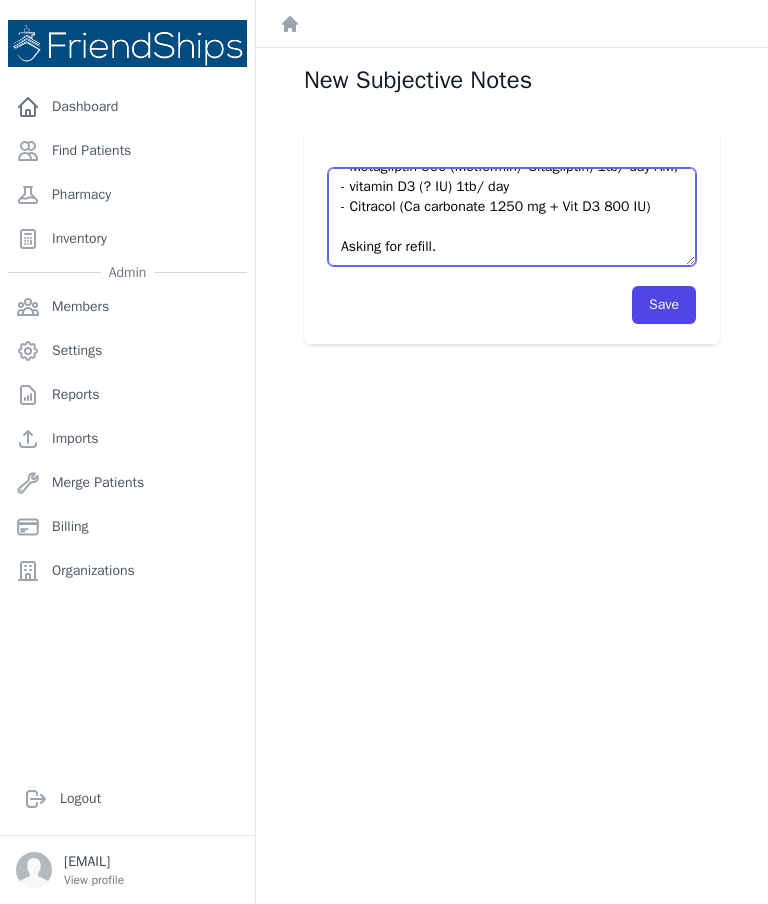 scroll, scrollTop: 160, scrollLeft: 0, axis: vertical 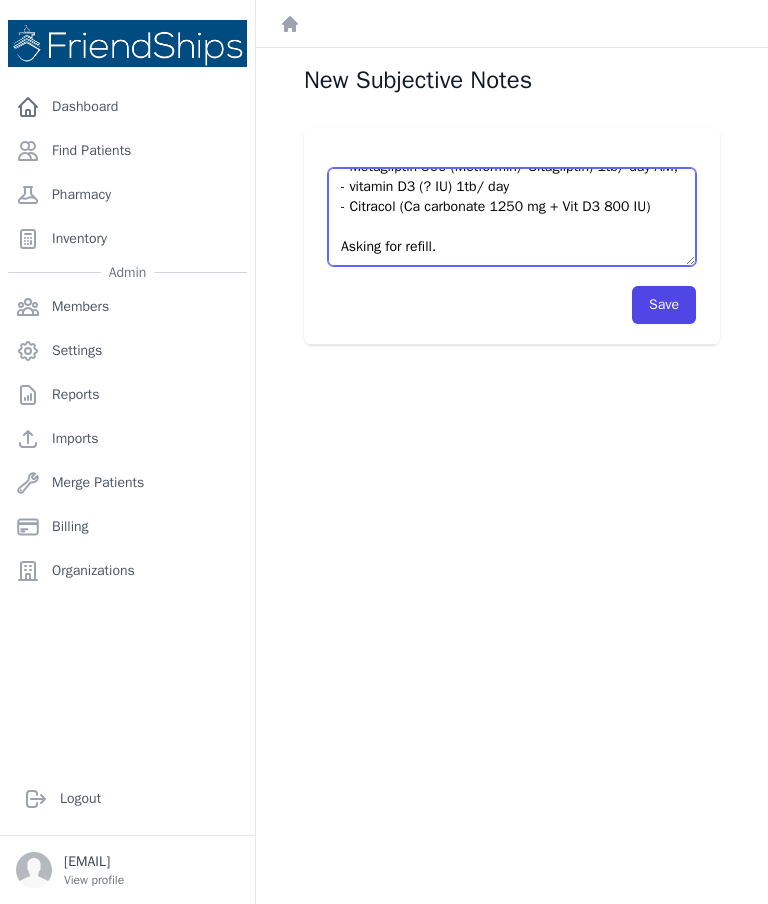 click on "Pt presented today with meds:
- Omeprazole 20mg 1tb/ day;
- Ex Zar Plus (Amlodipine, Valsartan, Hydrochlorothiazide 5mg/ 160mg/ 12.5 mg) 1tb/ day;
- Paracetamol 500 mg 1 or 2 tb/ day, as needed;
- Metformin 850 mg 1tb/ day PM;
- Metagliptin 500 (Metformin/ Sitagliptin) 1tb/ day AM;
- vitamin D3 (? IU) 1tb/ day
- Citracol (Ca carbonate 1250 mg + Vit D3 800 IU)
Asking for refill." at bounding box center (512, 217) 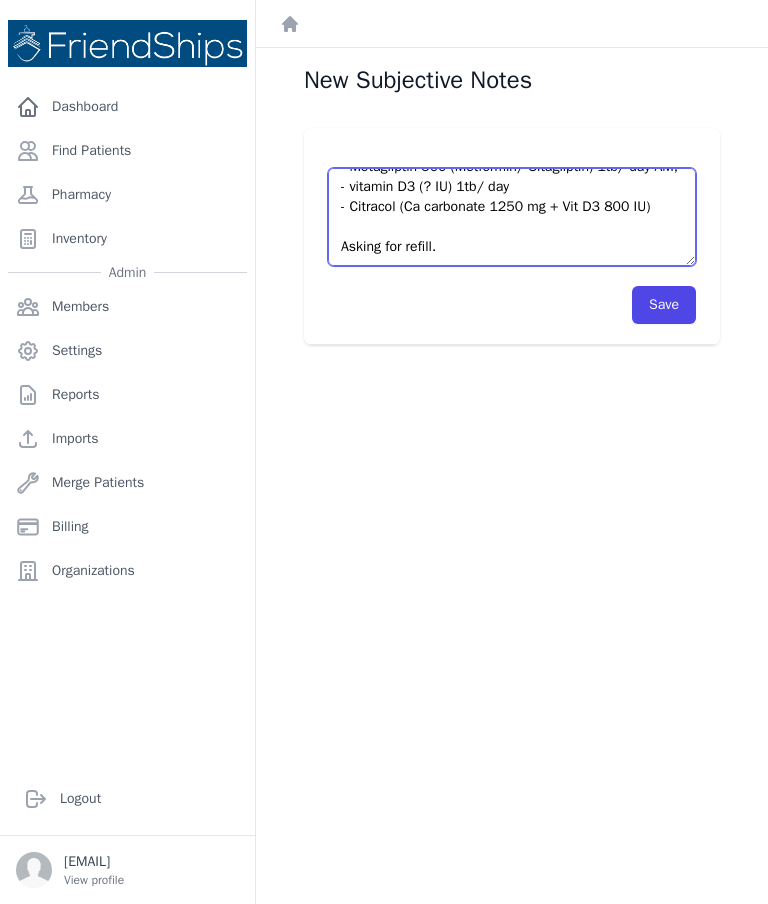 scroll, scrollTop: 171, scrollLeft: 0, axis: vertical 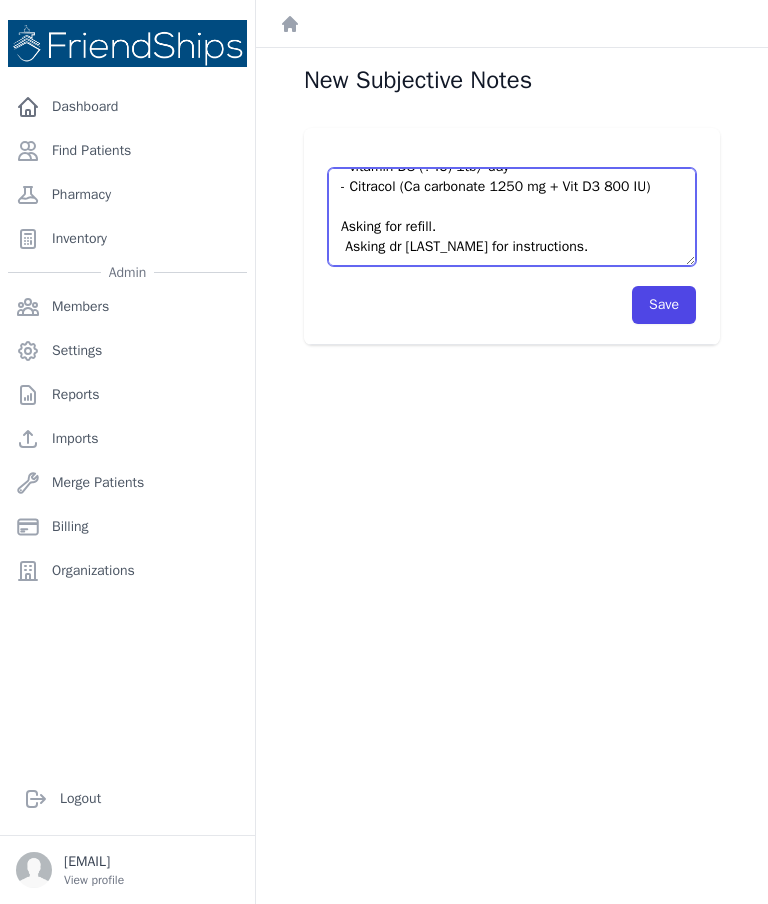 click on "Pt presented today with meds:
- Omeprazole 20mg 1tb/ day;
- Ex Zar Plus (Amlodipine, Valsartan, Hydrochlorothiazide 5mg/ 160mg/ 12.5 mg) 1tb/ day;
- Paracetamol 500 mg 1 or 2 tb/ day, as needed;
- Metformin 850 mg 1tb/ day PM;
- Metagliptin 500 (Metformin/ Sitagliptin) 1tb/ day AM;
- vitamin D3 (? IU) 1tb/ day
- Citracol (Ca carbonate 1250 mg + Vit D3 800 IU)
Asking for refill.
Asking dr [LAST_NAME] for instructions." at bounding box center [512, 217] 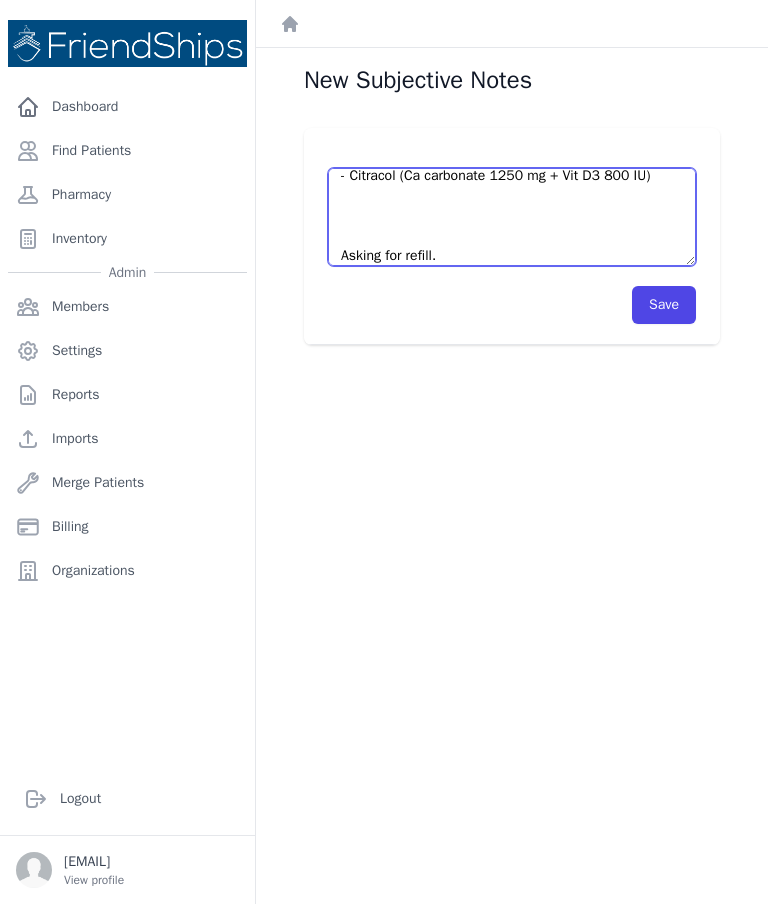 click on "Pt presented today with meds:
- Omeprazole 20mg 1tb/ day;
- Ex Zar Plus (Amlodipine, Valsartan, Hydrochlorothiazide 5mg/ 160mg/ 12.5 mg) 1tb/ day;
- Paracetamol 500 mg 1 or 2 tb/ day, as needed;
- Metformin 850 mg 1tb/ day PM;
- Metagliptin 500 (Metformin/ Sitagliptin) 1tb/ day AM;
- vitamin D3 (? IU) 1tb/ day
- Citracol (Ca carbonate 1250 mg + Vit D3 800 IU)
Asking for refill.
Asking dr Tolar for instructions." at bounding box center [512, 217] 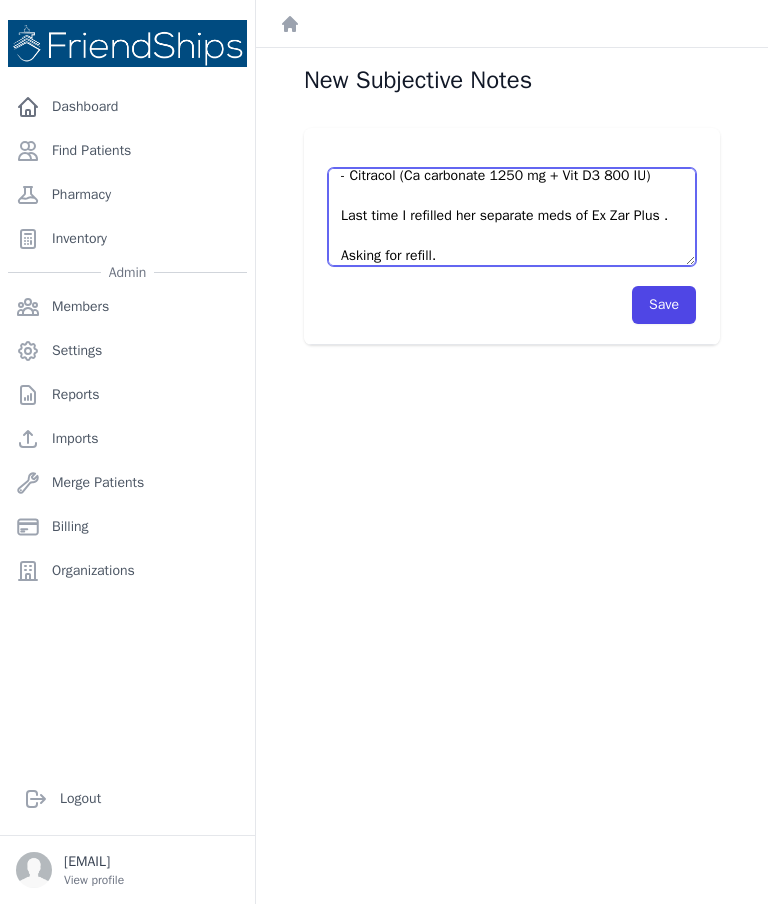 type on "Pt presented today with meds:
- Omeprazole 20mg 1tb/ day;
- Ex Zar Plus (Amlodipine, Valsartan, Hydrochlorothiazide 5mg/ 160mg/ 12.5 mg) 1tb/ day;
- Paracetamol 500 mg 1 or 2 tb/ day, as needed;
- Metformin 850 mg 1tb/ day PM;
- Metagliptin 500 (Metformin/ Sitagliptin) 1tb/ day AM;
- vitamin D3 (? IU) 1tb/ day
- Citracol (Ca carbonate 1250 mg + Vit D3 800 IU)
Last time I refilled her separate meds of Ex Zar Plus .
Asking for refill.
Asking dr Tolar for instructions." 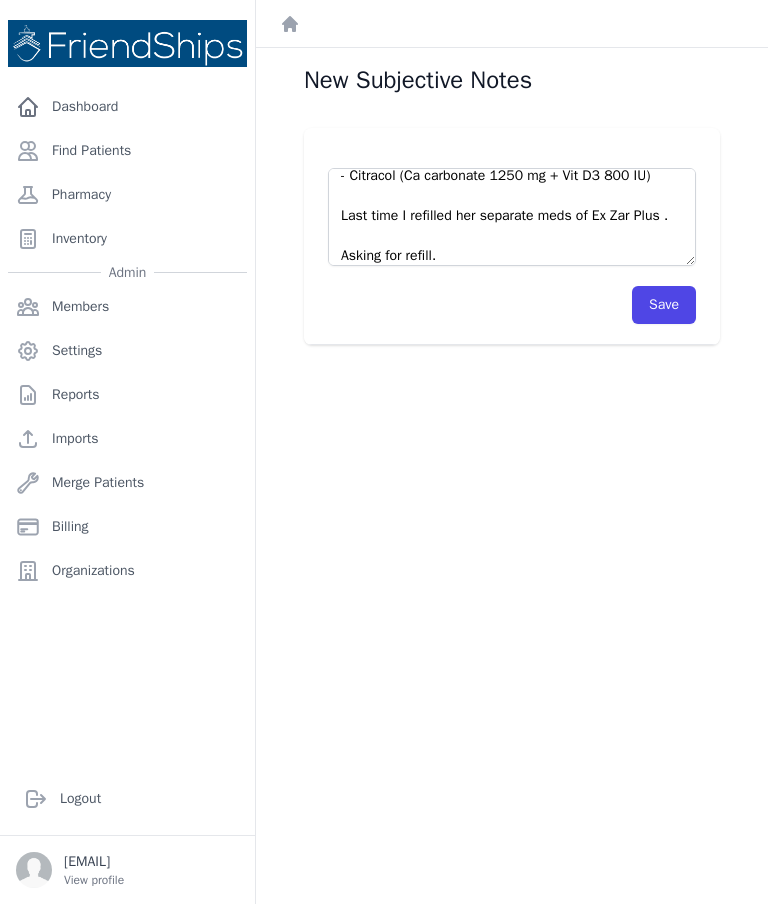 click on "Save" at bounding box center [664, 305] 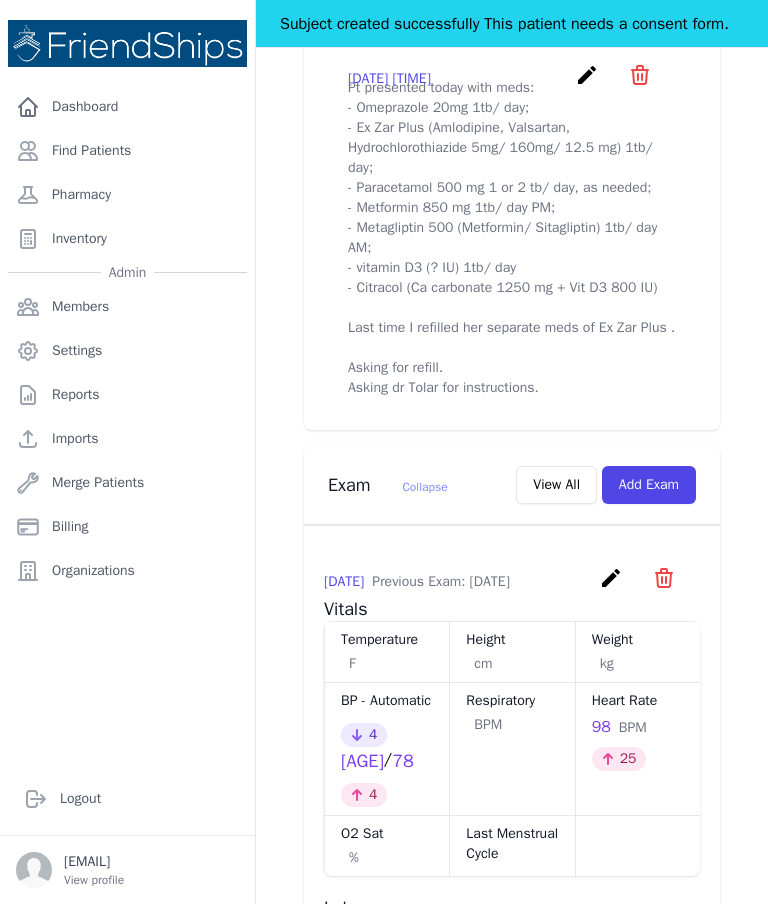 scroll, scrollTop: 877, scrollLeft: 0, axis: vertical 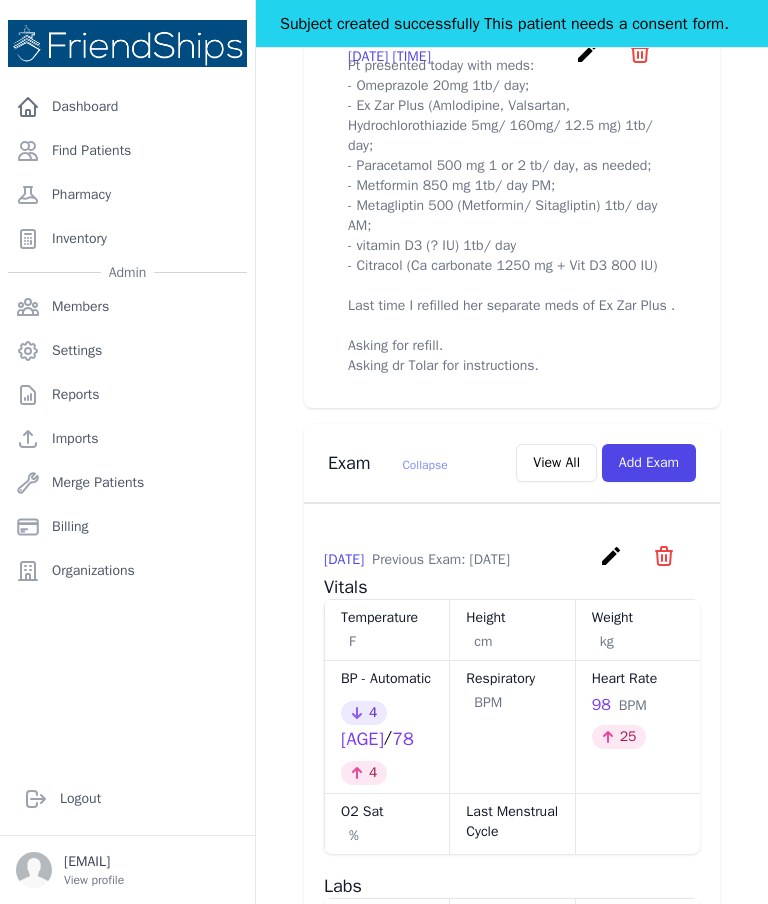 click on "Add Exam" at bounding box center [649, 463] 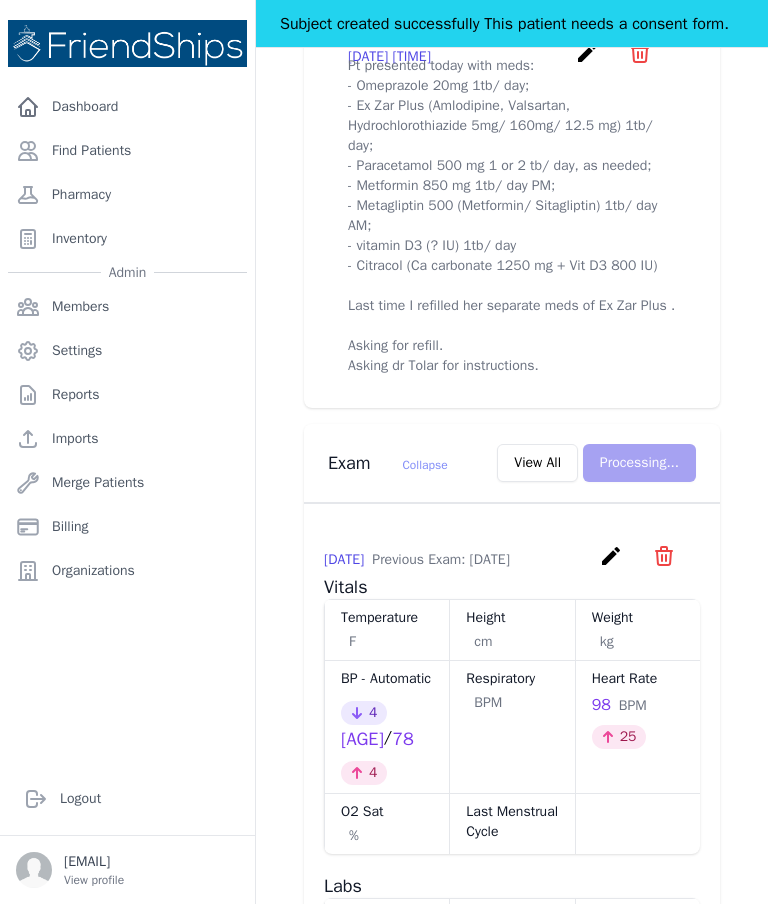 scroll, scrollTop: 0, scrollLeft: 0, axis: both 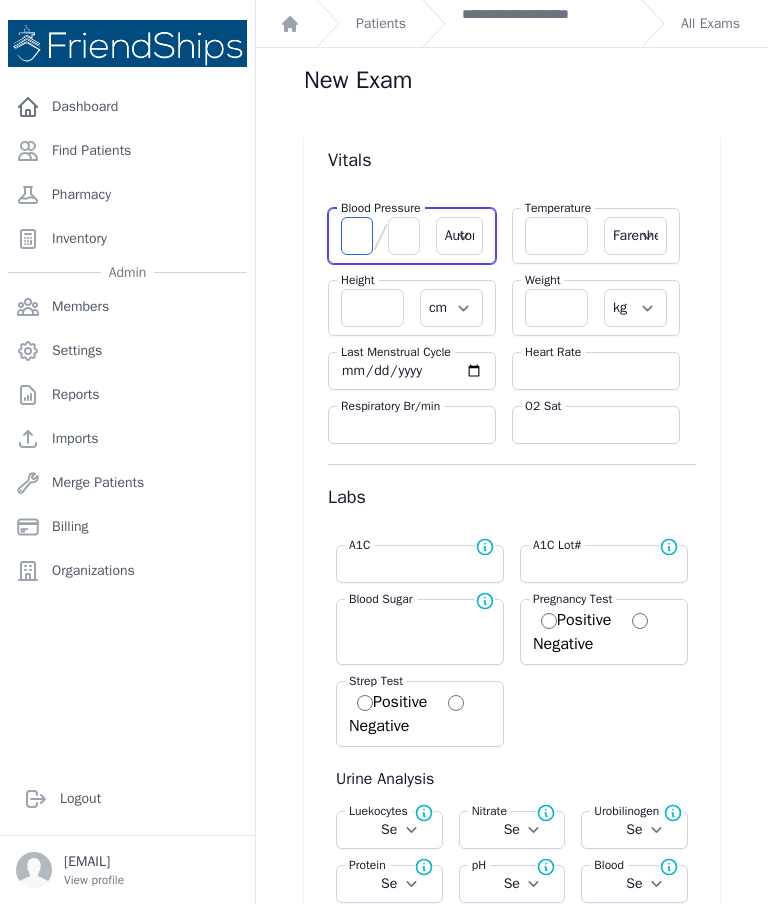click at bounding box center [357, 236] 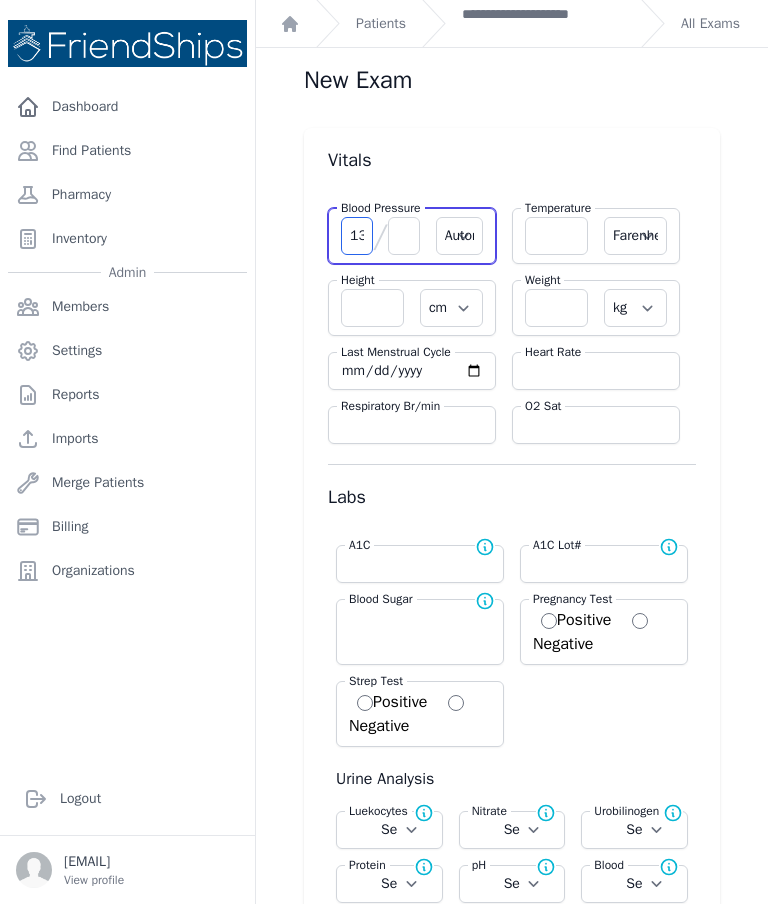 type on "137" 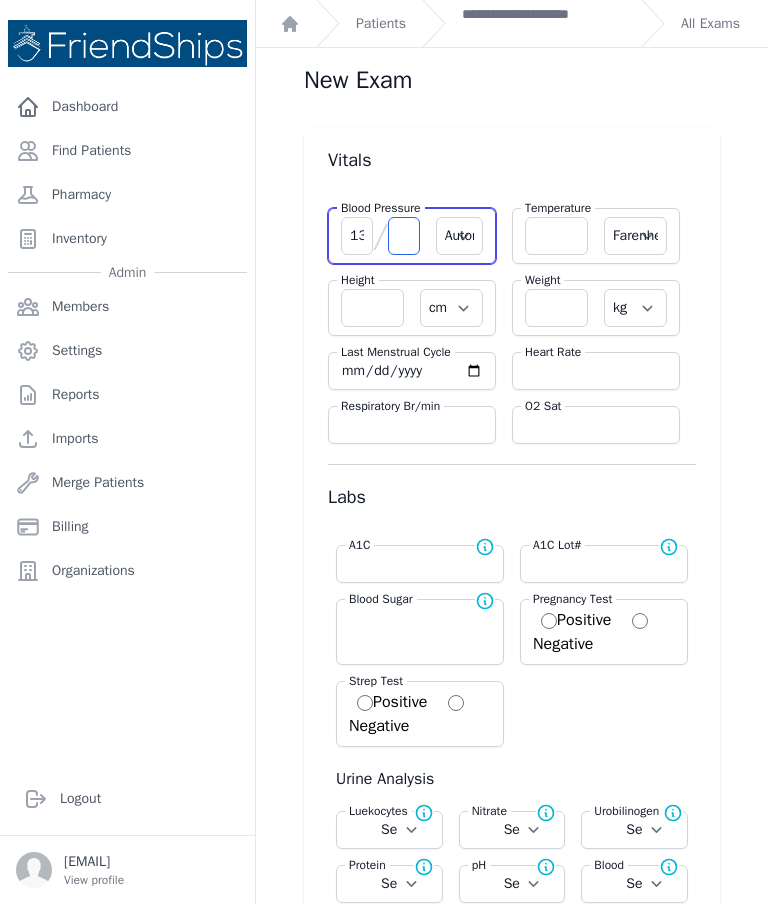 click at bounding box center [404, 236] 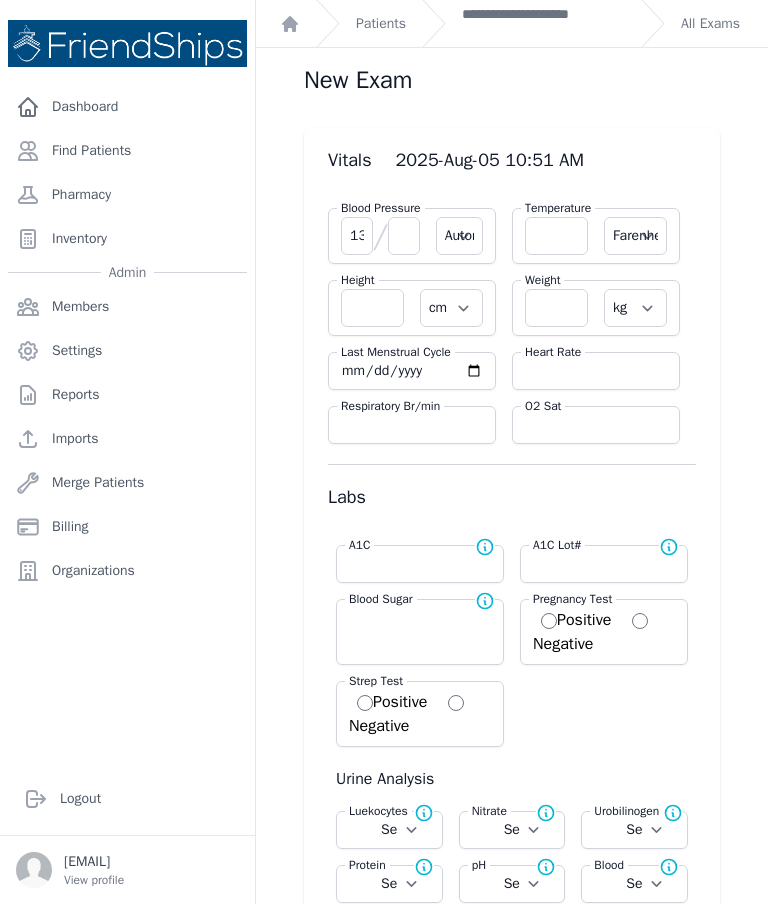 select on "Automatic" 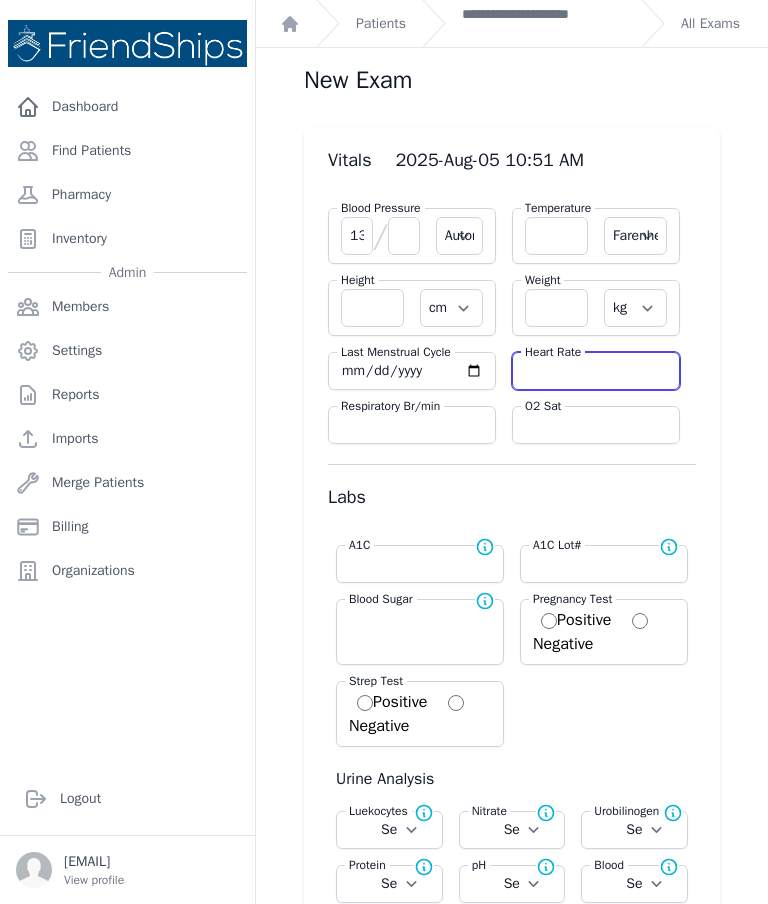 select on "Automatic" 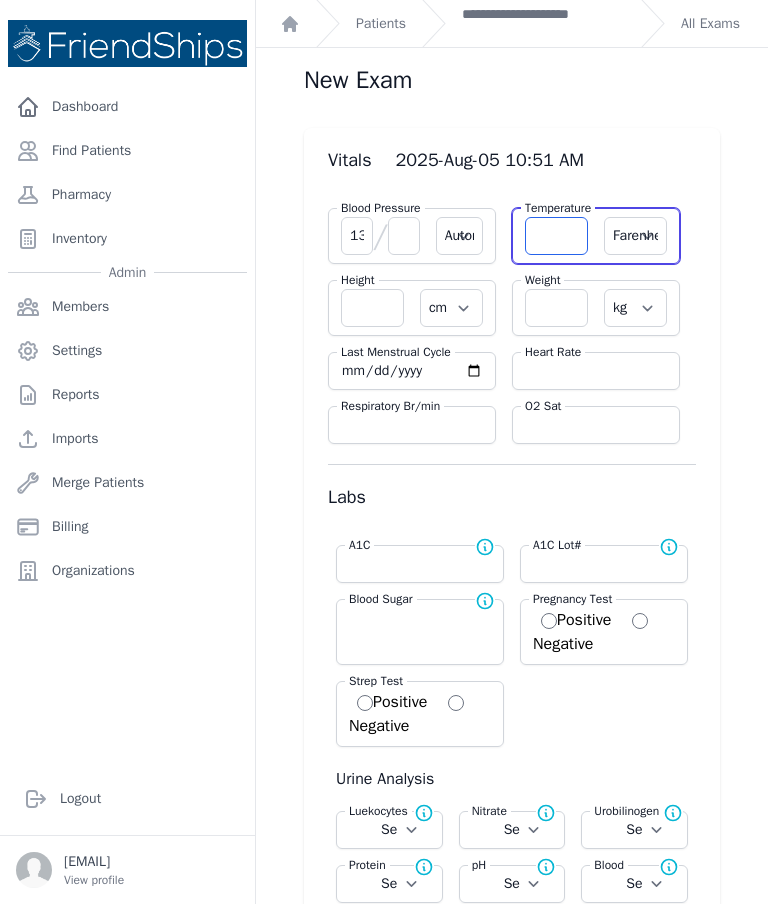 click at bounding box center [556, 236] 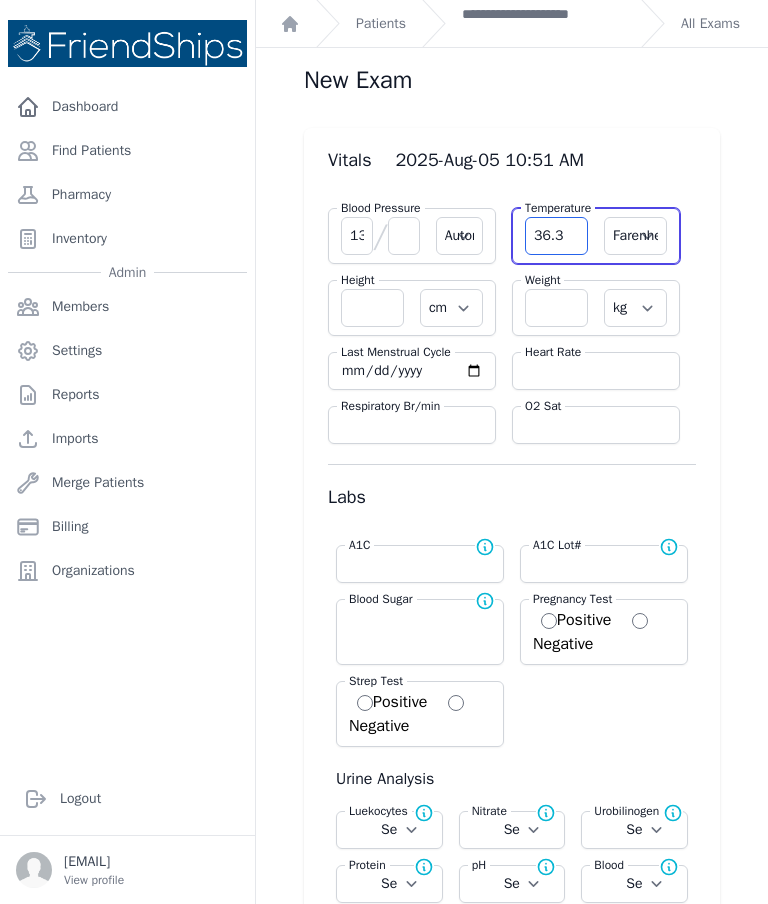 type on "36.3" 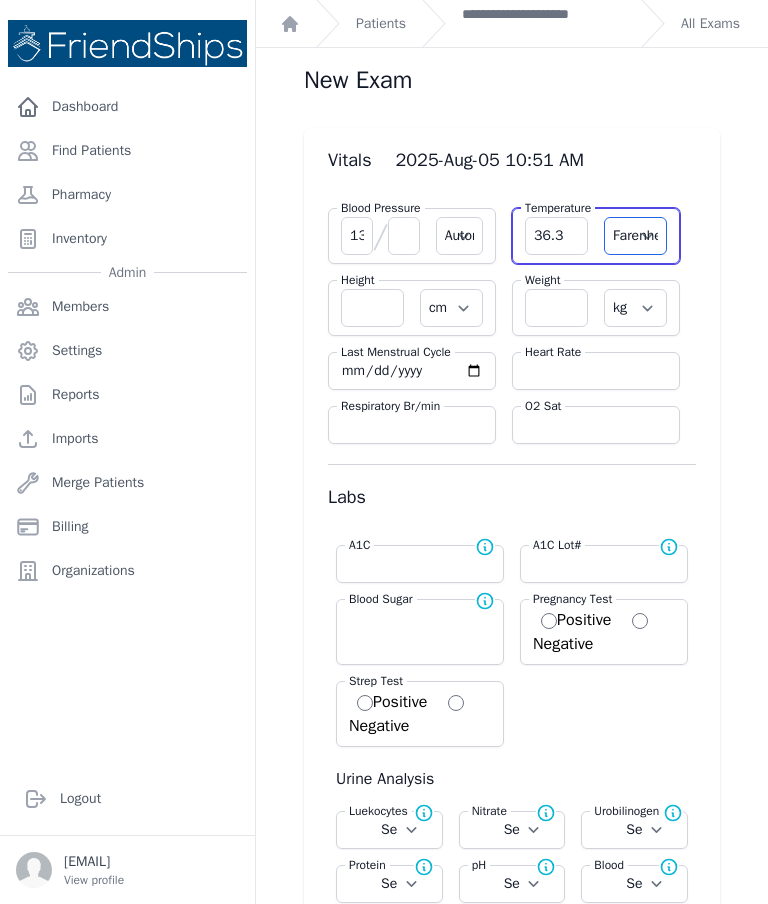 click on "Farenheit Celcius" at bounding box center (635, 236) 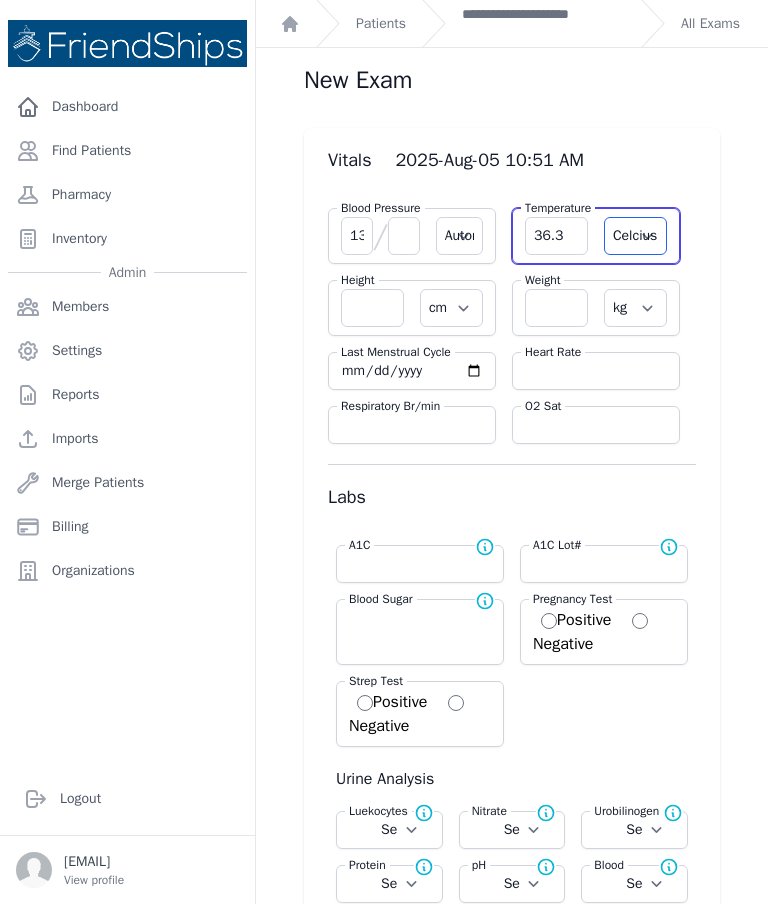 select on "Automatic" 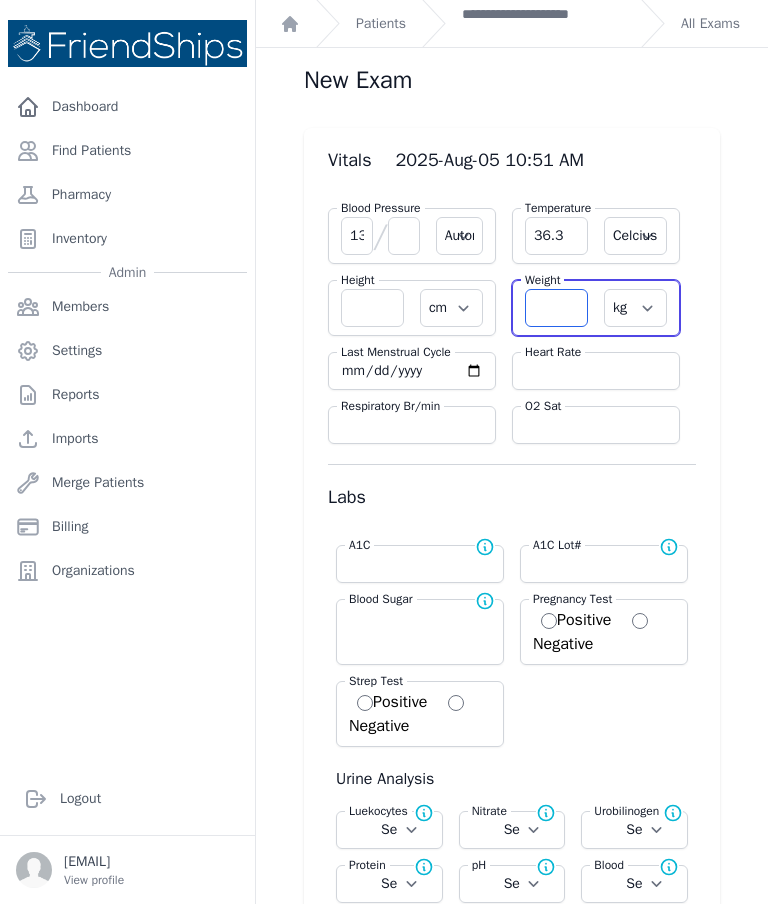 click at bounding box center [556, 308] 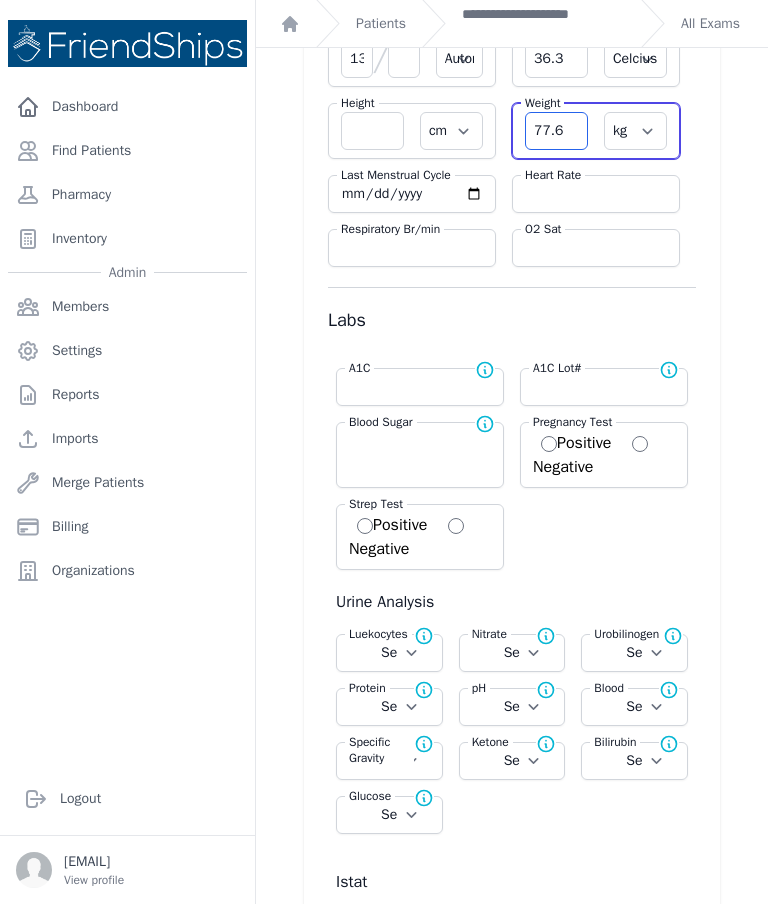 scroll, scrollTop: 195, scrollLeft: 0, axis: vertical 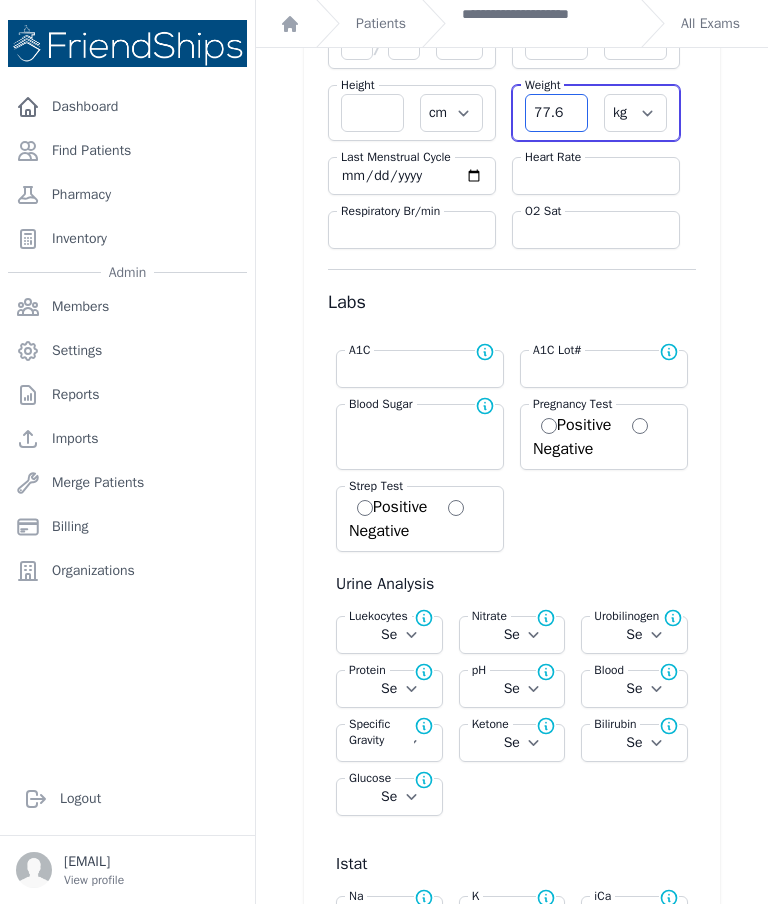 type on "77.6" 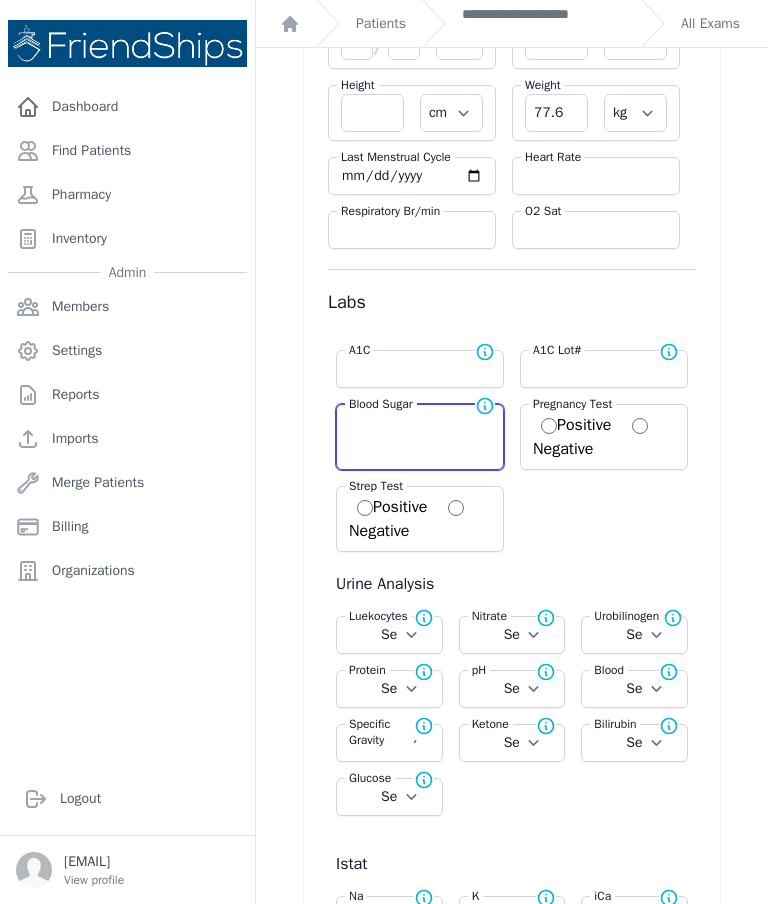 click at bounding box center [420, 423] 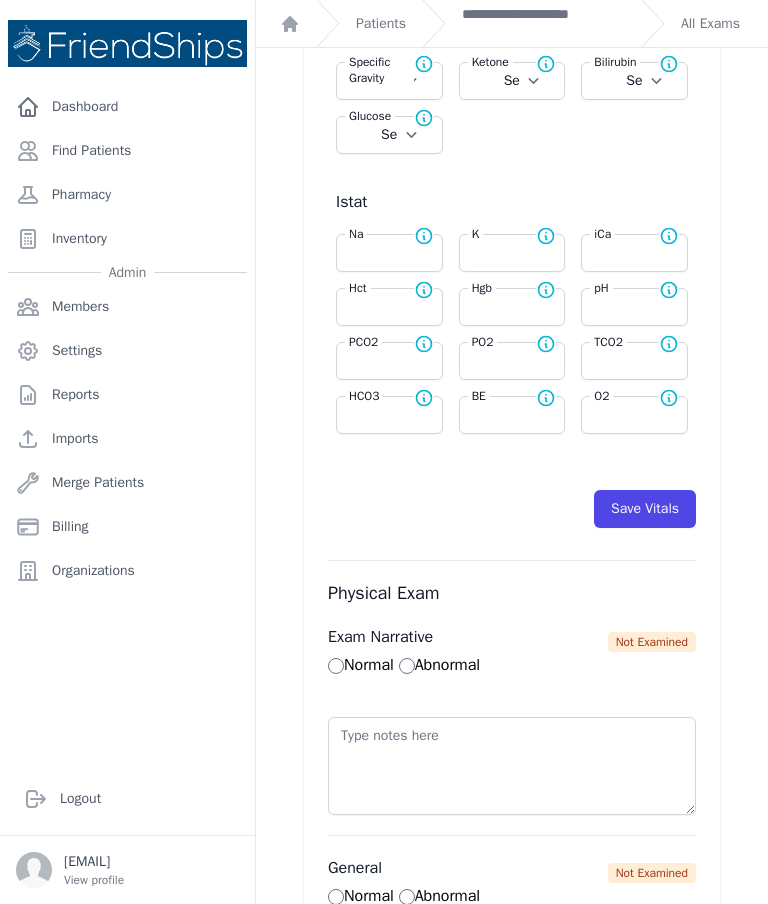 scroll, scrollTop: 855, scrollLeft: 0, axis: vertical 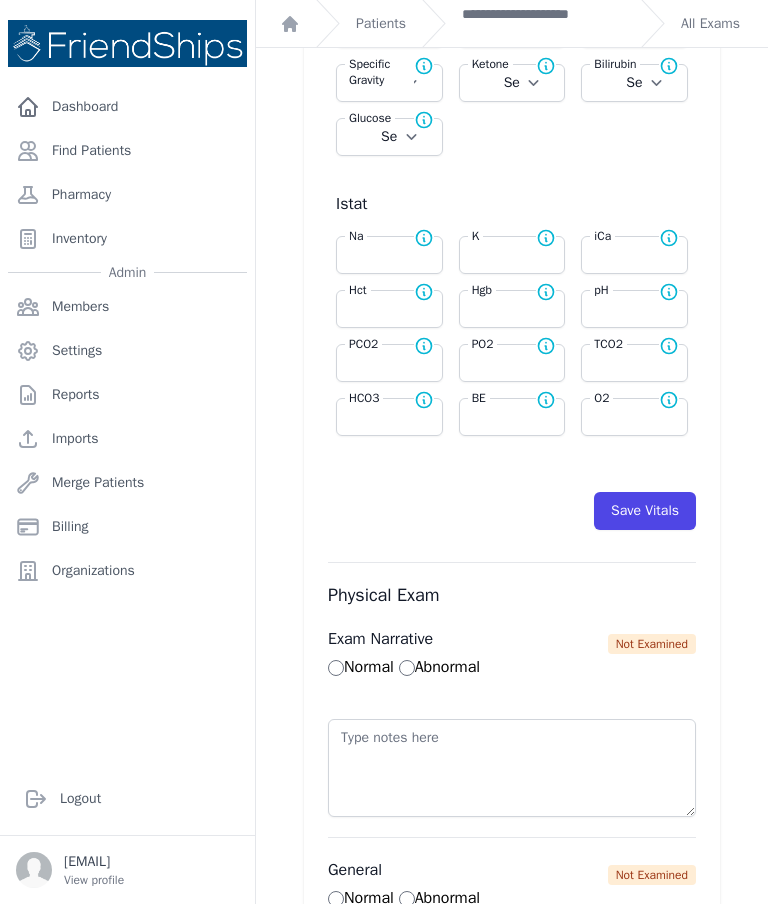 type on "157" 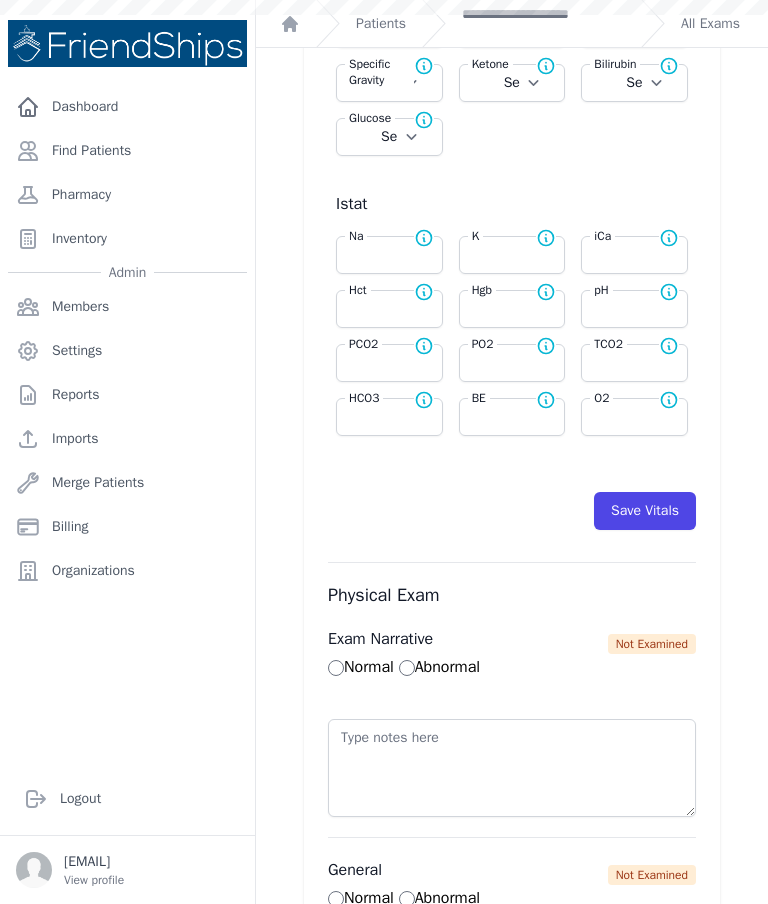 select on "Automatic" 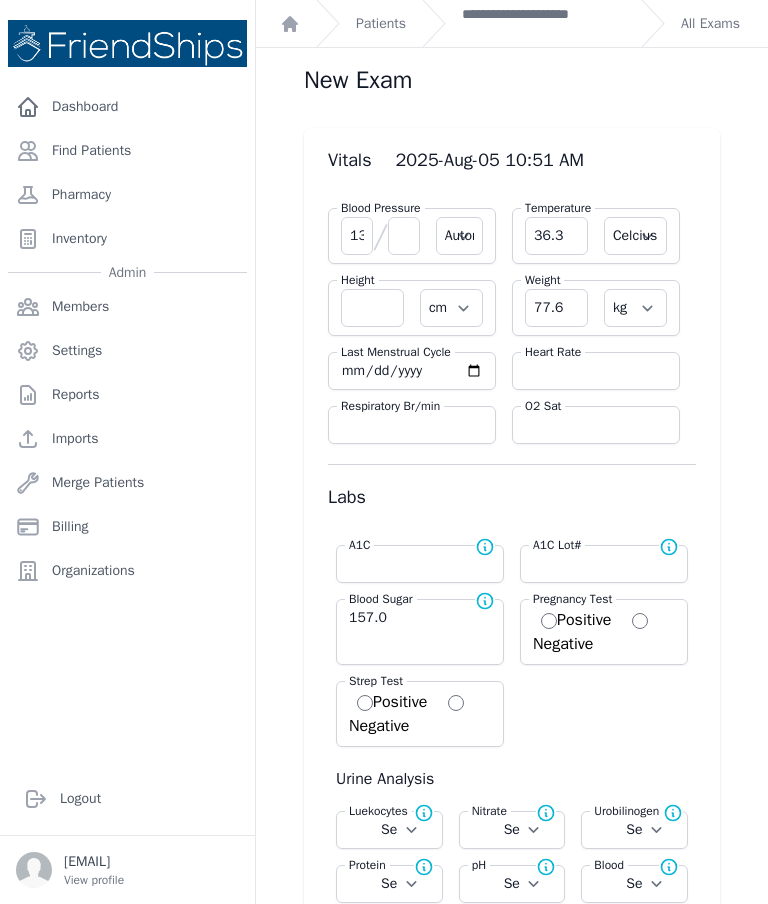 click on "**********" at bounding box center [543, 24] 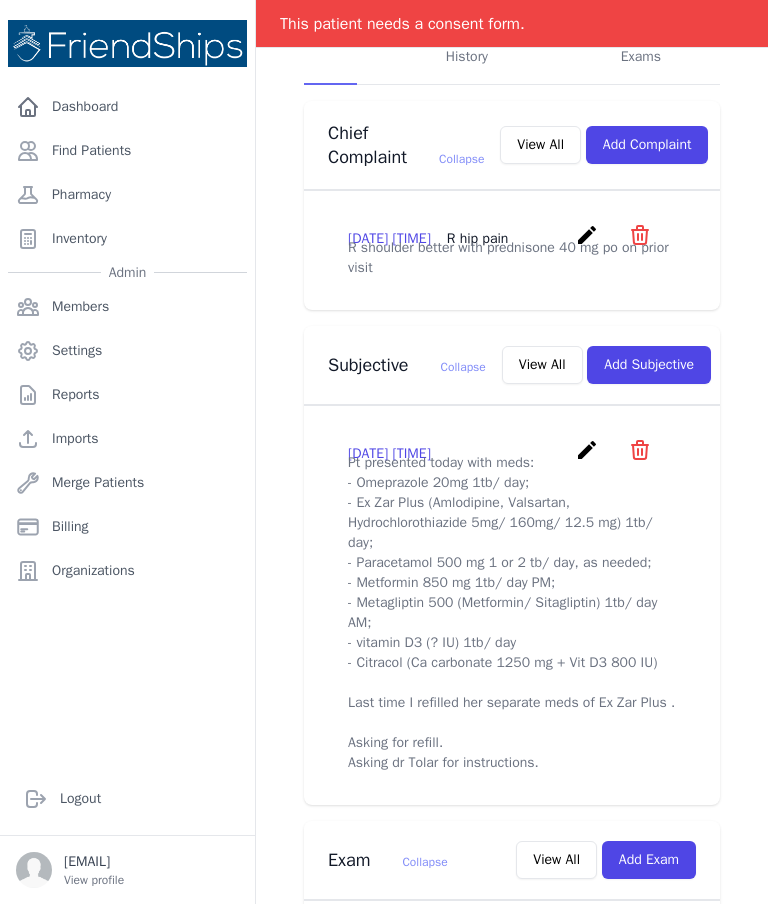 scroll, scrollTop: 477, scrollLeft: 0, axis: vertical 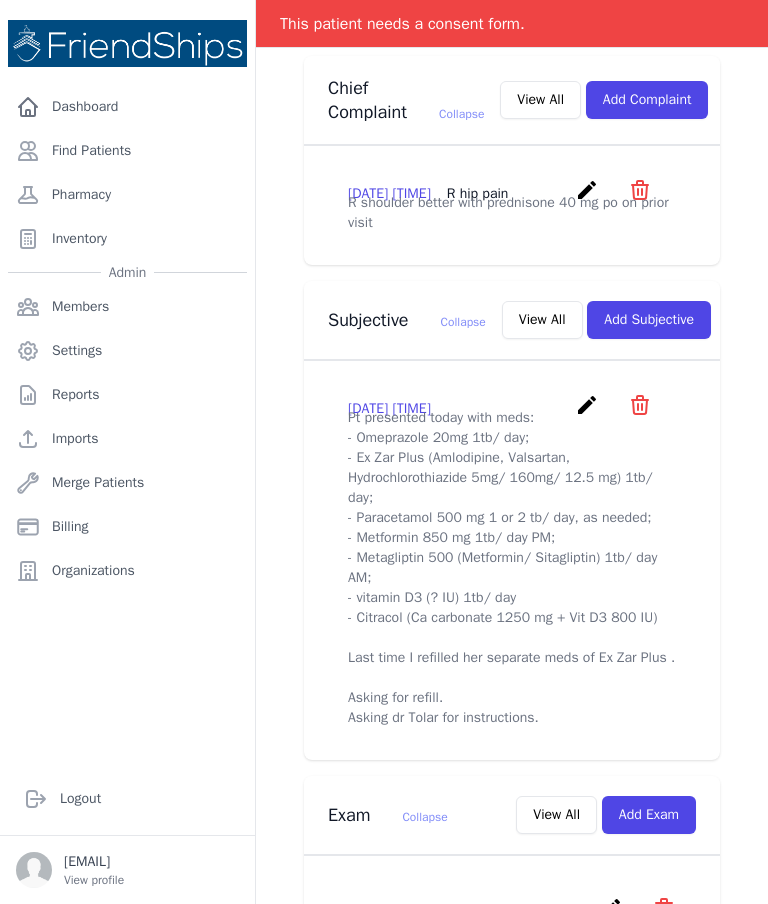 click on "create" at bounding box center [587, 405] 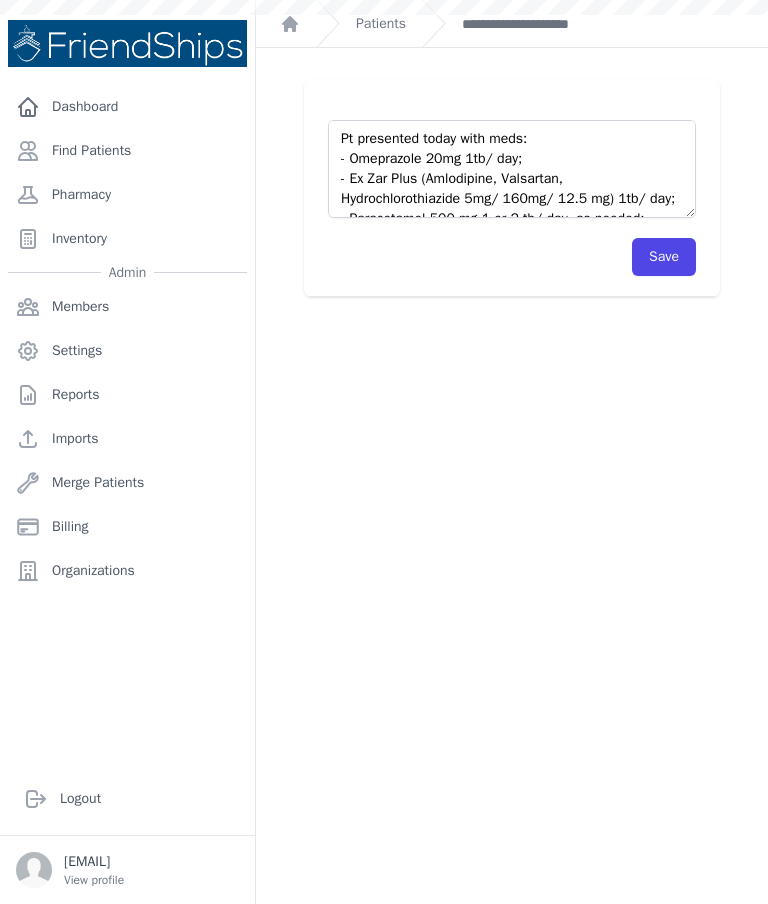 scroll, scrollTop: 0, scrollLeft: 0, axis: both 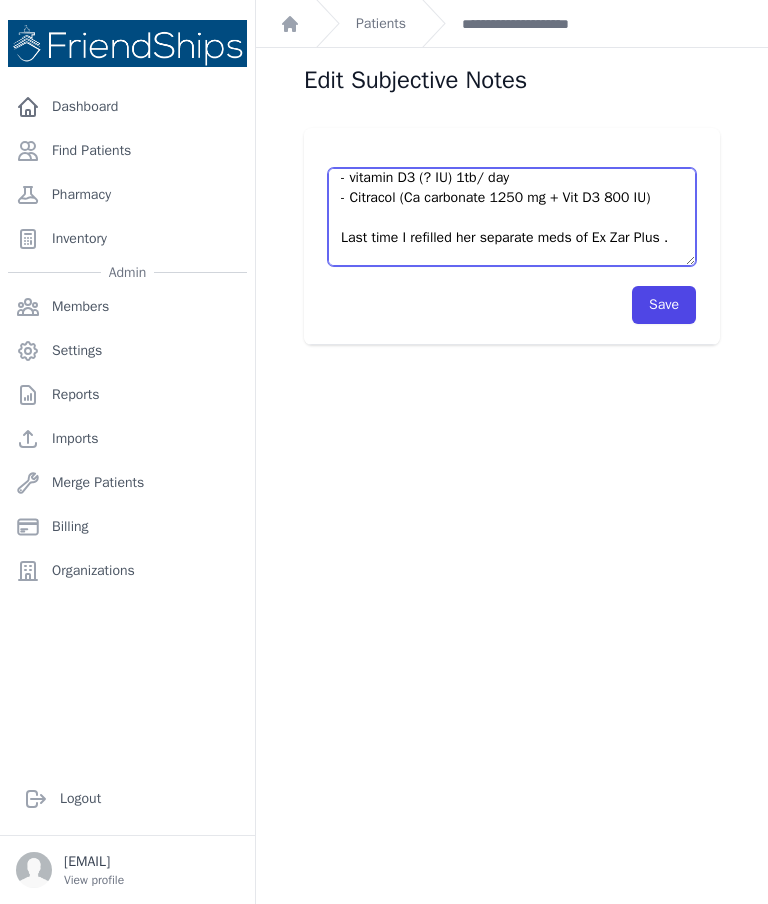 click on "Pt presented today with meds:
- Omeprazole 20mg 1tb/ day;
- Ex Zar Plus (Amlodipine, Valsartan, Hydrochlorothiazide 5mg/ 160mg/ 12.5 mg) 1tb/ day;
- Paracetamol 500 mg 1 or 2 tb/ day, as needed;
- Metformin 850 mg 1tb/ day PM;
- Metagliptin 500 (Metformin/ Sitagliptin) 1tb/ day AM;
- vitamin D3 (? IU) 1tb/ day
- Citracol (Ca carbonate 1250 mg + Vit D3 800 IU)
Last time I refilled her separate meds of Ex Zar Plus .
Asking for refill.
Asking dr Tolar for instructions." at bounding box center (512, 217) 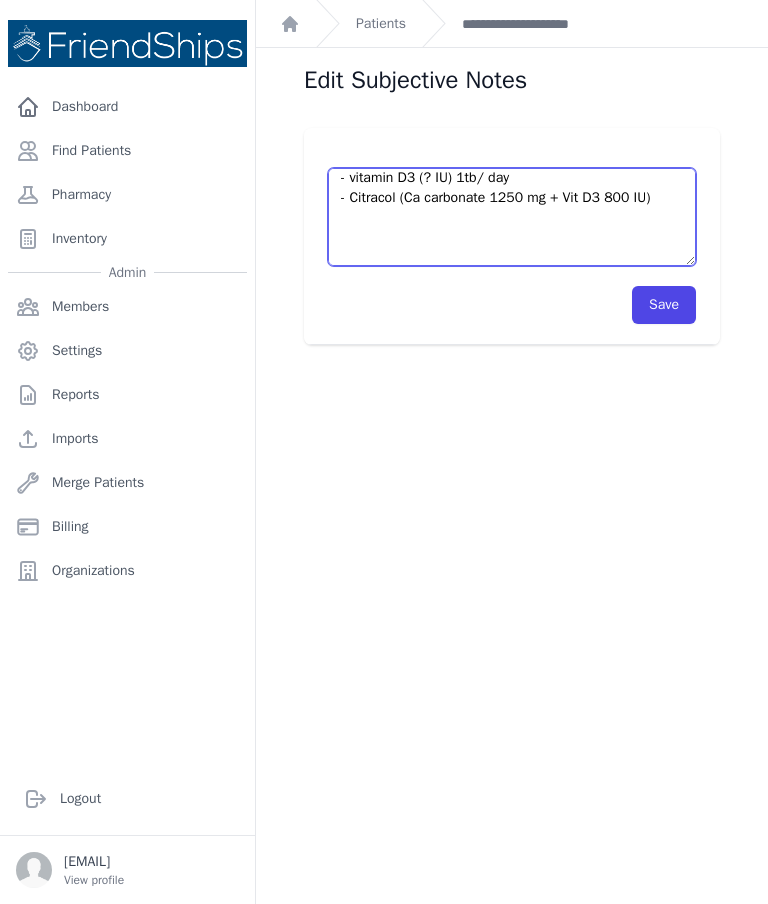 scroll, scrollTop: 209, scrollLeft: 0, axis: vertical 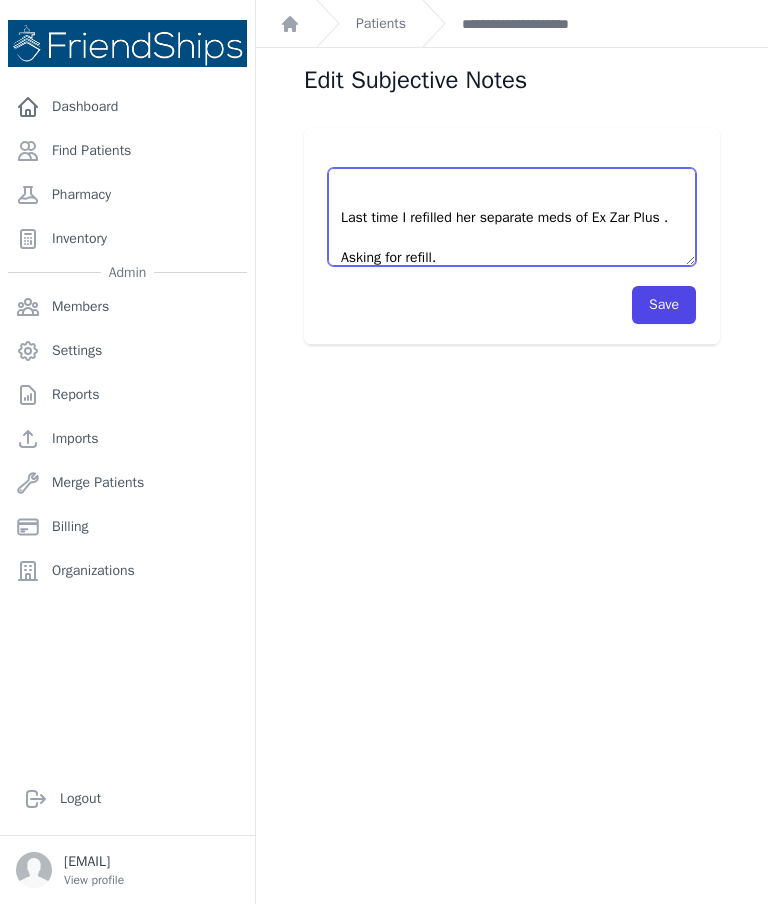 click on "Pt presented today with meds:
- Omeprazole 20mg 1tb/ day;
- Ex Zar Plus (Amlodipine, Valsartan, Hydrochlorothiazide 5mg/ 160mg/ 12.5 mg) 1tb/ day;
- Paracetamol 500 mg 1 or 2 tb/ day, as needed;
- Metformin 850 mg 1tb/ day PM;
- Metagliptin 500 (Metformin/ Sitagliptin) 1tb/ day AM;
- vitamin D3 (? IU) 1tb/ day
- Citracol (Ca carbonate 1250 mg + Vit D3 800 IU)
Last time I refilled her separate meds of Ex Zar Plus .
Asking for refill.
Asking dr Tolar for instructions." at bounding box center [512, 217] 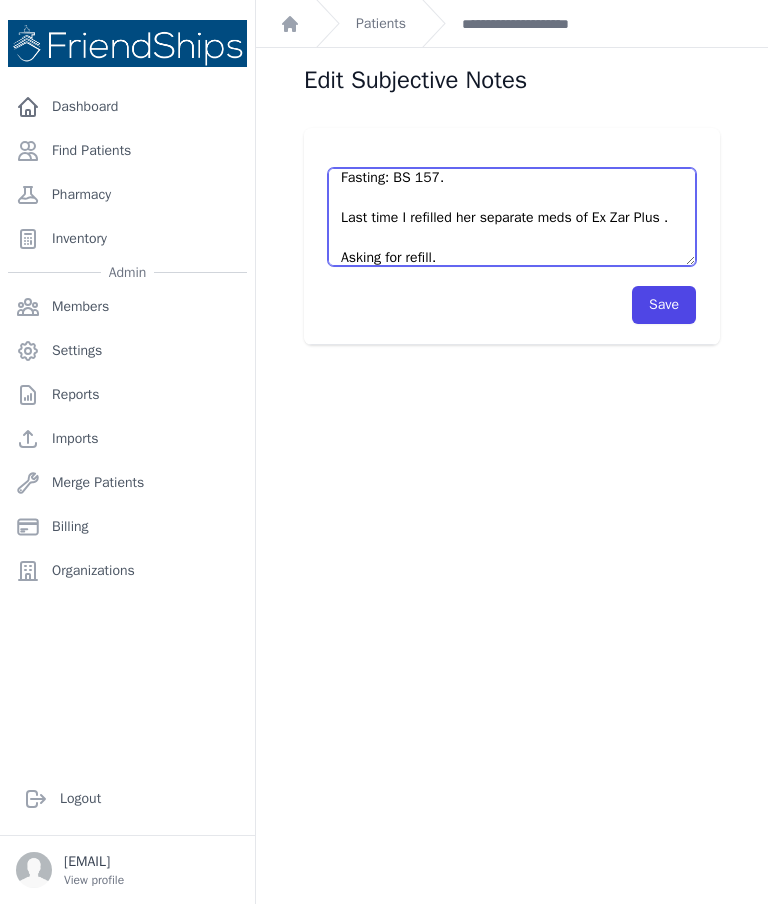 type on "Pt presented today with meds:
- Omeprazole 20mg 1tb/ day;
- Ex Zar Plus (Amlodipine, Valsartan, Hydrochlorothiazide 5mg/ 160mg/ 12.5 mg) 1tb/ day;
- Paracetamol 500 mg 1 or 2 tb/ day, as needed;
- Metformin 850 mg 1tb/ day PM;
- Metagliptin 500 (Metformin/ Sitagliptin) 1tb/ day AM;
- vitamin D3 (? IU) 1tb/ day
- Citracol (Ca carbonate 1250 mg + Vit D3 800 IU)
Fasting: BS 157.
Last time I refilled her separate meds of Ex Zar Plus .
Asking for refill.
Asking dr [DOCTOR] for instructions." 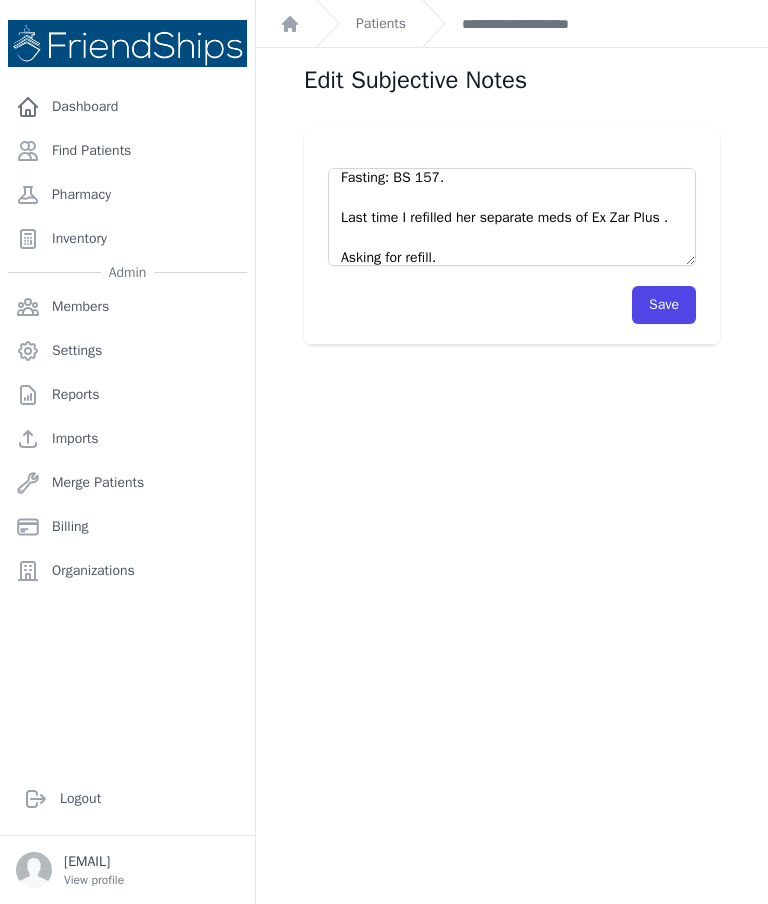 click on "Save" at bounding box center (664, 305) 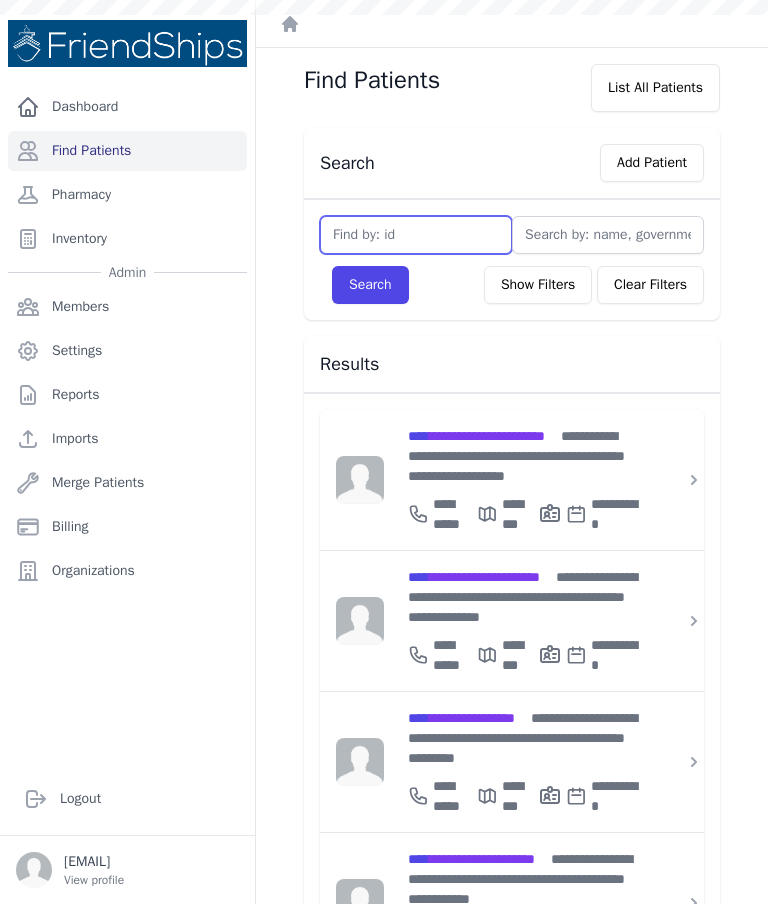 click at bounding box center (416, 235) 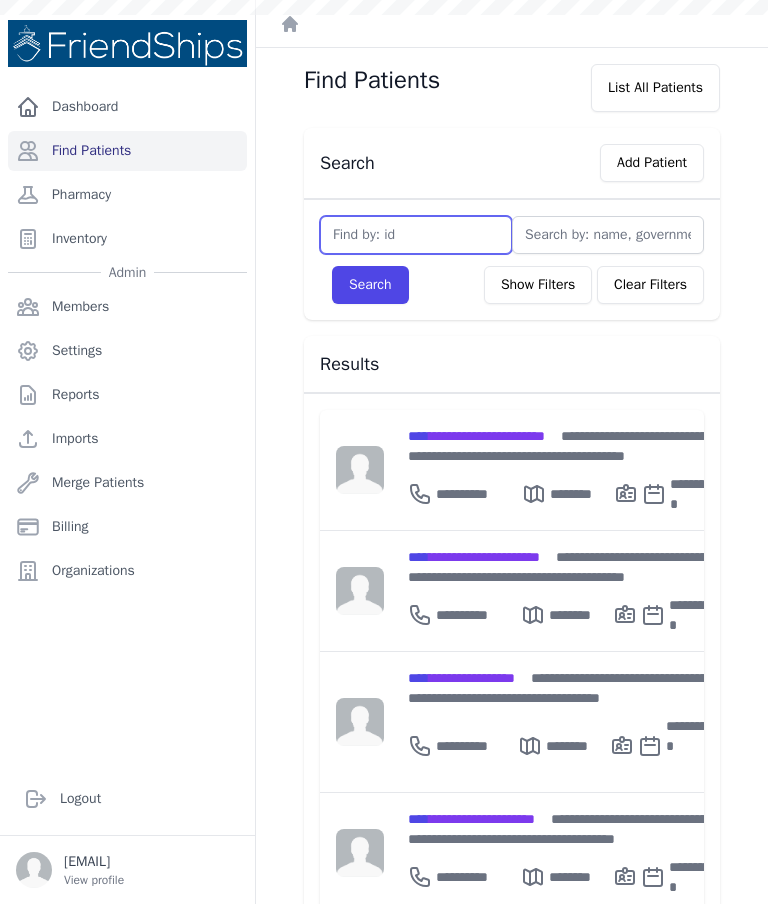 scroll, scrollTop: 0, scrollLeft: 0, axis: both 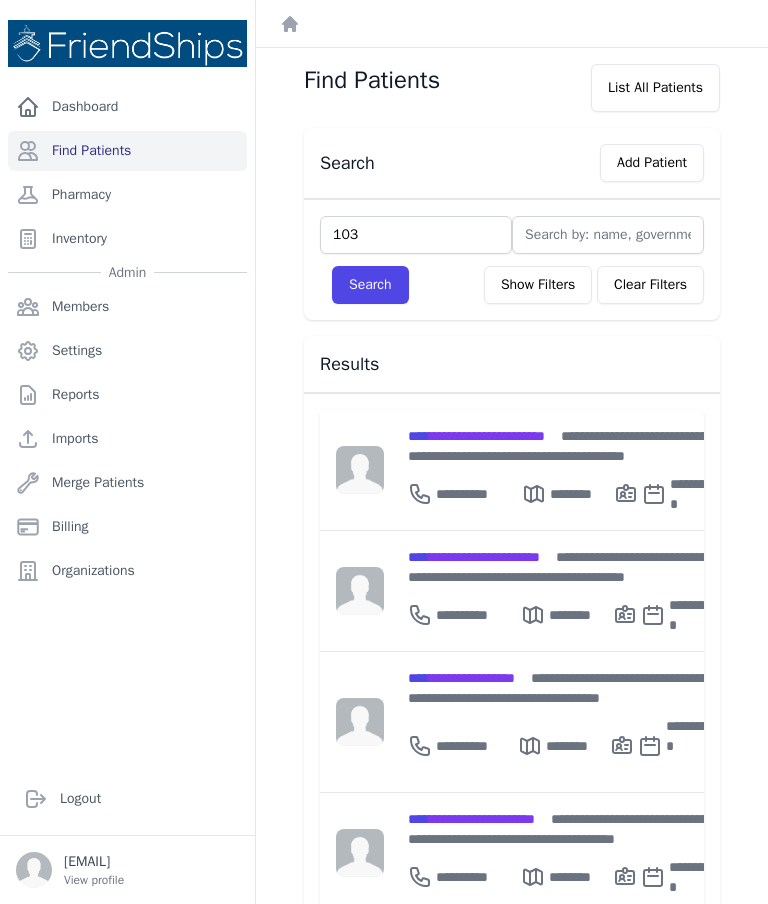 type on "103" 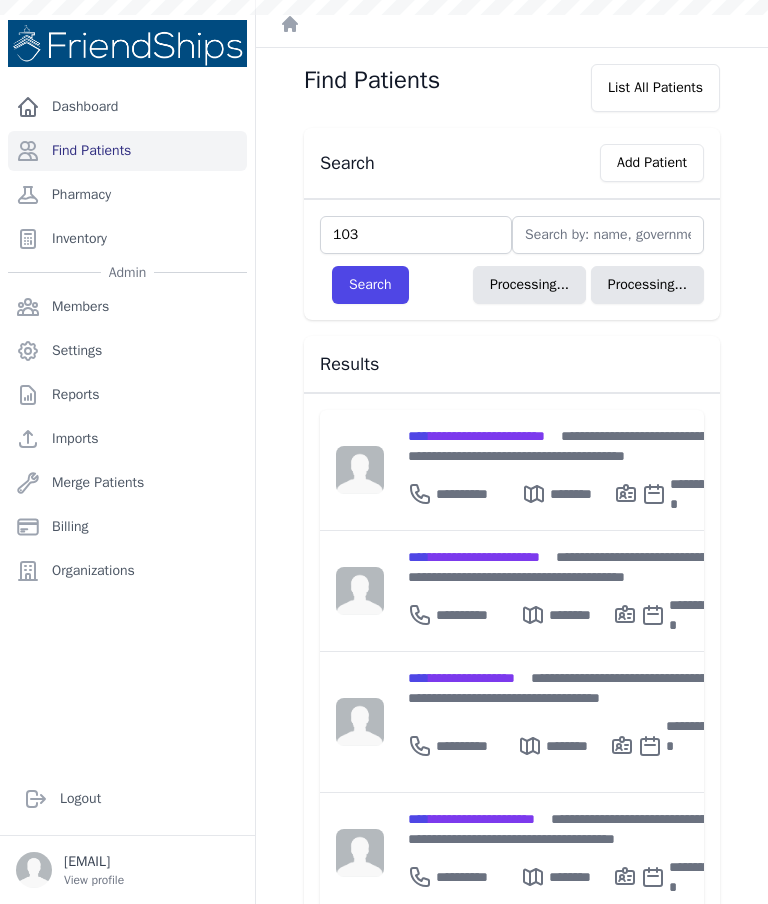 type 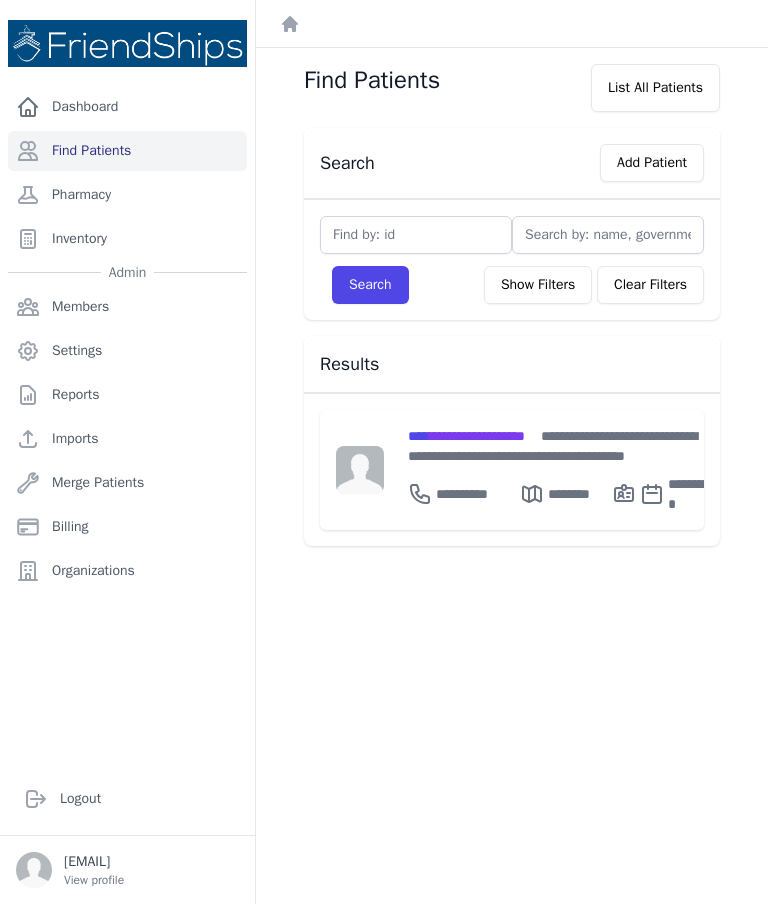 click on "**********" at bounding box center [466, 436] 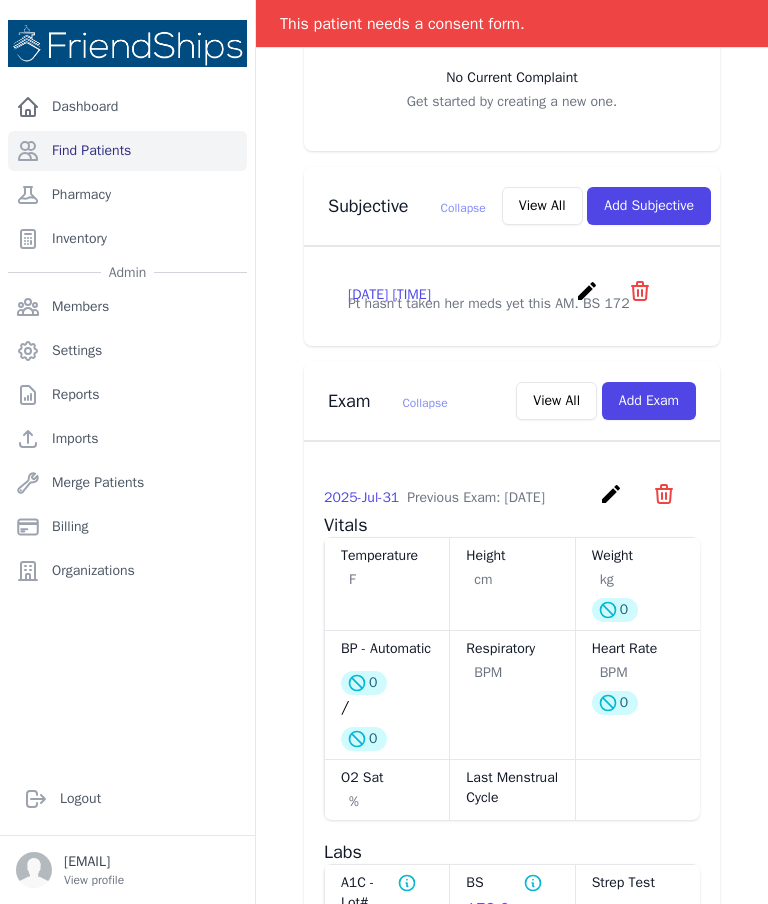scroll, scrollTop: 596, scrollLeft: 0, axis: vertical 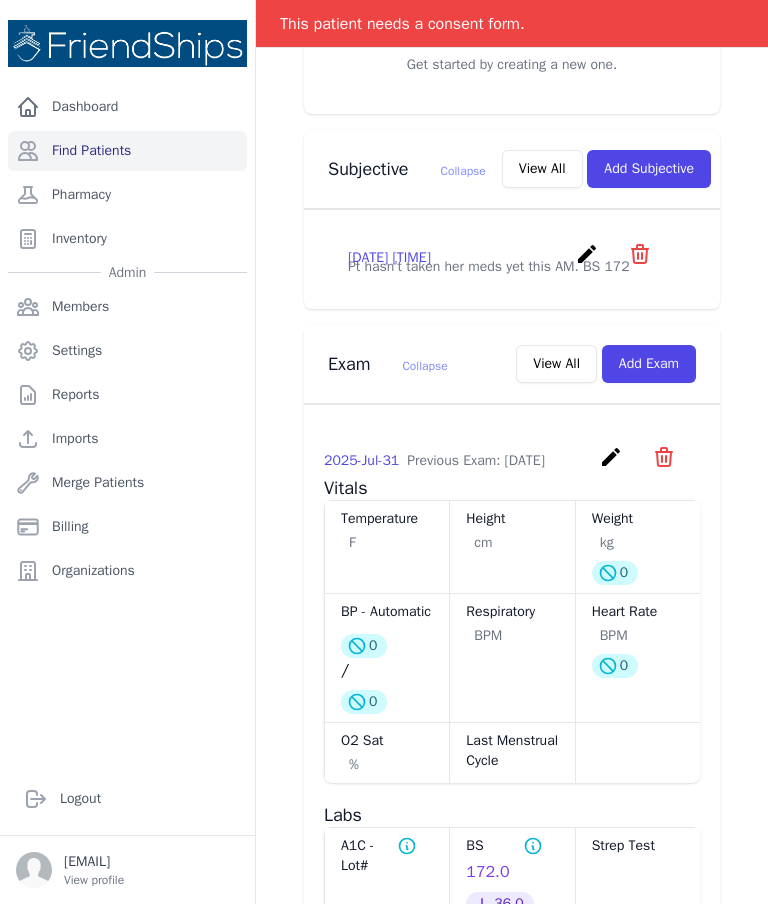 click on "Add Exam" at bounding box center [649, 364] 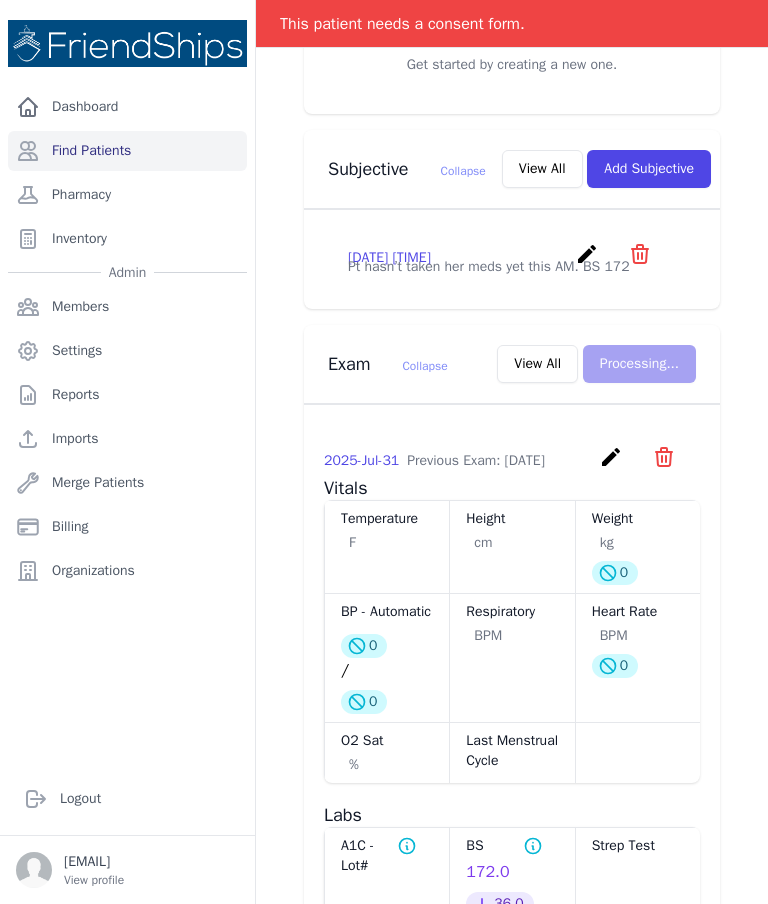 scroll, scrollTop: 0, scrollLeft: 0, axis: both 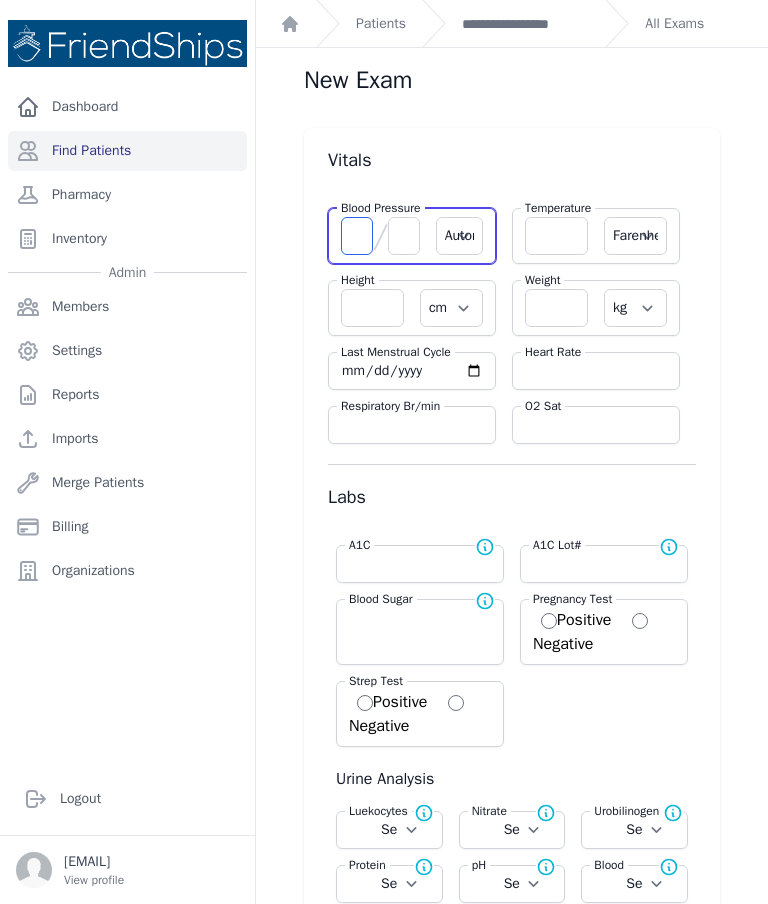 click at bounding box center (357, 236) 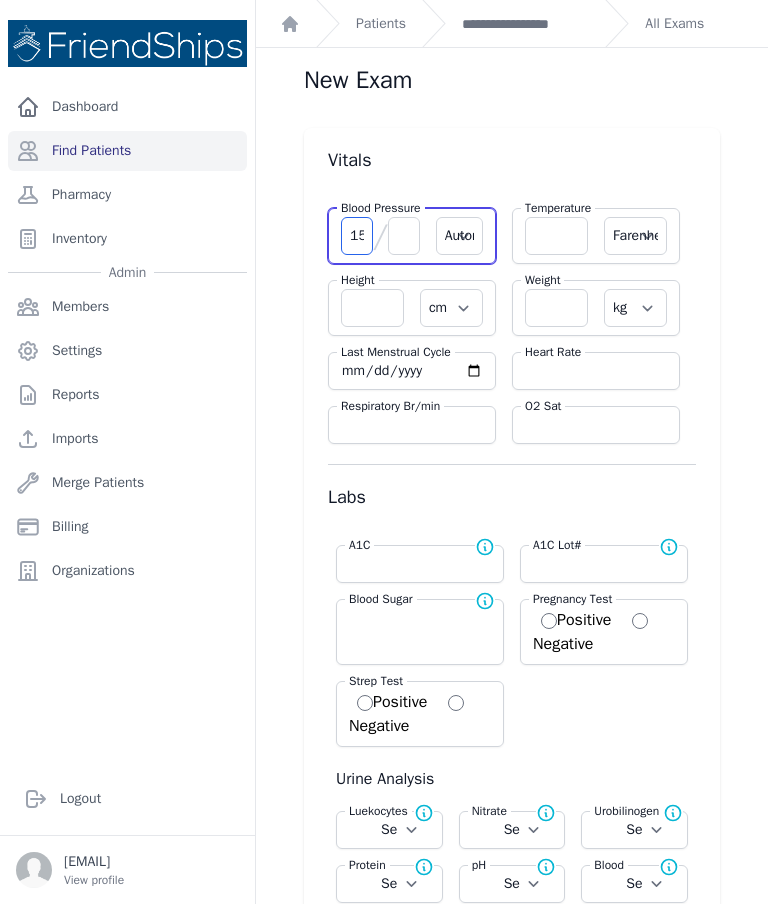 type on "157" 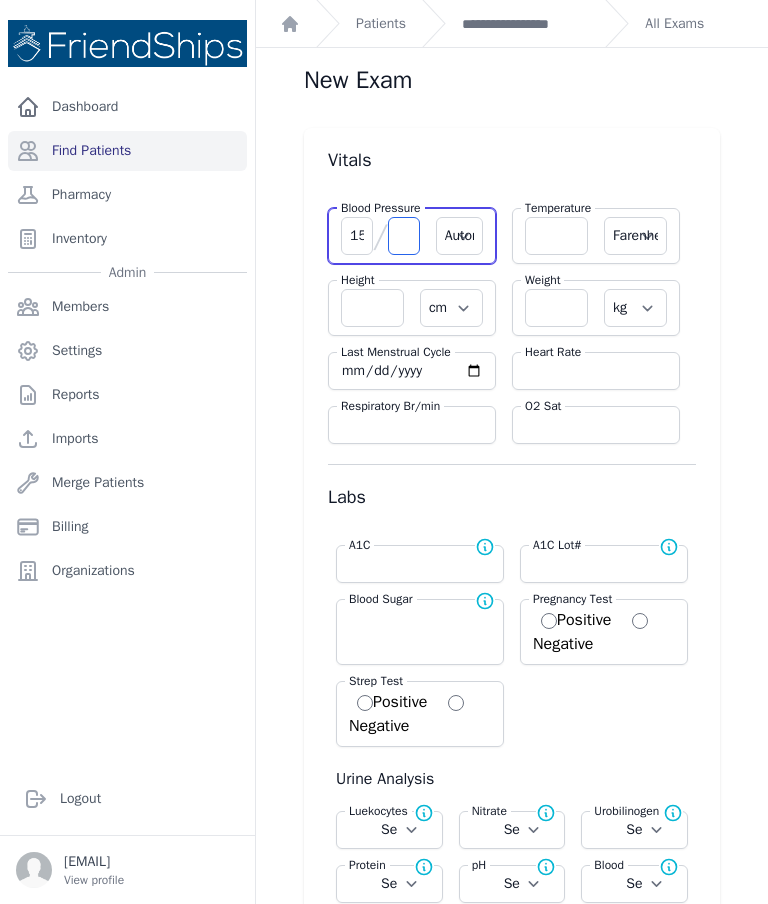 click at bounding box center [404, 236] 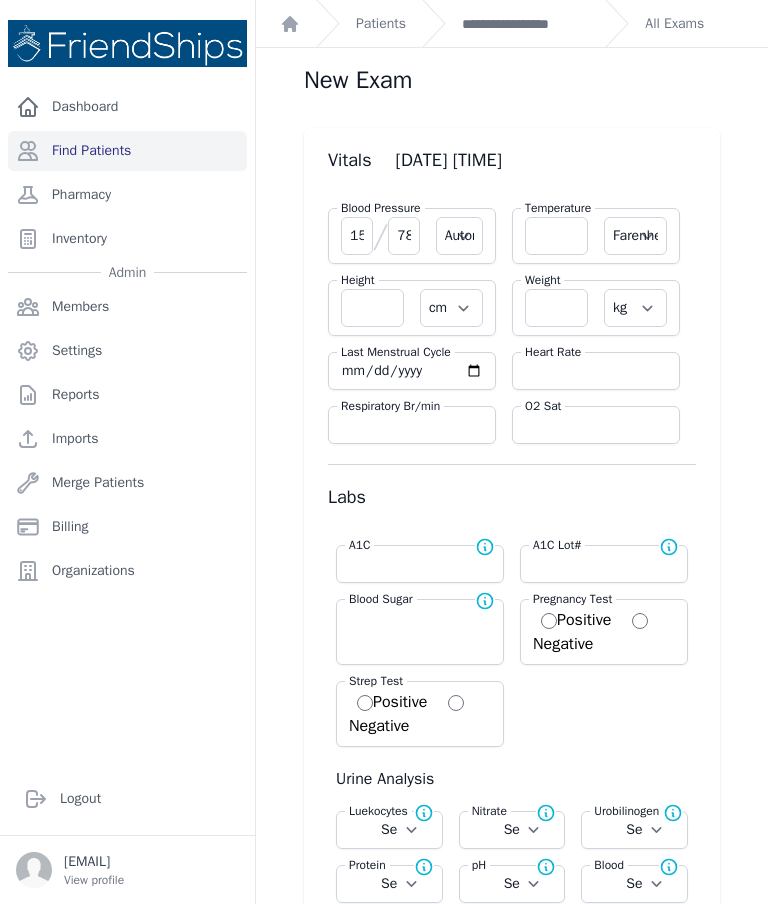 type on "78" 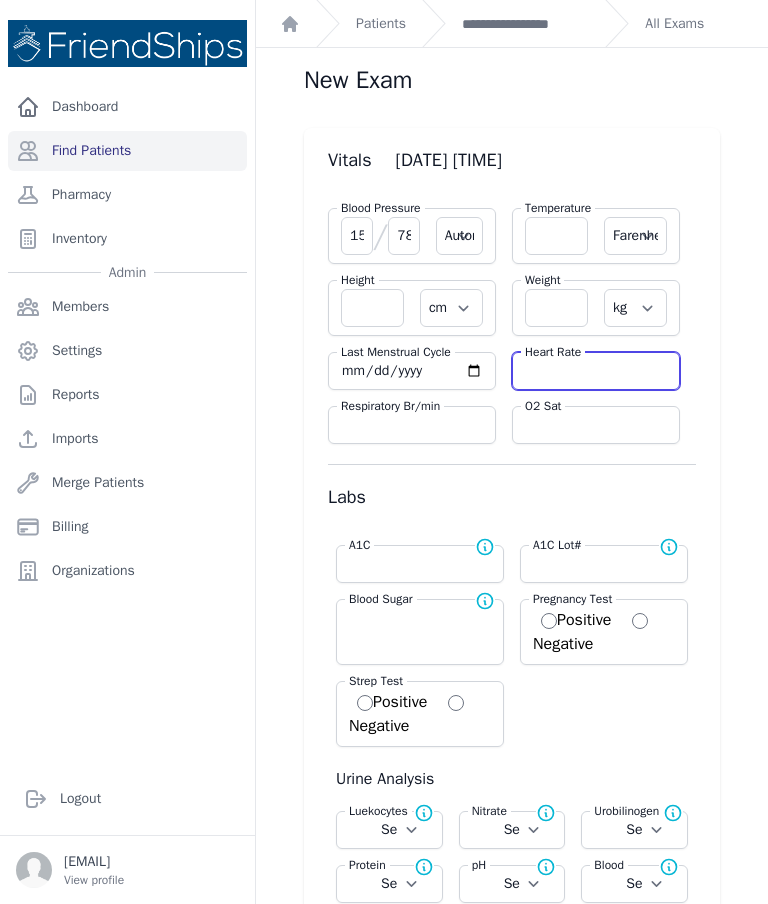 click at bounding box center [596, 371] 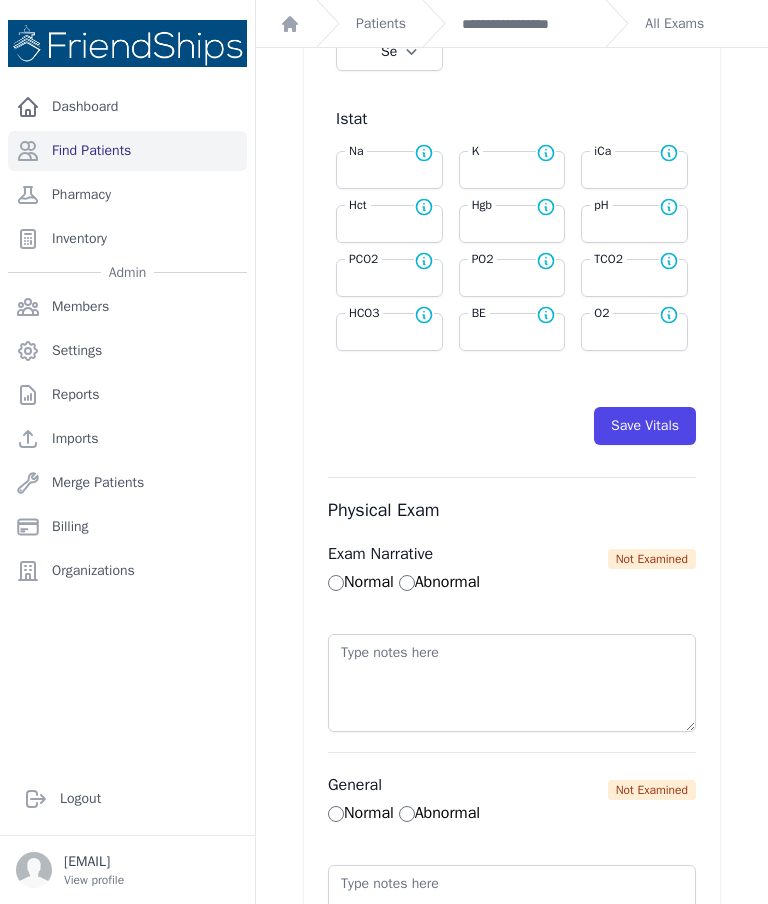 scroll, scrollTop: 937, scrollLeft: 0, axis: vertical 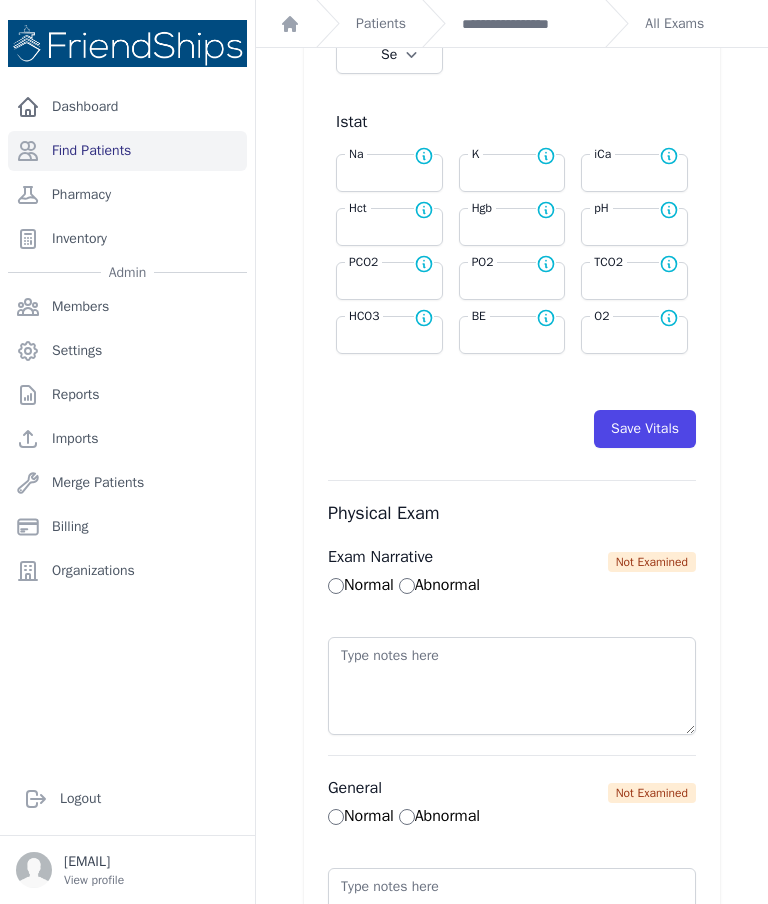 type on "68" 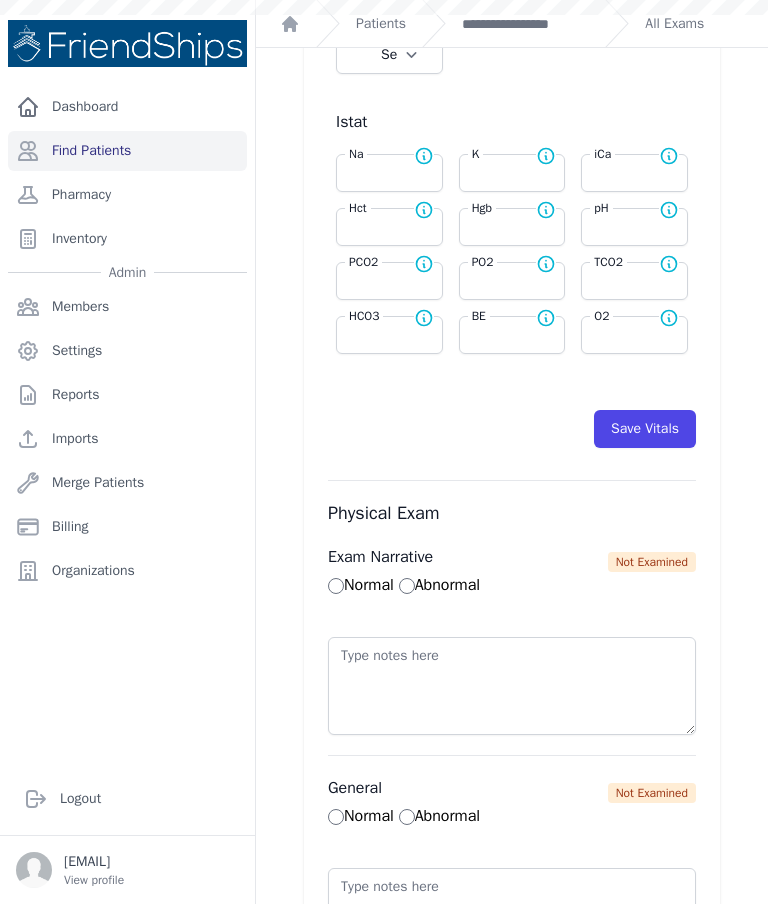 select on "Automatic" 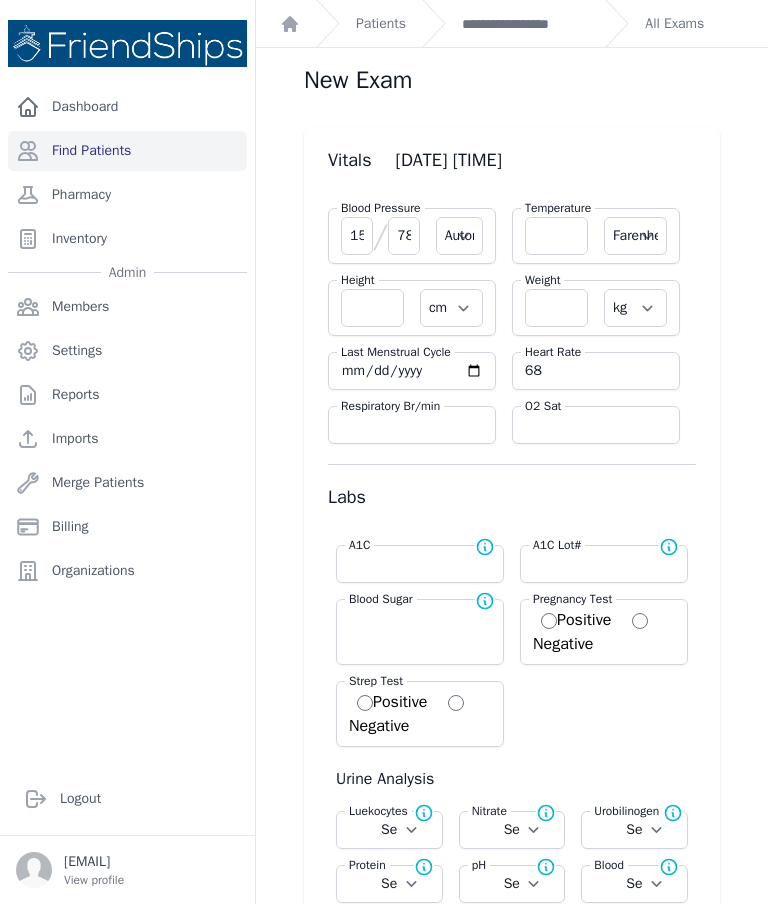 scroll, scrollTop: 0, scrollLeft: 0, axis: both 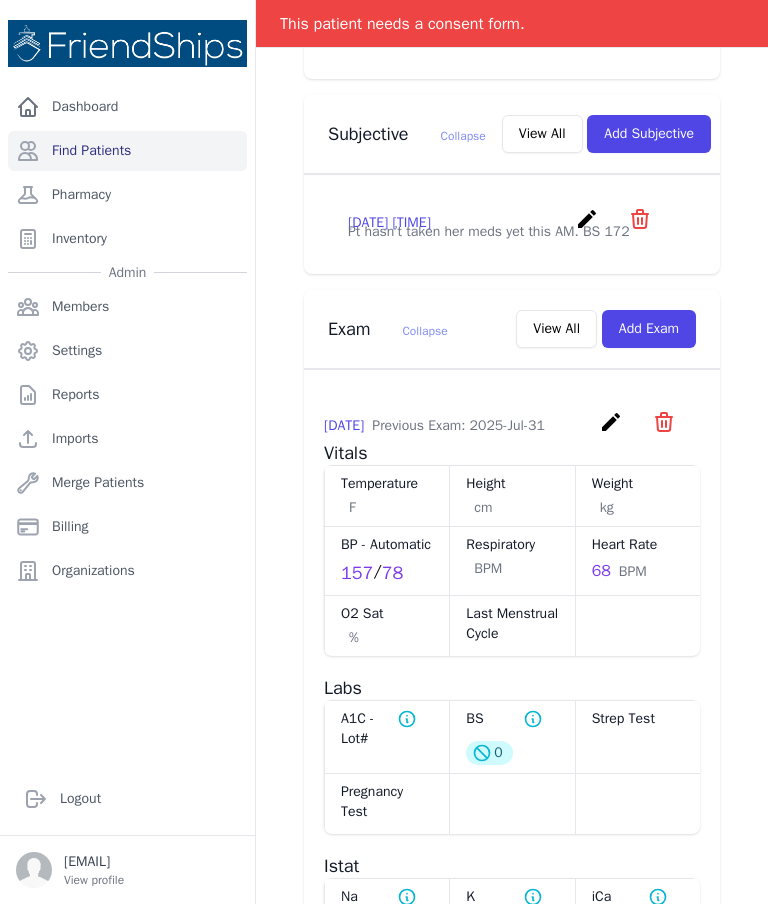 click on "View All" at bounding box center (556, 329) 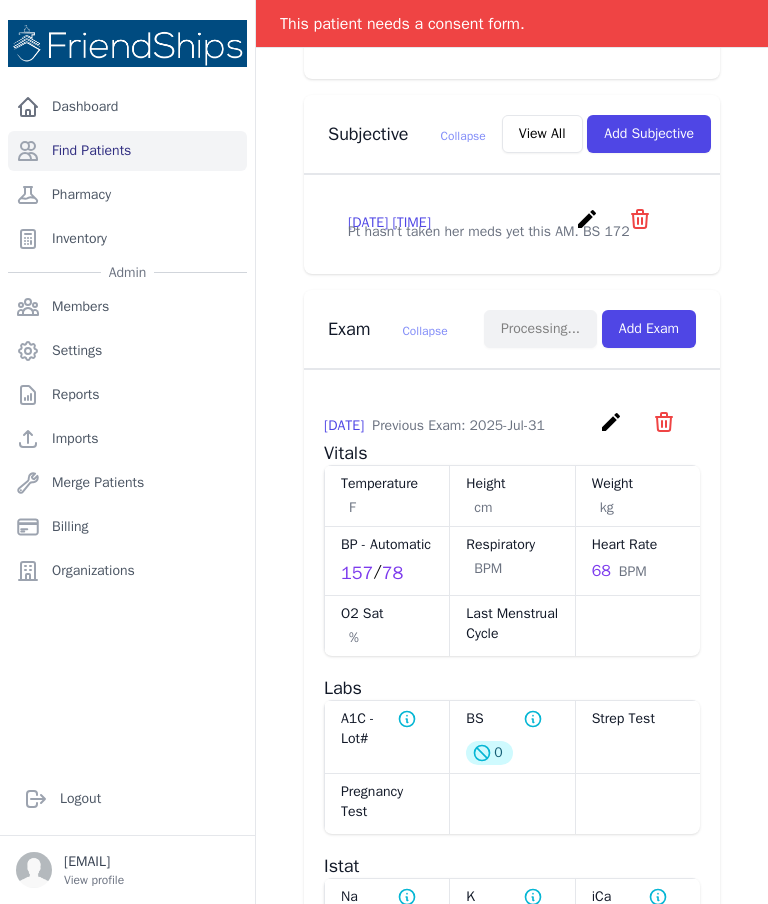 scroll, scrollTop: 0, scrollLeft: 0, axis: both 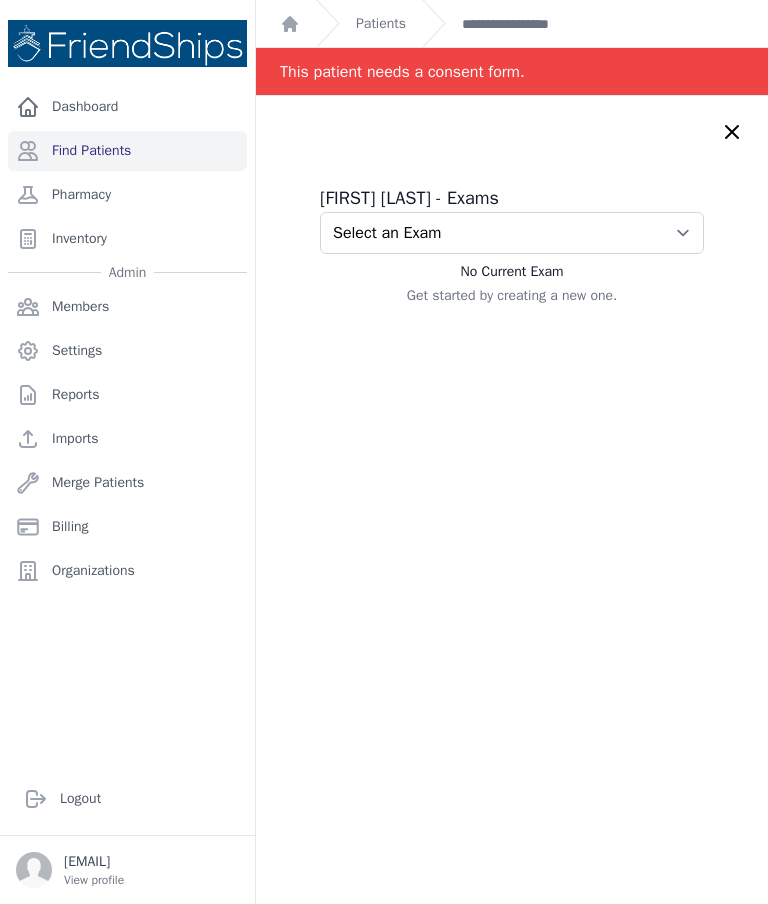 click on "Select an Exam
2025-Aug-05 10:53 AM
2025-Jul-31 9:14 AM
2025-Jul-27 9:28 AM
2025-Jul-16 12:11 PM
2025-Jul-13 10:17 AM
2025-Jul-10 9:56 AM
2025-Jul-07 9:40 AM
2025-Jul-03 11:20 AM
2025-Jun-30 9:52 AM
2025-May-28 9:18 AM
2025-May-08 9:58 AM
2025-May-05 11:12 AM
2025-Apr-27 10:14 AM" at bounding box center (512, 233) 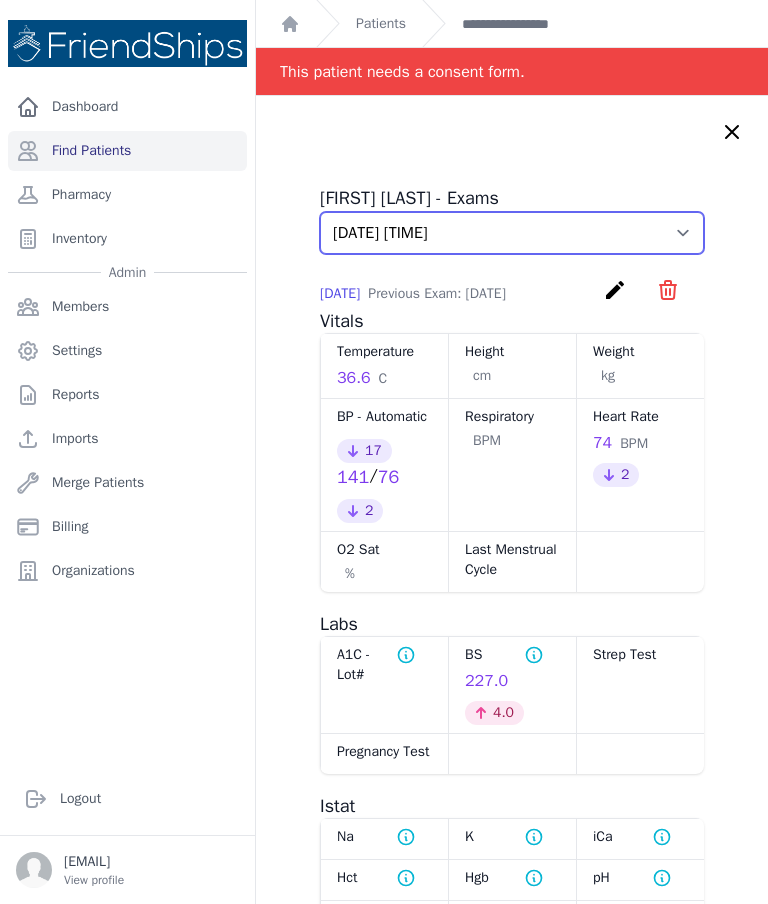click on "Select an Exam
2025-Aug-05 10:53 AM
2025-Jul-31 9:14 AM
2025-Jul-27 9:28 AM
2025-Jul-16 12:11 PM
2025-Jul-13 10:17 AM
2025-Jul-10 9:56 AM
2025-Jul-07 9:40 AM
2025-Jul-03 11:20 AM
2025-Jun-30 9:52 AM
2025-May-28 9:18 AM
2025-May-08 9:58 AM
2025-May-05 11:12 AM
2025-Apr-27 10:14 AM" at bounding box center (512, 233) 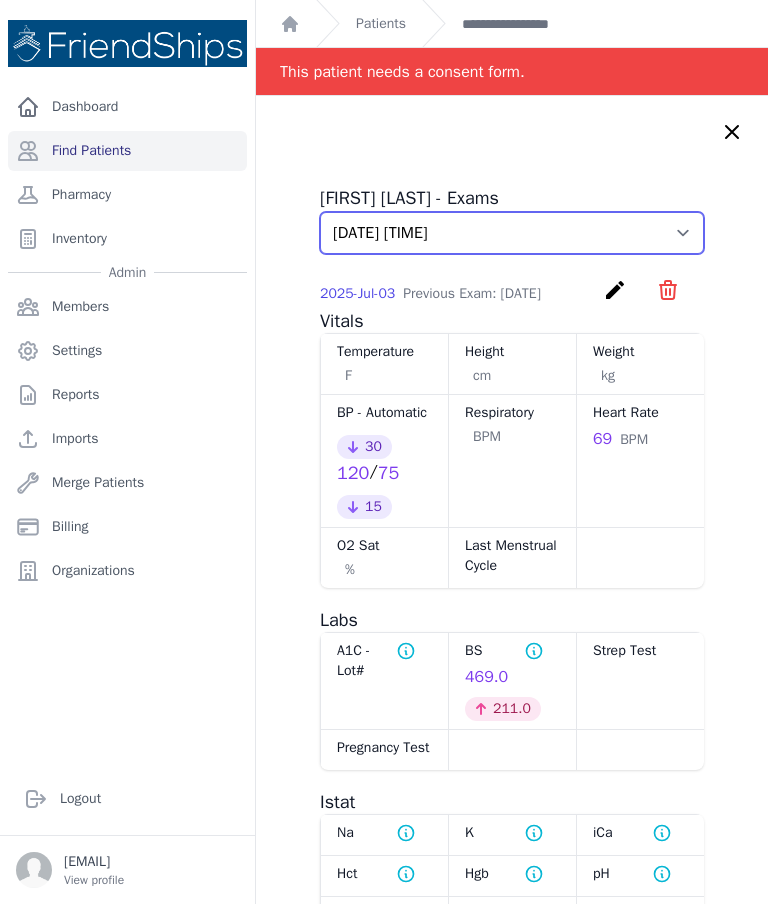 scroll, scrollTop: 0, scrollLeft: 0, axis: both 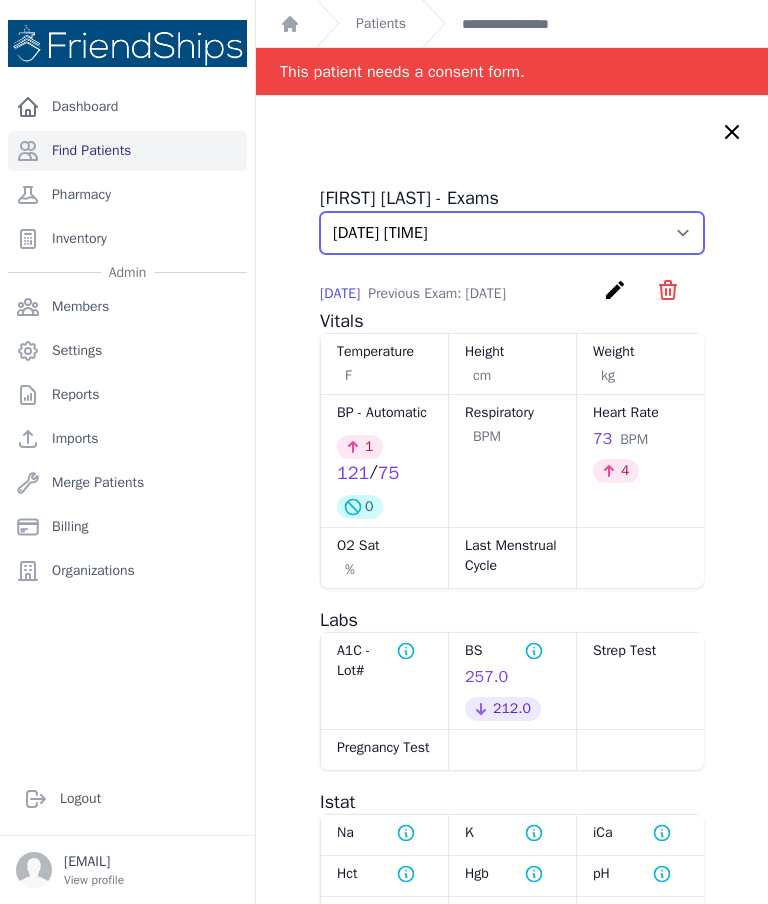 click on "Select an Exam
2025-Aug-05 10:53 AM
2025-Jul-31 9:14 AM
2025-Jul-27 9:28 AM
2025-Jul-16 12:11 PM
2025-Jul-13 10:17 AM
2025-Jul-10 9:56 AM
2025-Jul-07 9:40 AM
2025-Jul-03 11:20 AM
2025-Jun-30 9:52 AM
2025-May-28 9:18 AM
2025-May-08 9:58 AM
2025-May-05 11:12 AM
2025-Apr-27 10:14 AM" at bounding box center (512, 233) 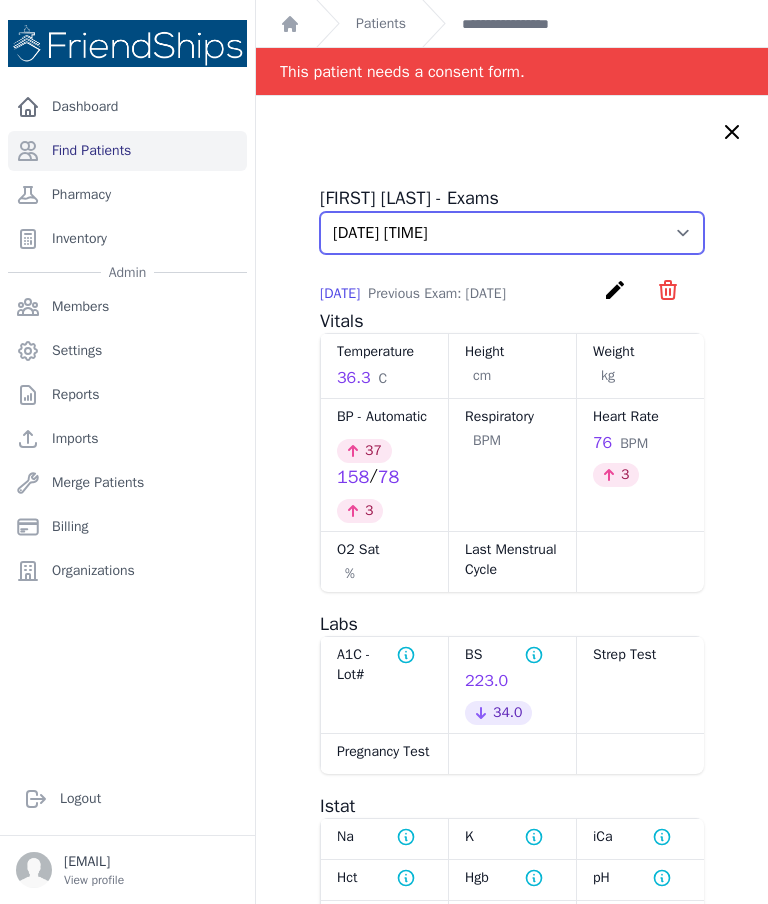 click on "Select an Exam
2025-Aug-05 10:53 AM
2025-Jul-31 9:14 AM
2025-Jul-27 9:28 AM
2025-Jul-16 12:11 PM
2025-Jul-13 10:17 AM
2025-Jul-10 9:56 AM
2025-Jul-07 9:40 AM
2025-Jul-03 11:20 AM
2025-Jun-30 9:52 AM
2025-May-28 9:18 AM
2025-May-08 9:58 AM
2025-May-05 11:12 AM
2025-Apr-27 10:14 AM" at bounding box center (512, 233) 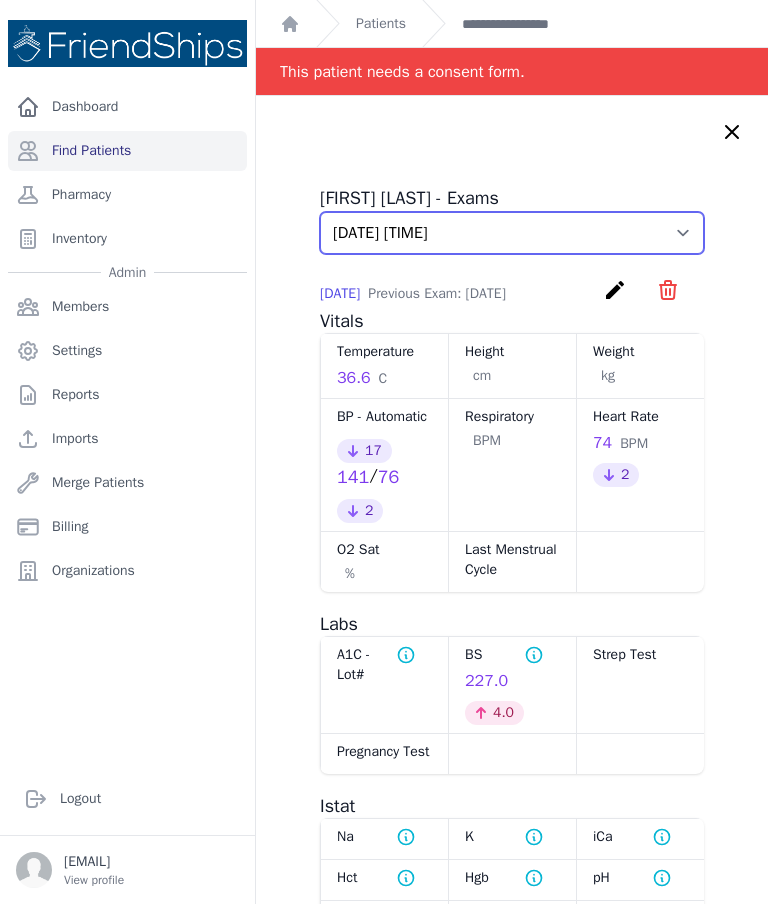 click on "Select an Exam
2025-Aug-05 10:53 AM
2025-Jul-31 9:14 AM
2025-Jul-27 9:28 AM
2025-Jul-16 12:11 PM
2025-Jul-13 10:17 AM
2025-Jul-10 9:56 AM
2025-Jul-07 9:40 AM
2025-Jul-03 11:20 AM
2025-Jun-30 9:52 AM
2025-May-28 9:18 AM
2025-May-08 9:58 AM
2025-May-05 11:12 AM
2025-Apr-27 10:14 AM" at bounding box center [512, 233] 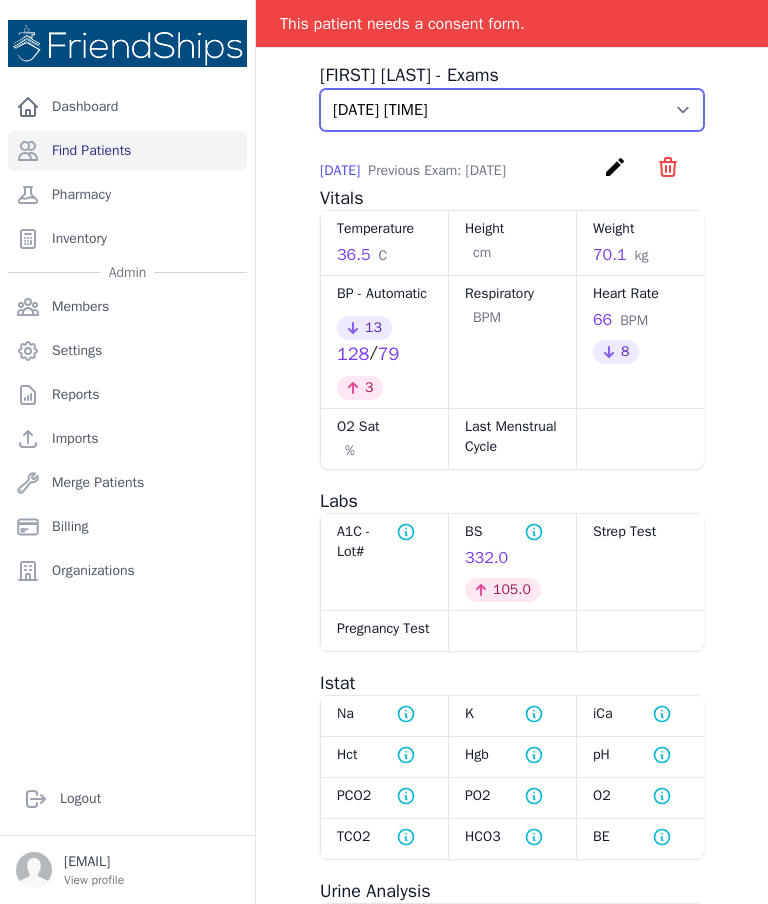 scroll, scrollTop: 124, scrollLeft: 0, axis: vertical 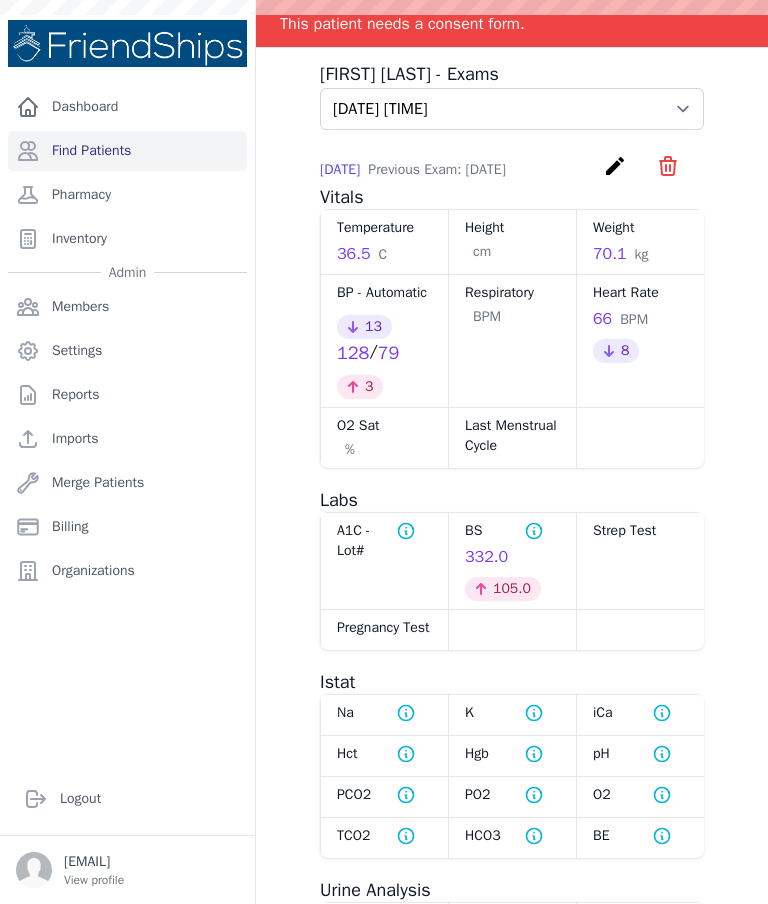 click on "Radwa Yahya Marei - Exams
Select an Exam
2025-Aug-05 10:53 AM
2025-Jul-31 9:14 AM
2025-Jul-27 9:28 AM
2025-Jul-16 12:11 PM
2025-Jul-13 10:17 AM
2025-Jul-10 9:56 AM
2025-Jul-07 9:40 AM
2025-Jul-03 11:20 AM
2025-Jun-30 9:52 AM
2025-May-28 9:18 AM
2025-May-08 9:58 AM
2025-May-05 11:12 AM
2025-Apr-27 10:14 AM
2025-Jul-16
Previous Exam: 2025-Jul-13
create
​
Delete exam -  792" at bounding box center [512, 605] 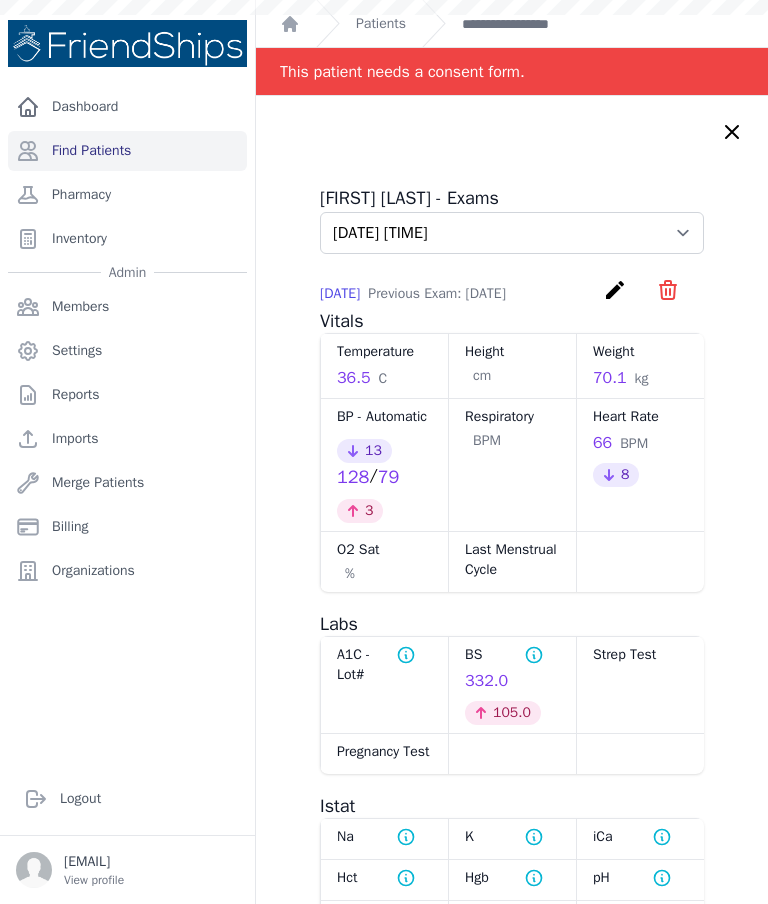 scroll, scrollTop: 0, scrollLeft: 0, axis: both 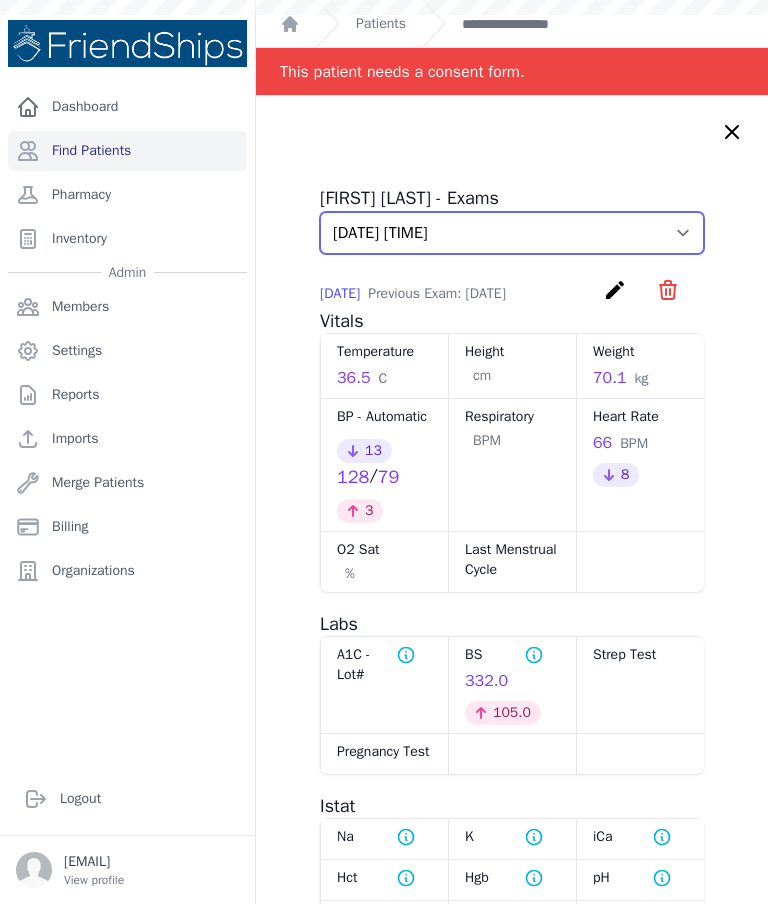 click on "Select an Exam
2025-Aug-05 10:53 AM
2025-Jul-31 9:14 AM
2025-Jul-27 9:28 AM
2025-Jul-16 12:11 PM
2025-Jul-13 10:17 AM
2025-Jul-10 9:56 AM
2025-Jul-07 9:40 AM
2025-Jul-03 11:20 AM
2025-Jun-30 9:52 AM
2025-May-28 9:18 AM
2025-May-08 9:58 AM
2025-May-05 11:12 AM
2025-Apr-27 10:14 AM" at bounding box center [512, 233] 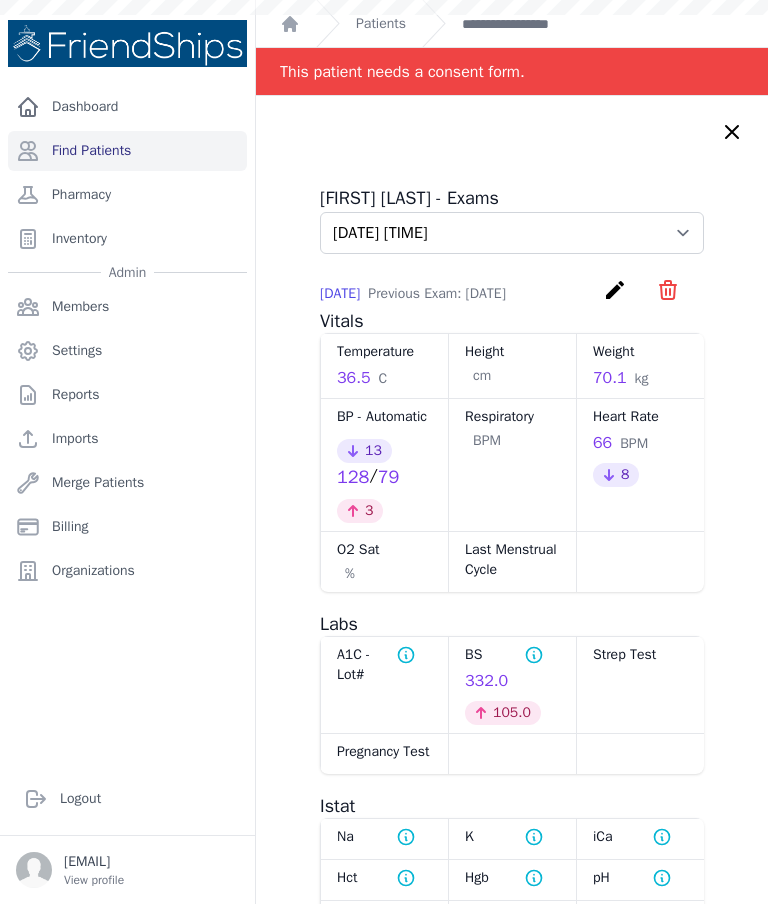 click on "Patients" at bounding box center [381, 24] 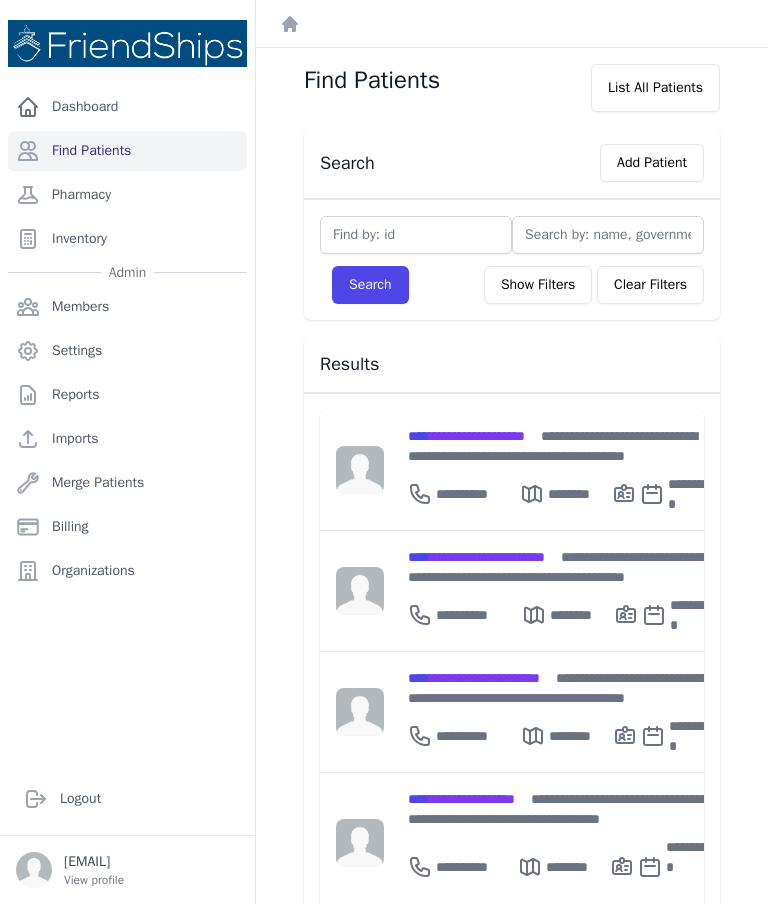 click on "**********" at bounding box center (466, 436) 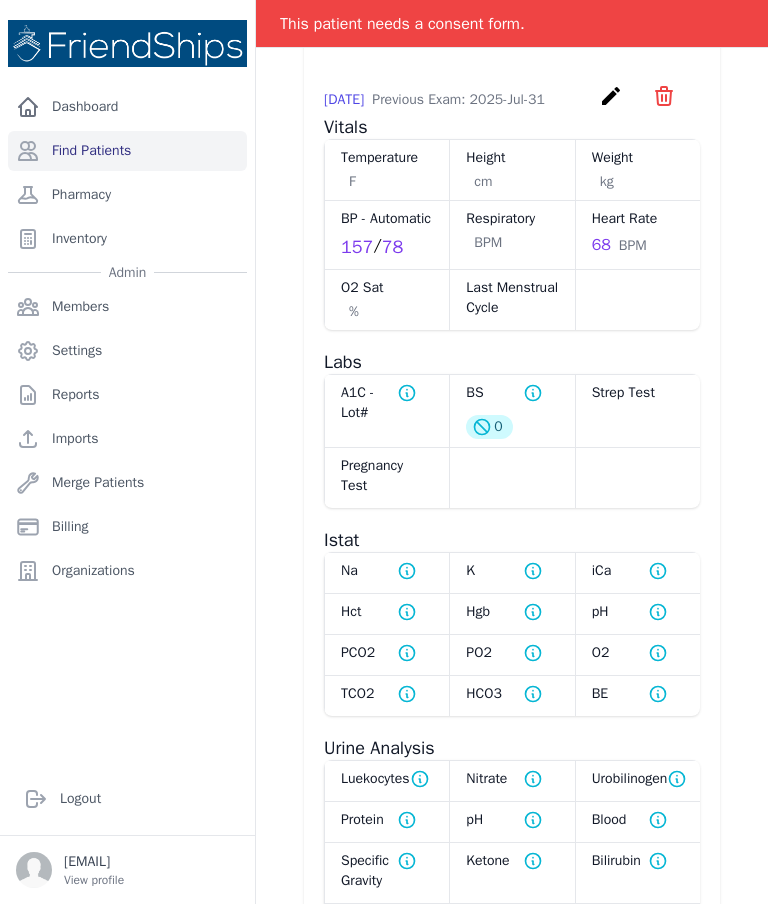 scroll, scrollTop: 964, scrollLeft: 0, axis: vertical 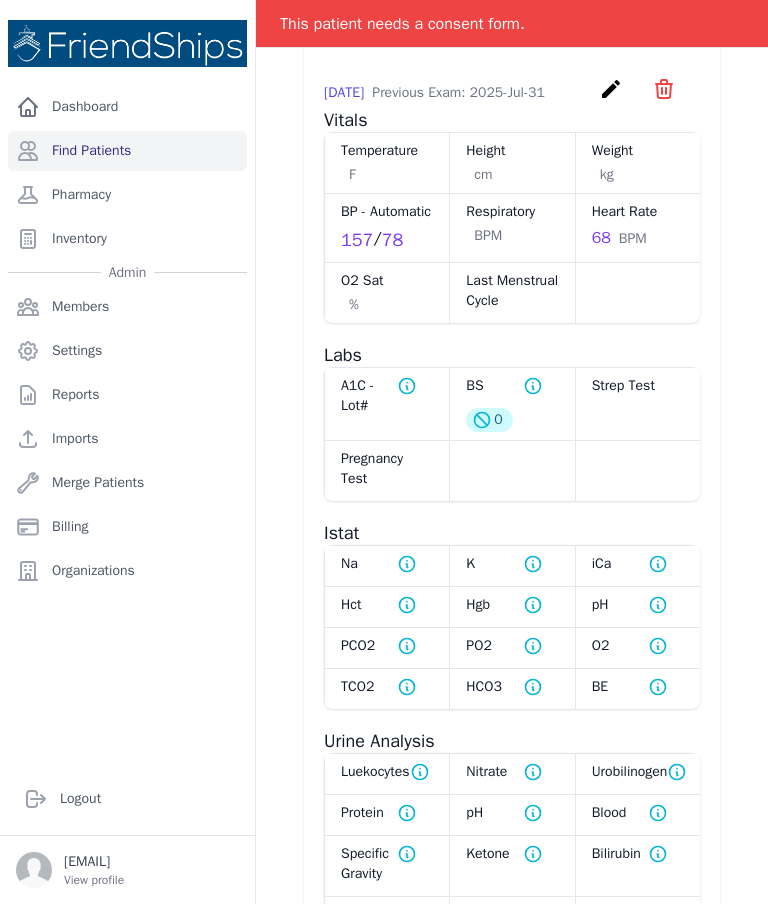 click on "2025-Aug-05
Previous Exam: 2025-Jul-31
create
​
Delete exam -  904
Are you sure? This action cannot be undone!
Confirm
Cancel" at bounding box center [512, 92] 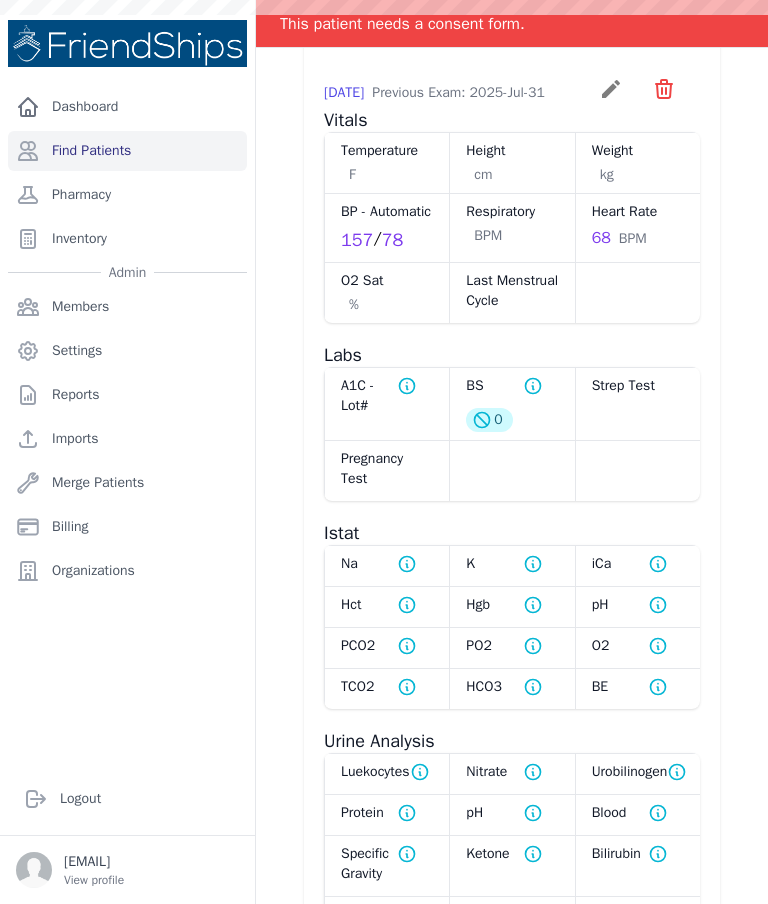 scroll, scrollTop: 0, scrollLeft: 0, axis: both 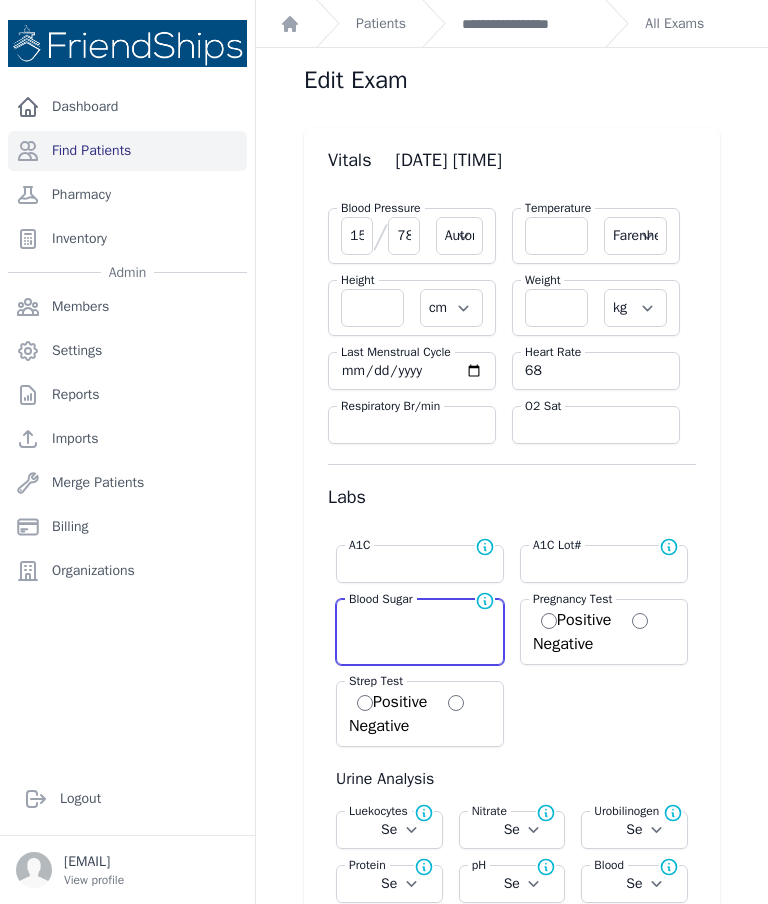 click at bounding box center [420, 618] 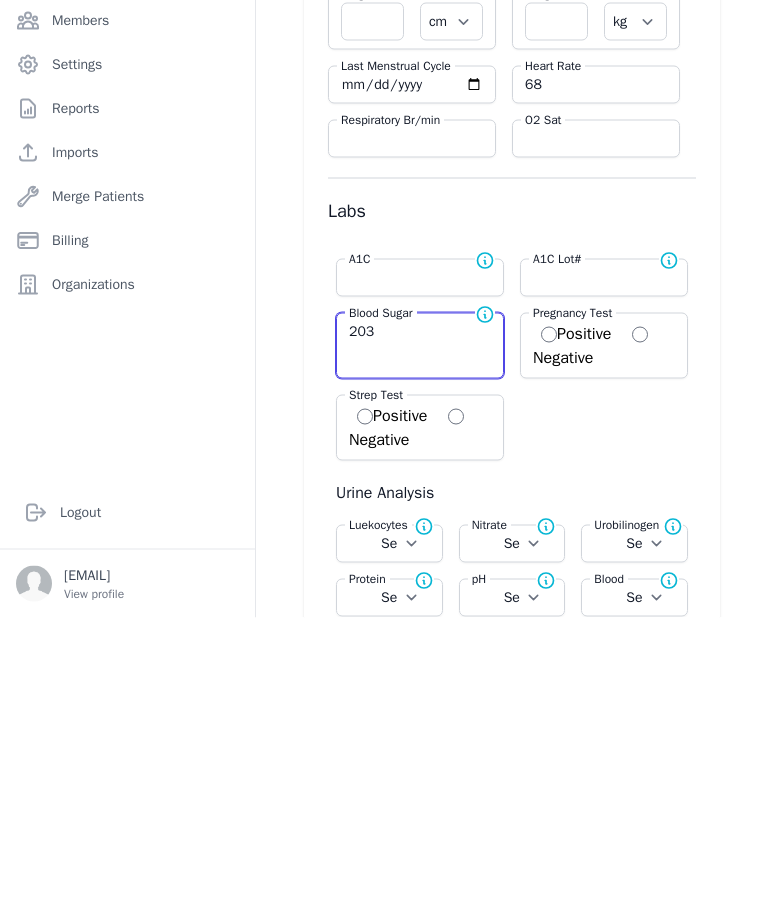 scroll, scrollTop: 80, scrollLeft: 0, axis: vertical 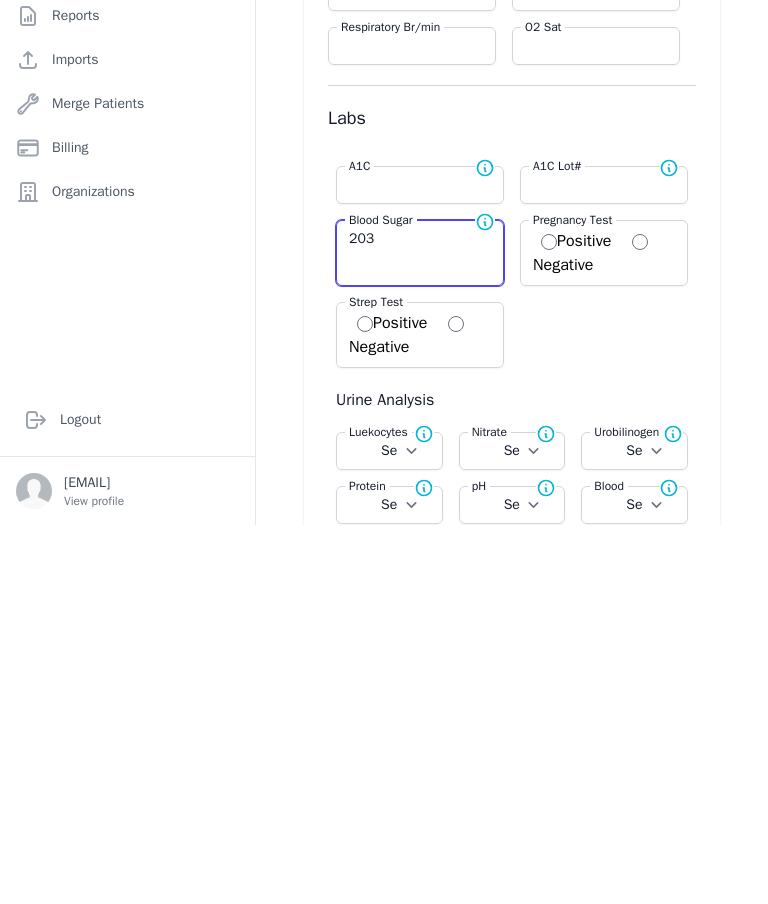 type on "203" 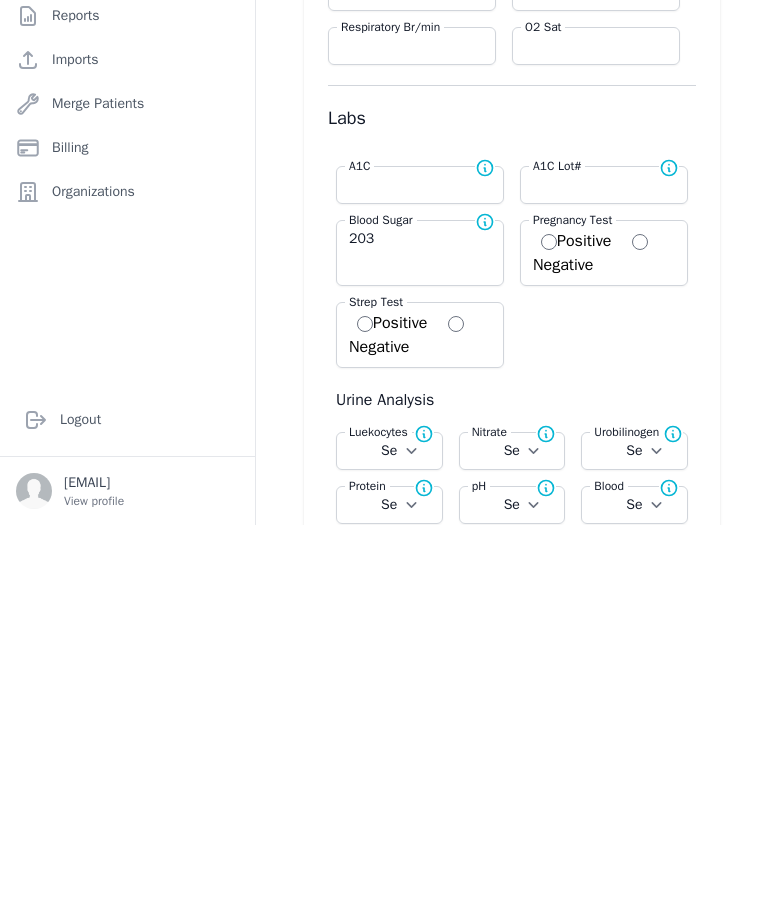 click on "Vitals 2025-Aug-05 10:53 AM
Blood Pressure
157
/
78
Automatic Manual
Temperature
Farenheit Celcius
Height
cm in
Weight
kg lb
Last Menstrual Cycle
Respiratory Br/min
Heart Rate
68
O2 Sat" at bounding box center (512, 2769) 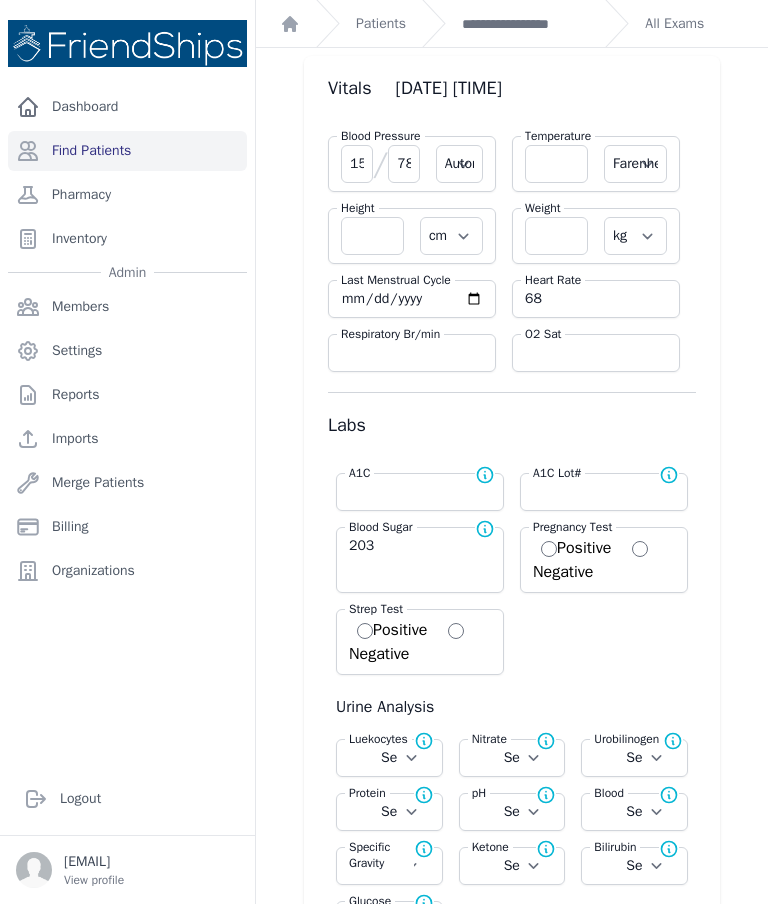 select on "Automatic" 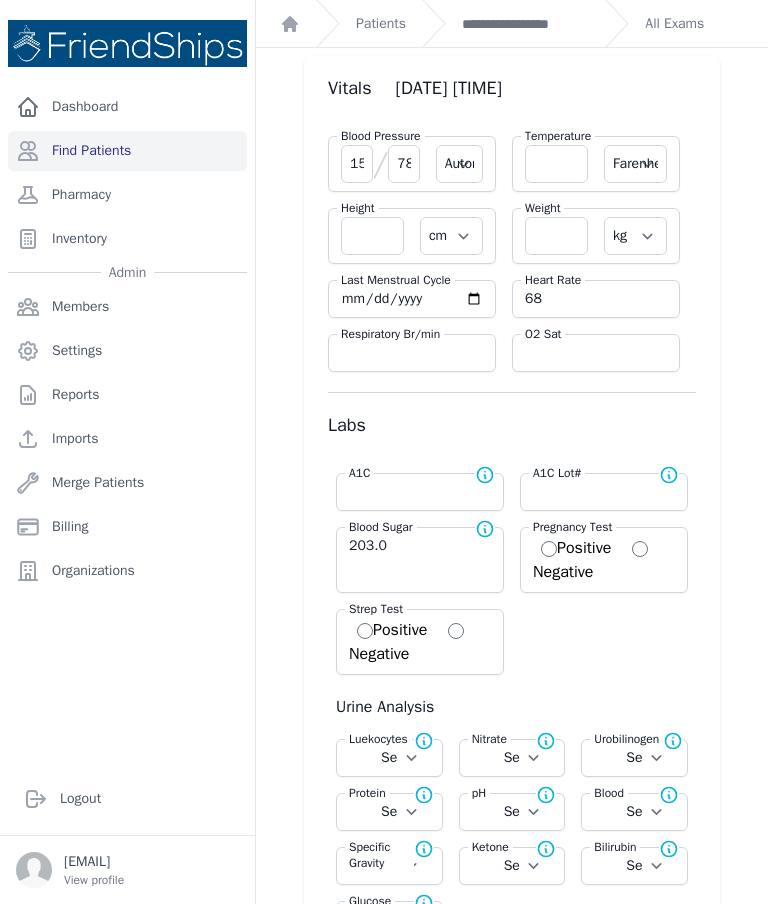 select 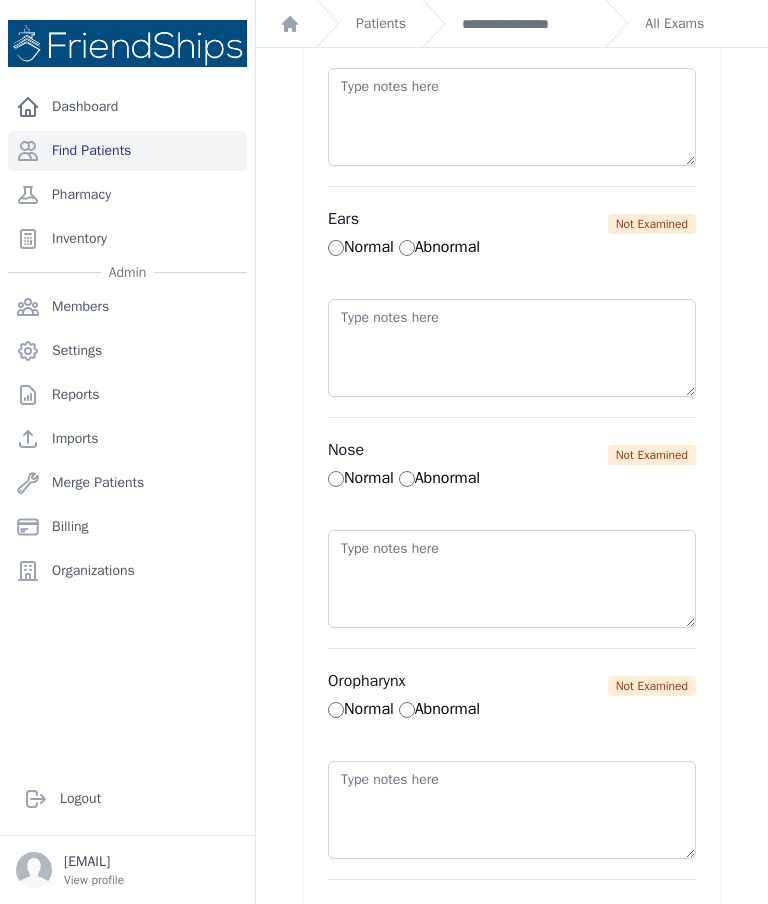 scroll, scrollTop: 2201, scrollLeft: 0, axis: vertical 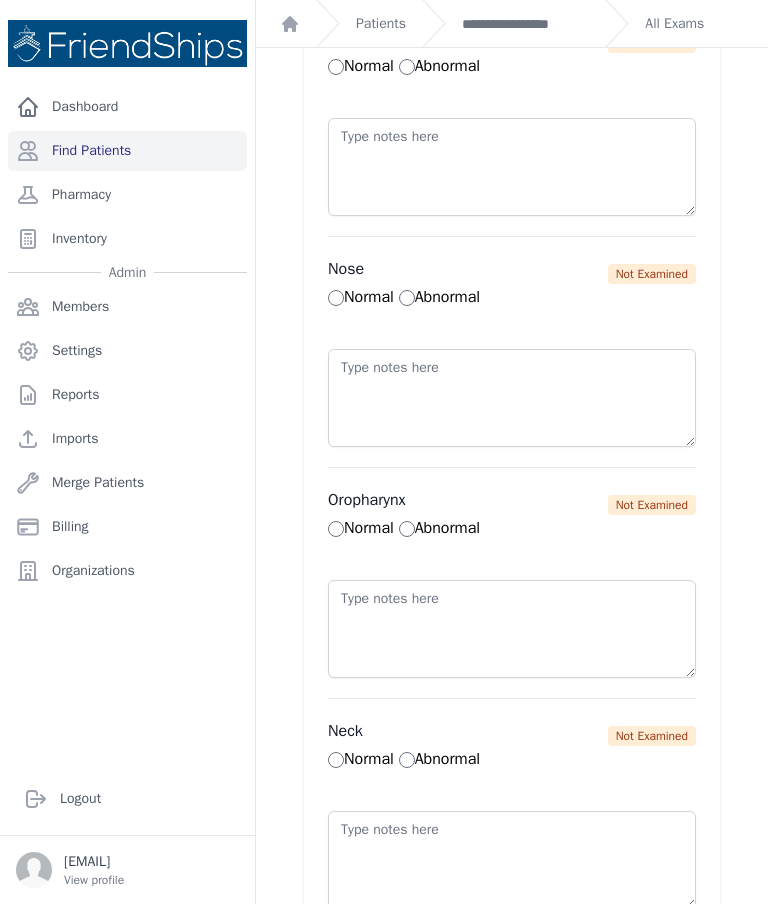 click on "Edit Exam
Vitals 2025-Aug-05 10:53 AM
Blood Pressure
157
/
78
Automatic Manual
Temperature
Farenheit Celcius
Height
cm in
Weight
kg lb
Last Menstrual Cycle
Respiratory Br/min
Heart Rate
68" at bounding box center (512, 357) 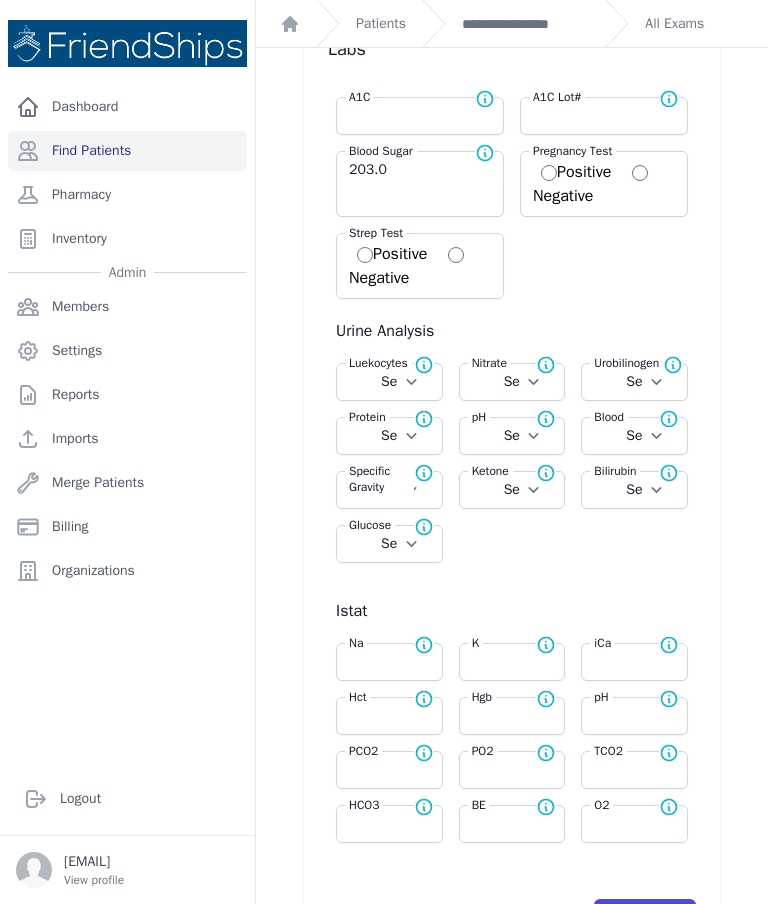 scroll, scrollTop: 447, scrollLeft: 0, axis: vertical 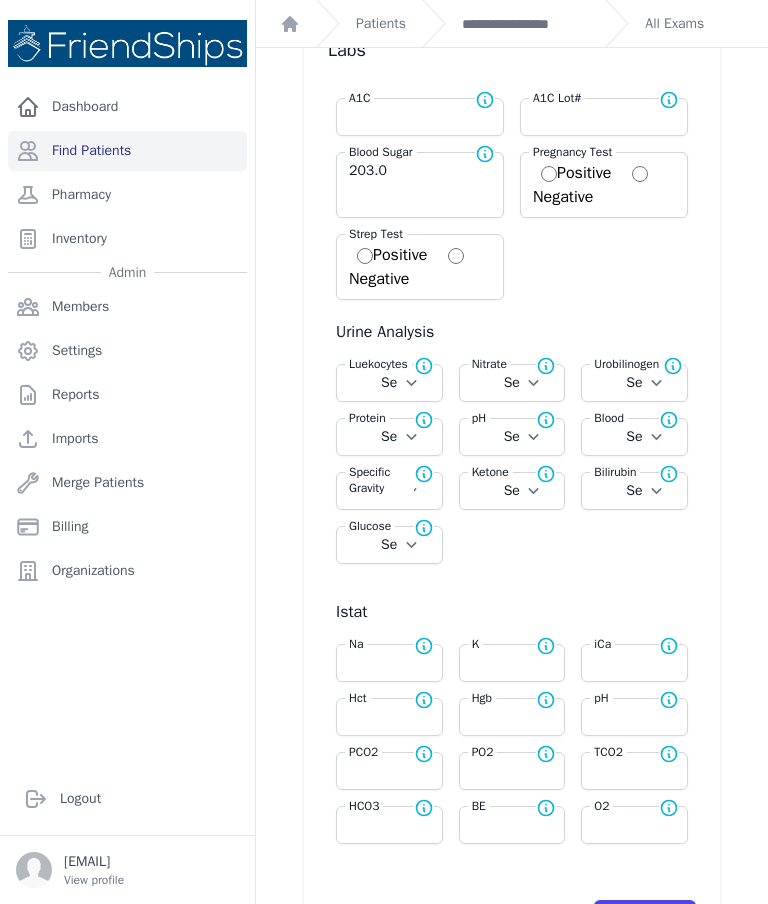 click on "Save Vitals" at bounding box center [645, 919] 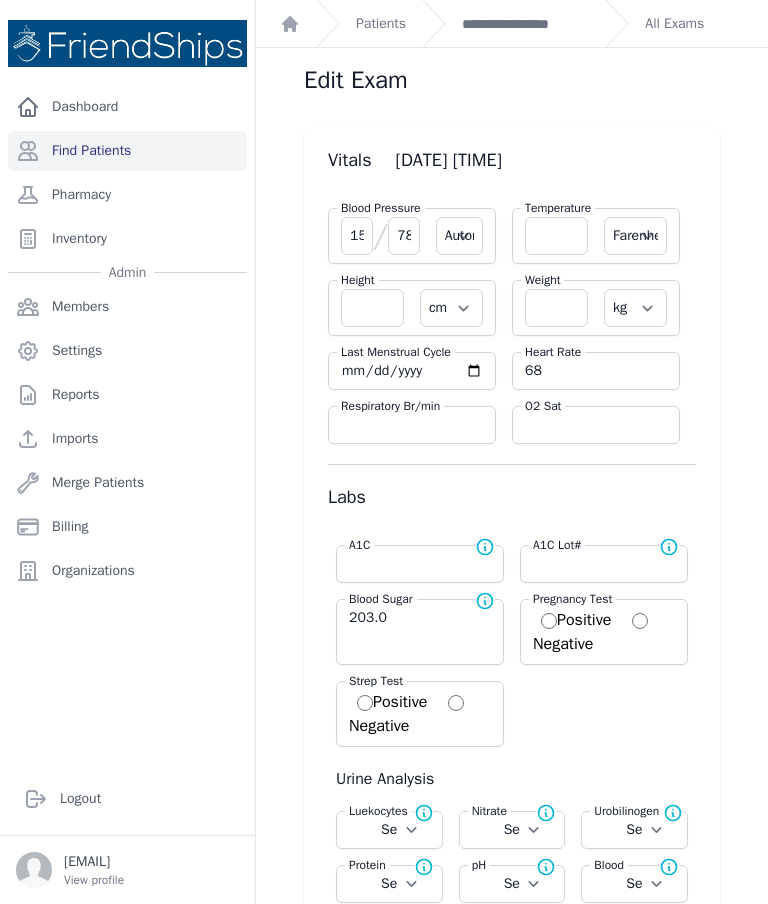 scroll, scrollTop: 0, scrollLeft: 0, axis: both 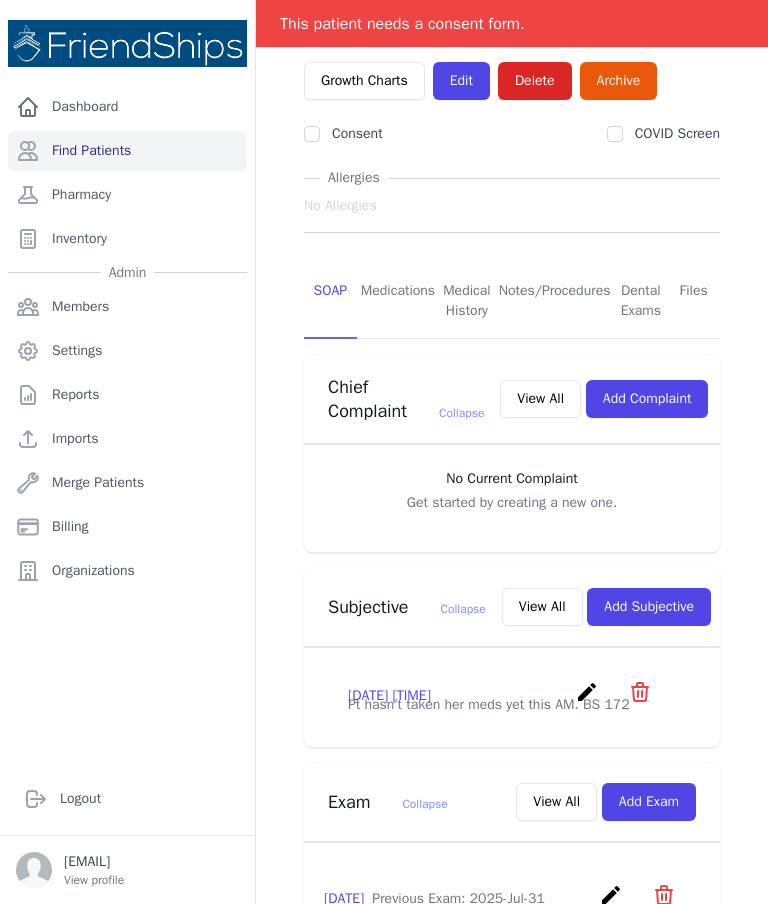 click on "Add Subjective" at bounding box center [649, 607] 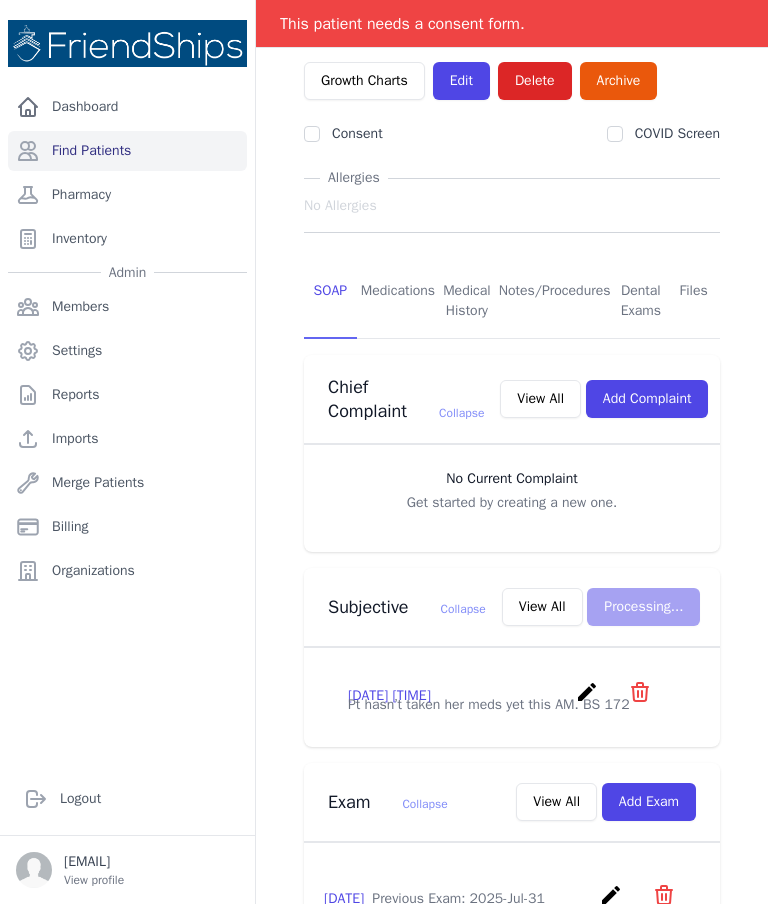 scroll, scrollTop: 0, scrollLeft: 0, axis: both 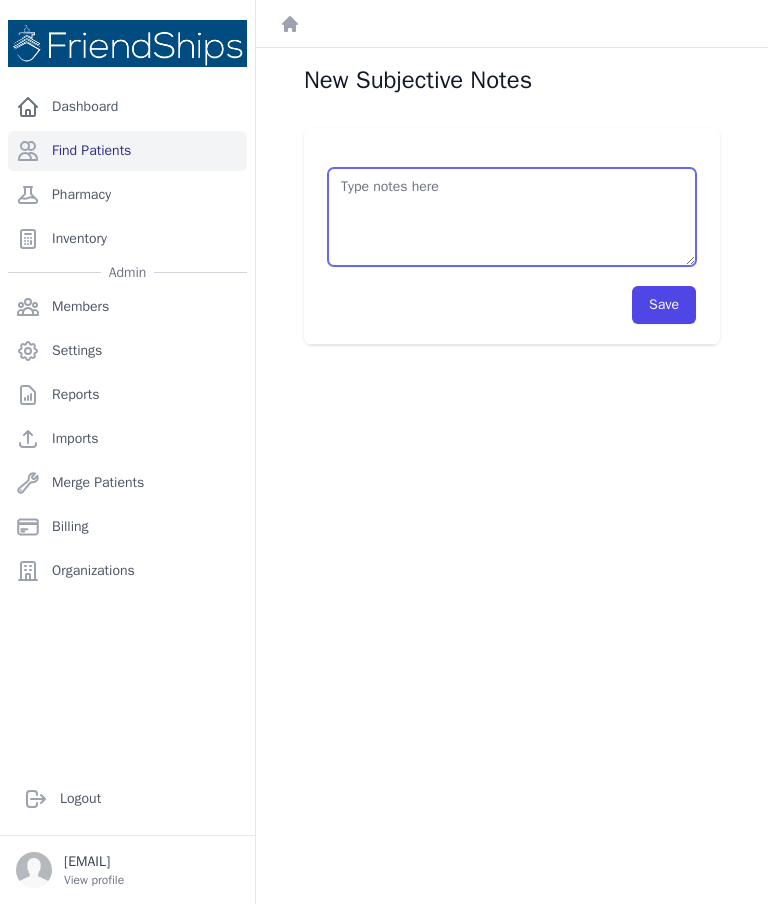 click at bounding box center [512, 217] 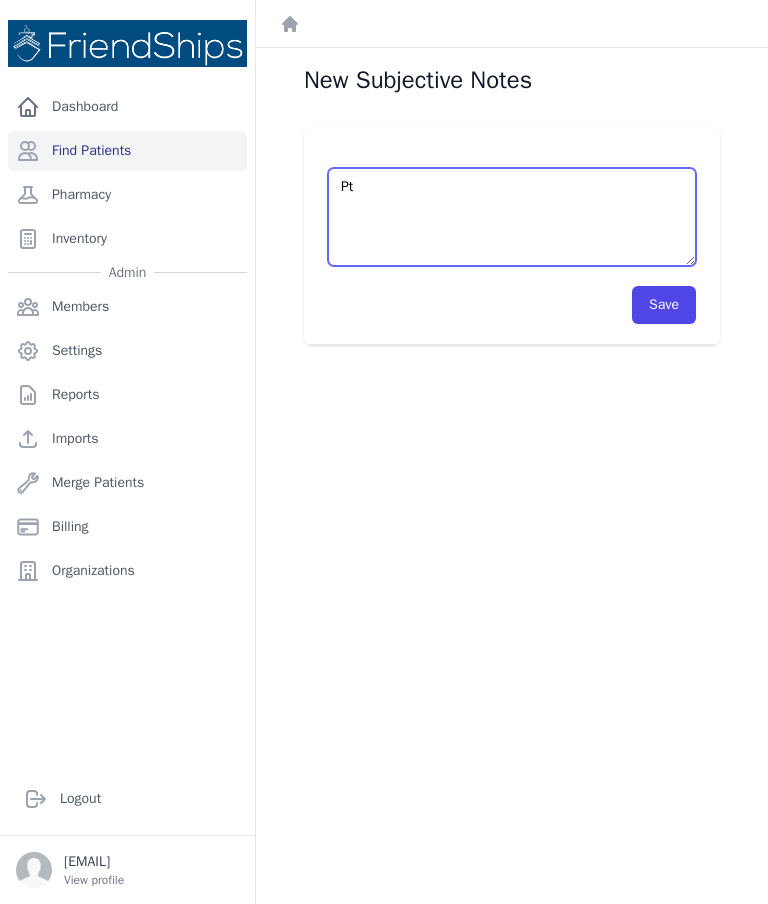 type on "P" 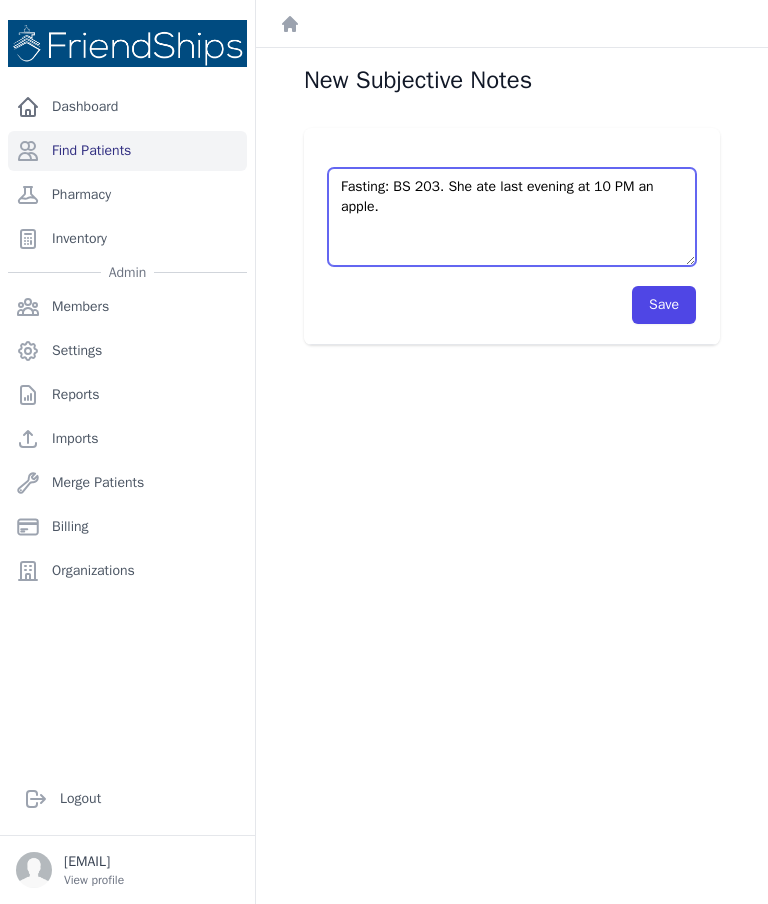click on "Fasting: BS 203. She ate last evening at 10 PM an apple." at bounding box center [512, 217] 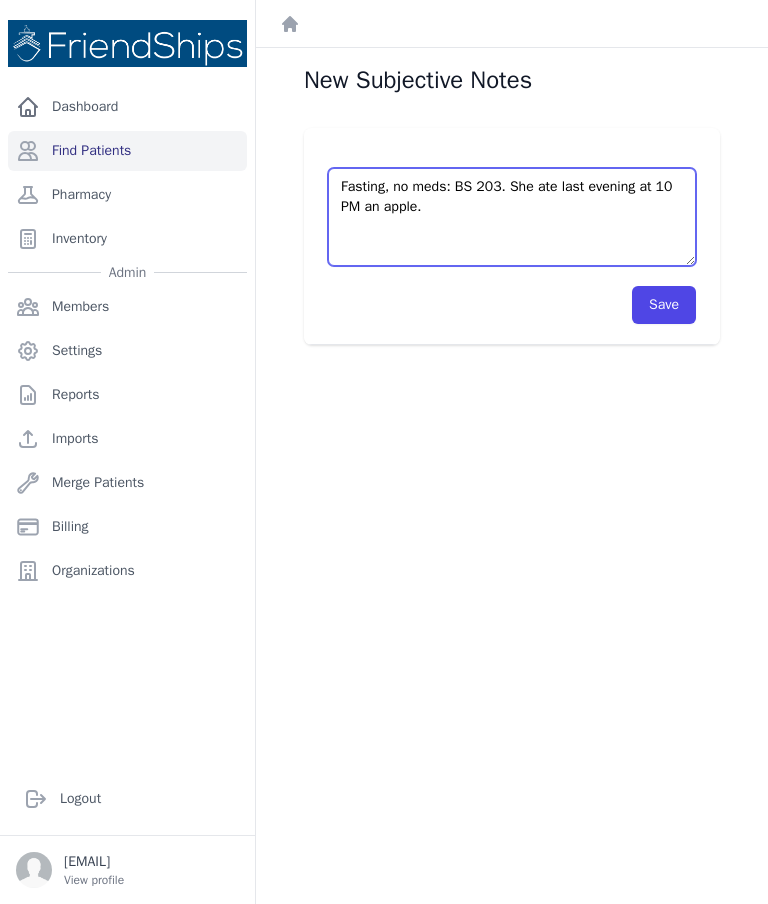 type on "Fasting, no meds: BS 203. She ate last evening at 10 PM an apple." 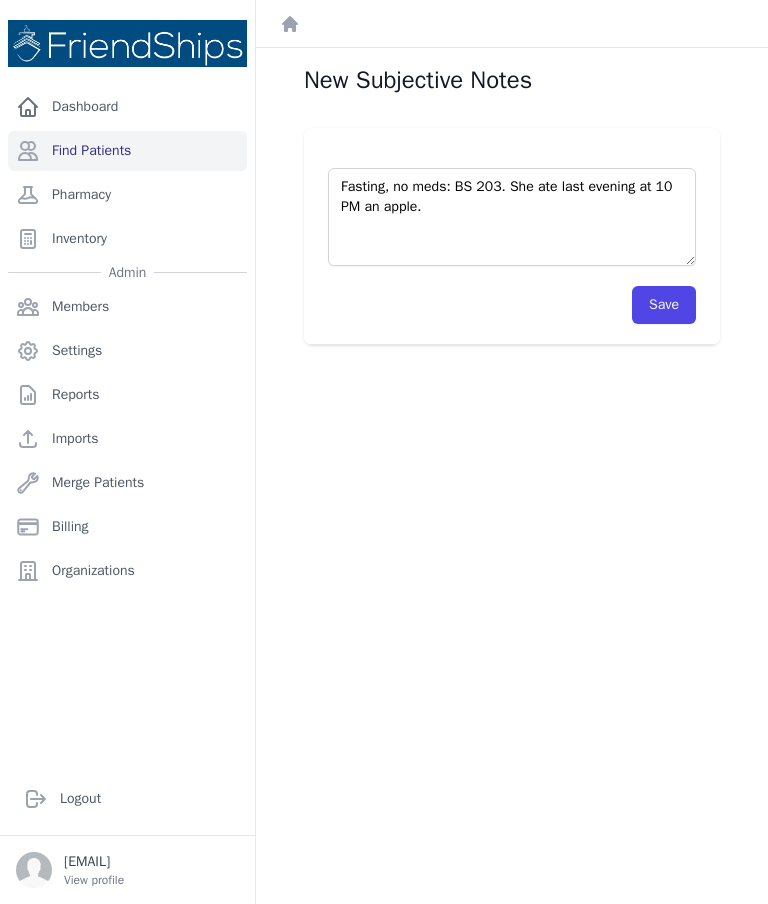 click on "Save" at bounding box center [664, 305] 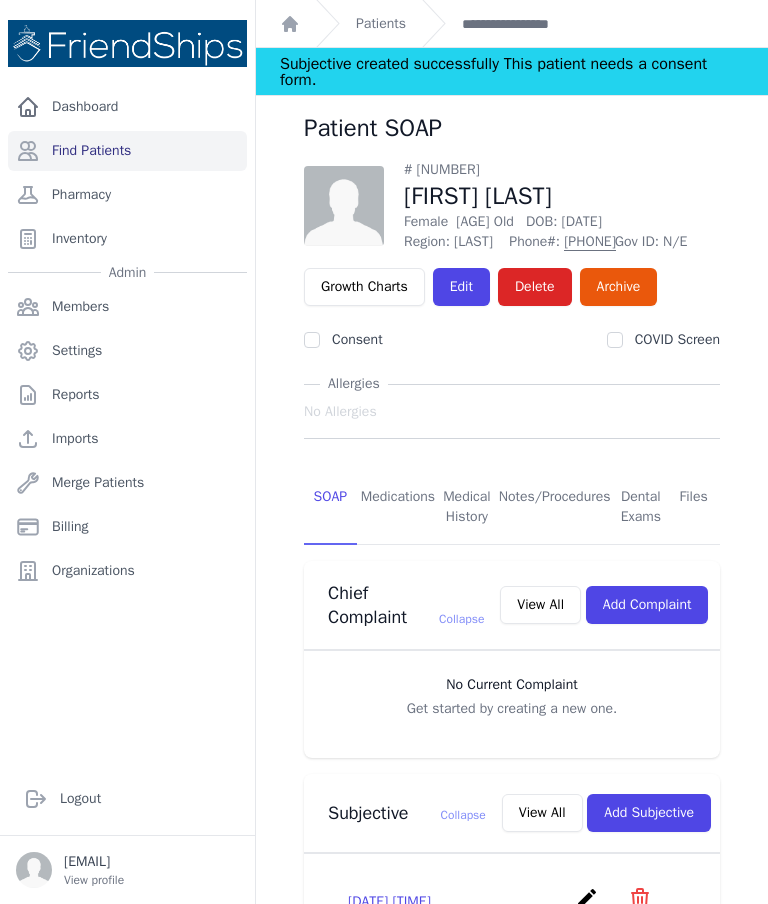 click on "Patients" at bounding box center [381, 24] 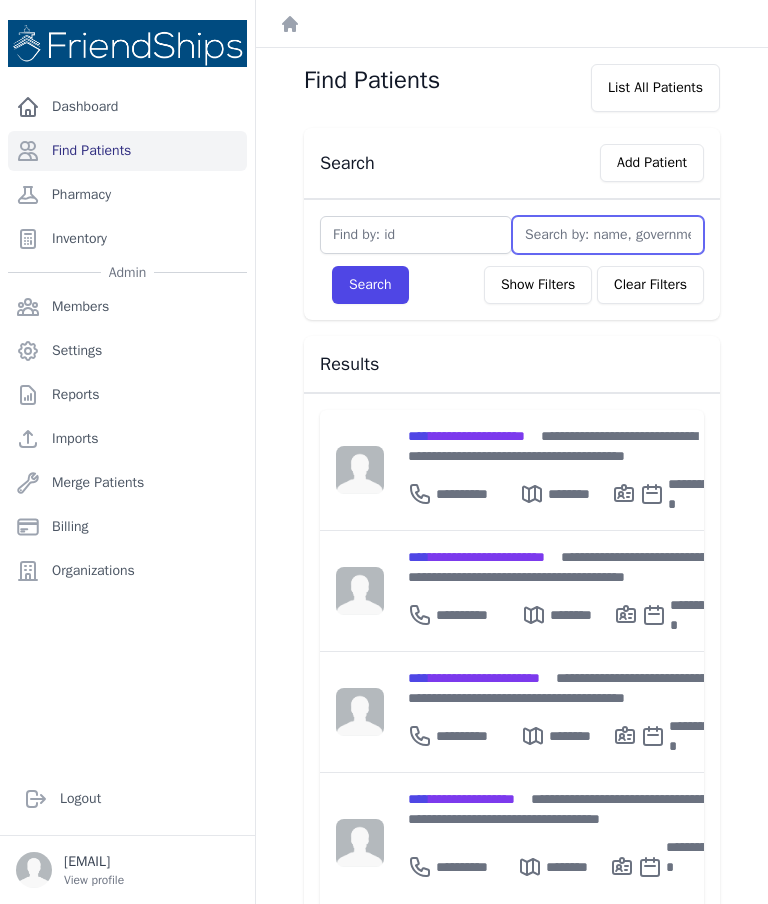 click at bounding box center (608, 235) 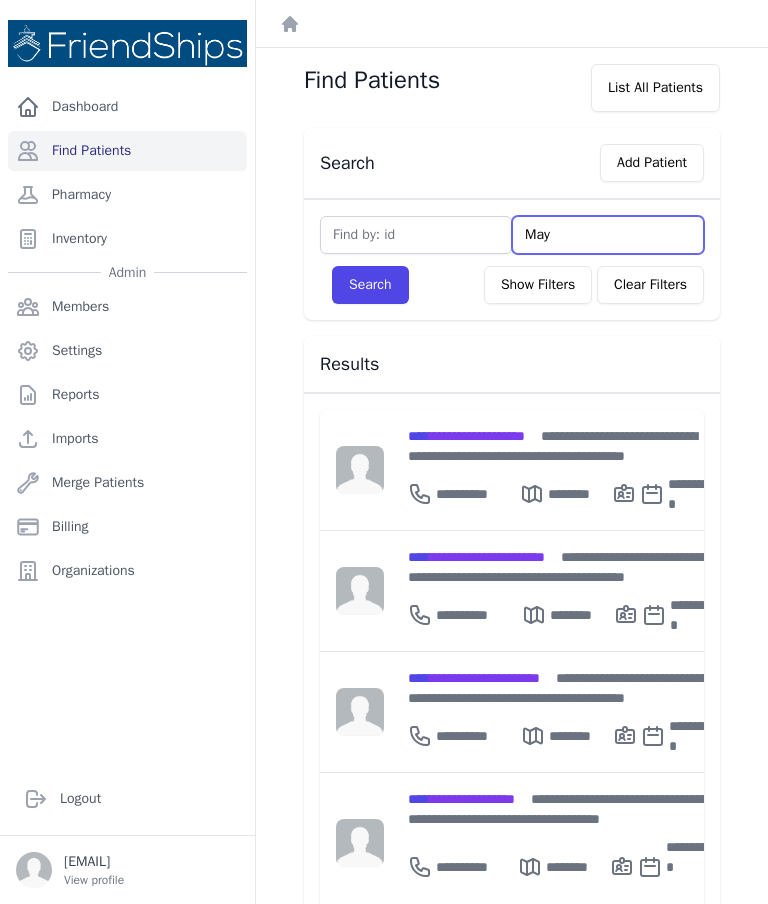 type on "Maya" 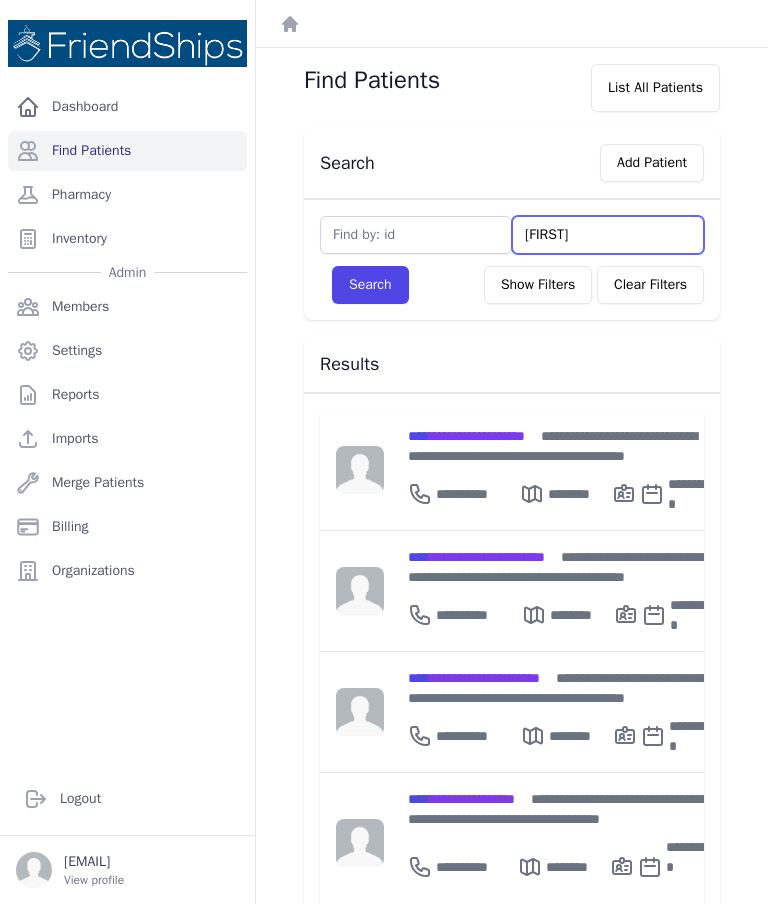 type on "Mayada" 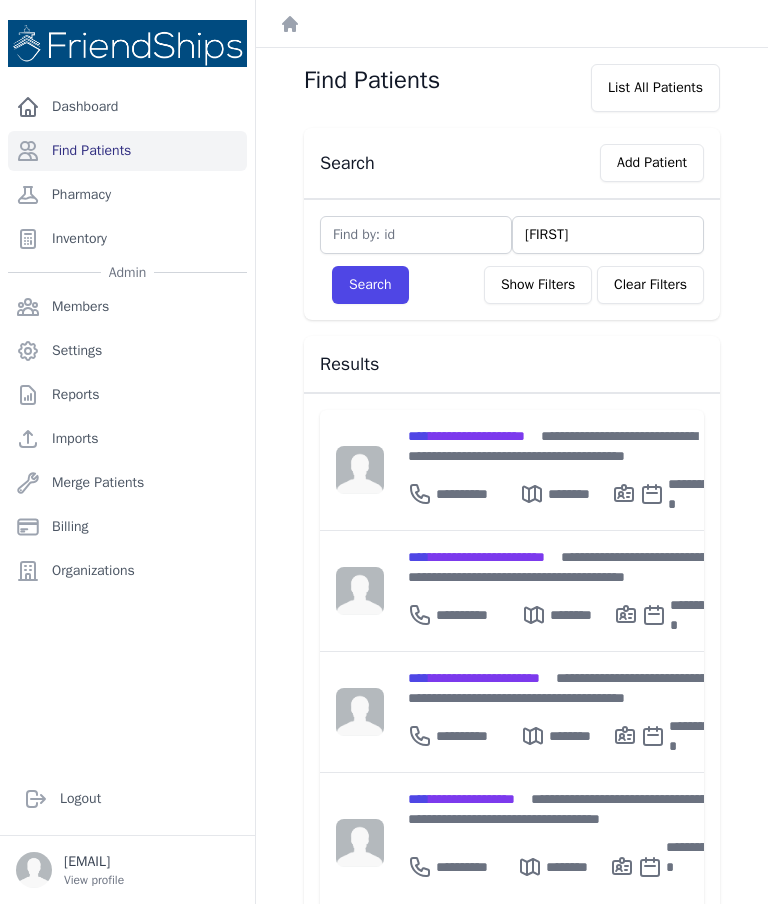 click on "Search" at bounding box center (370, 285) 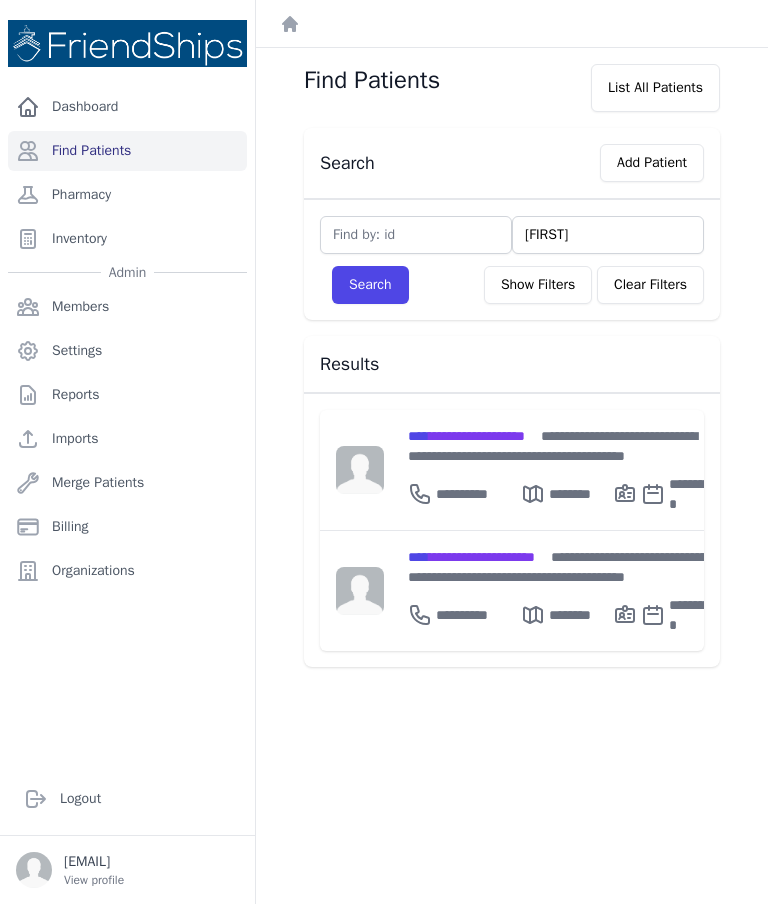 click on "**********" at bounding box center [466, 436] 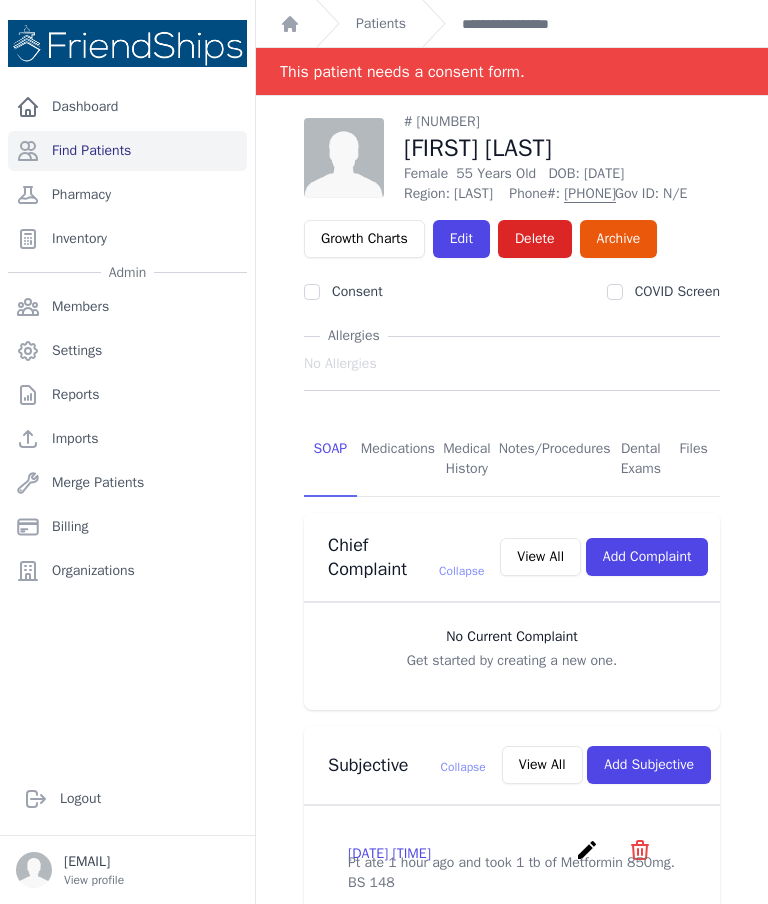 scroll, scrollTop: 0, scrollLeft: 0, axis: both 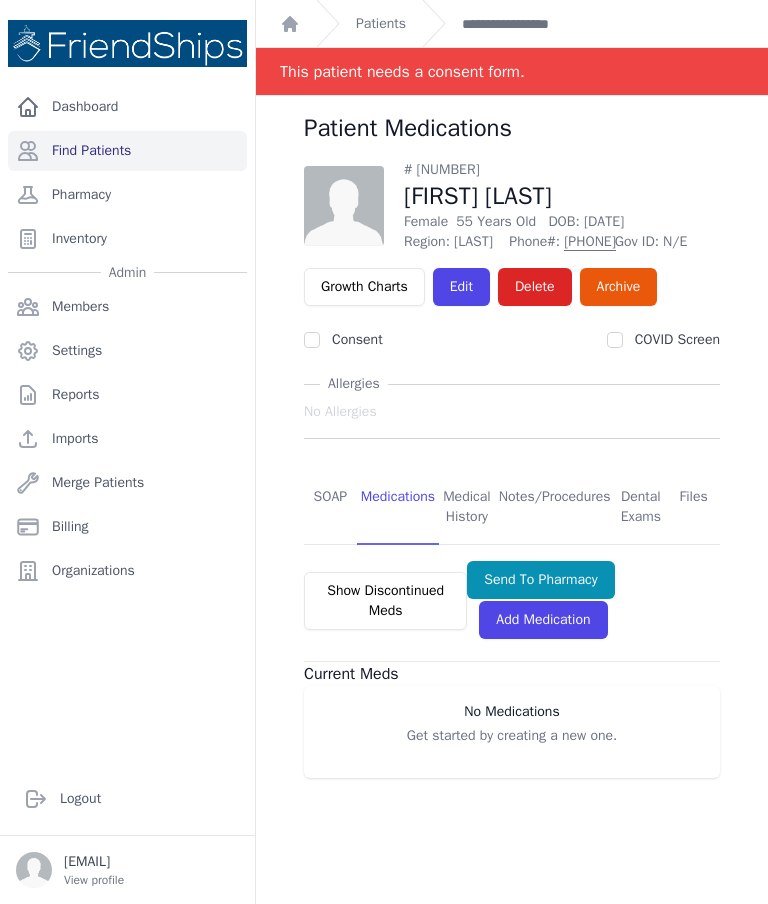 click on "Medical History" at bounding box center [467, 508] 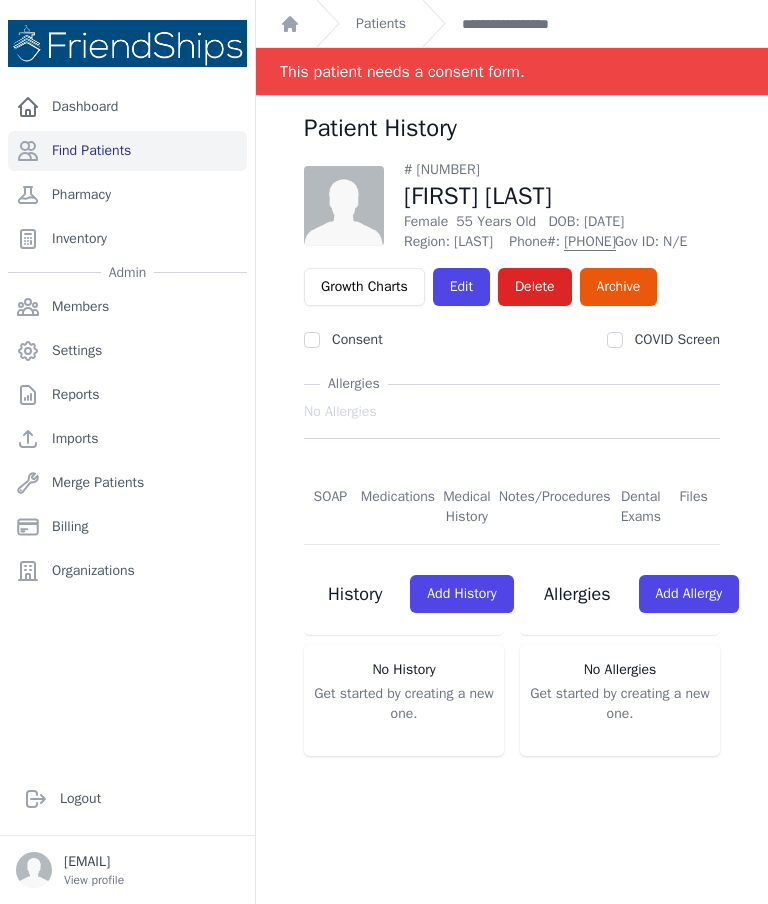 click on "Notes/Procedures" at bounding box center [555, 508] 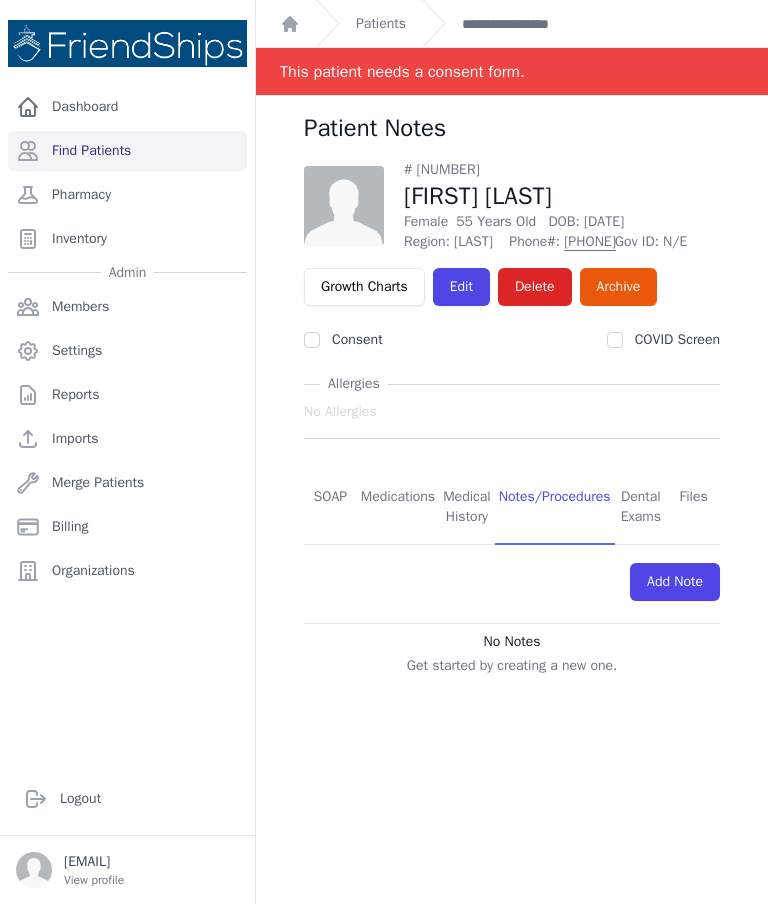 click on "Dental Exams" at bounding box center (641, 508) 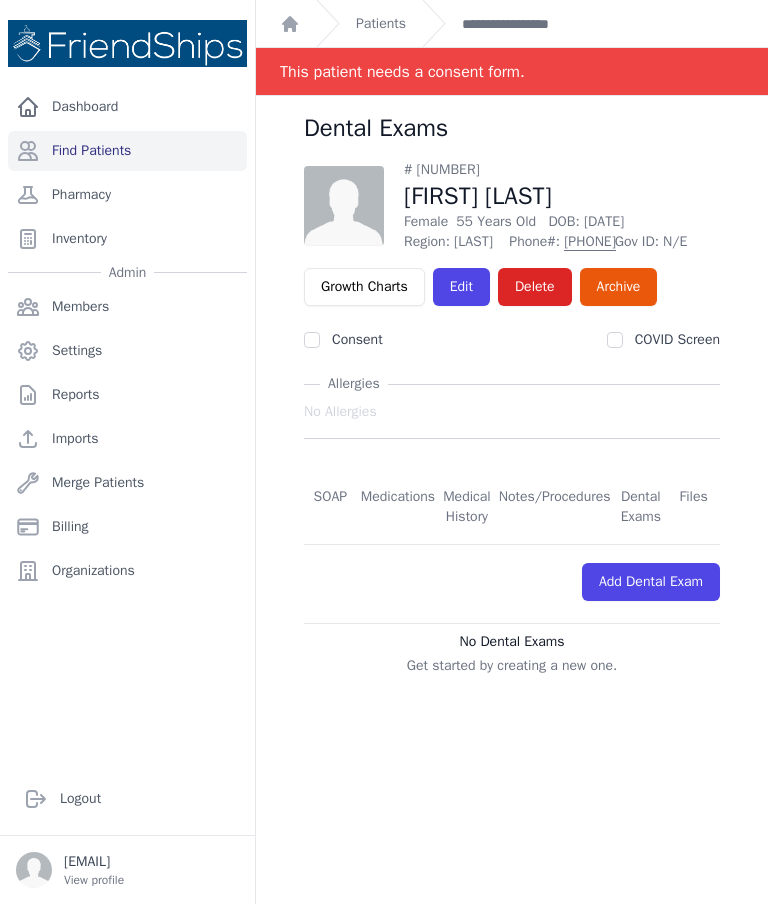 click on "Files" at bounding box center [693, 508] 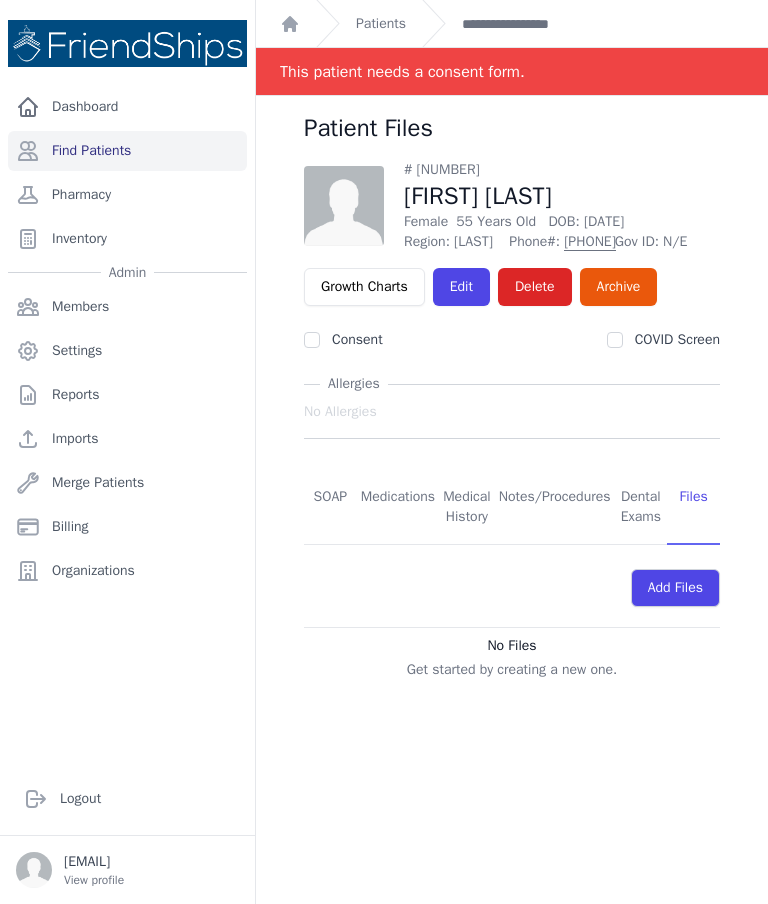 click on "SOAP" at bounding box center (330, 508) 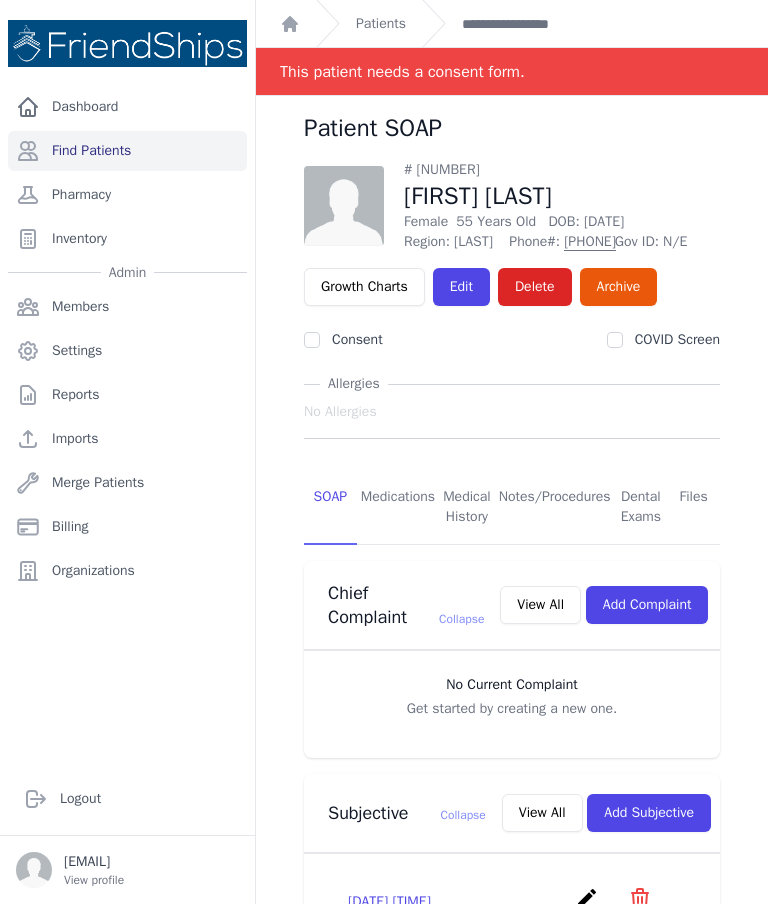 scroll, scrollTop: 0, scrollLeft: 0, axis: both 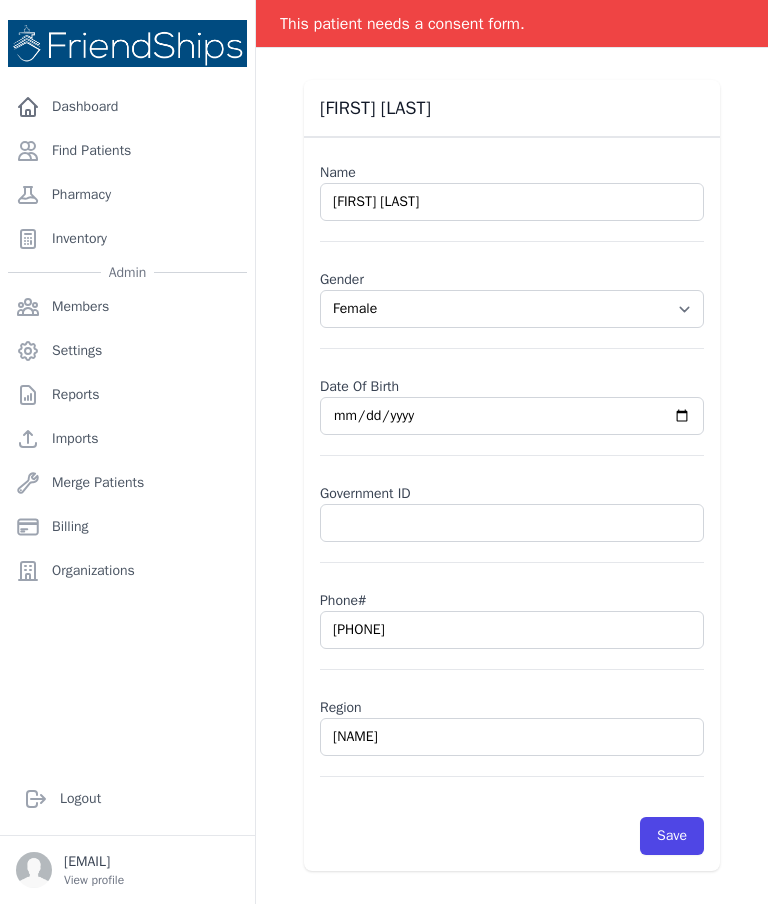 type on "[FIRST] [LAST]" 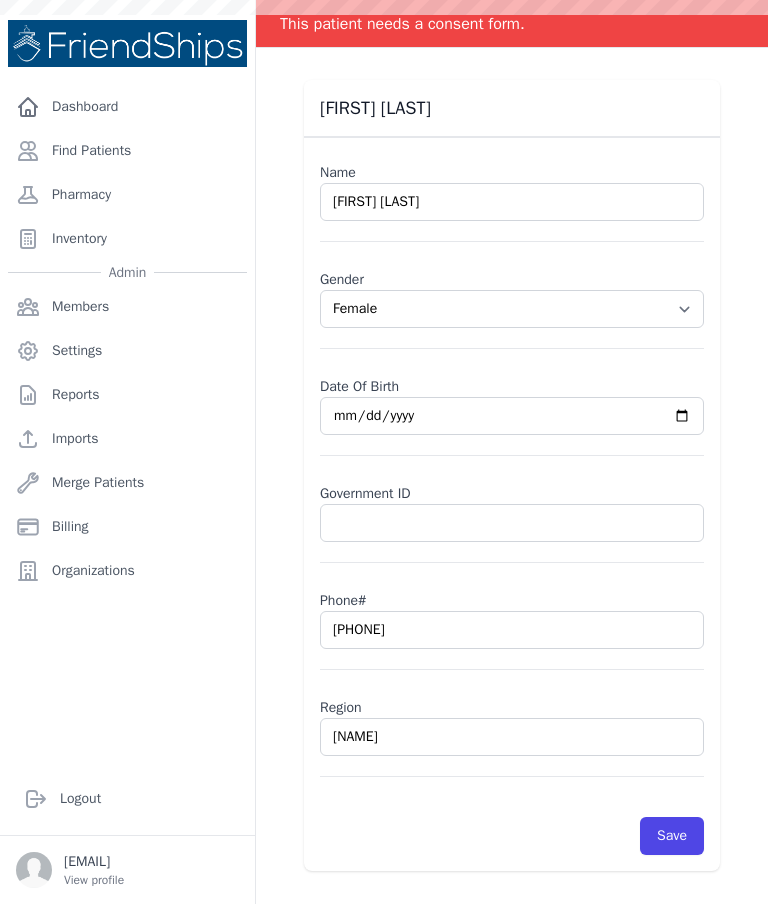 scroll, scrollTop: 0, scrollLeft: 0, axis: both 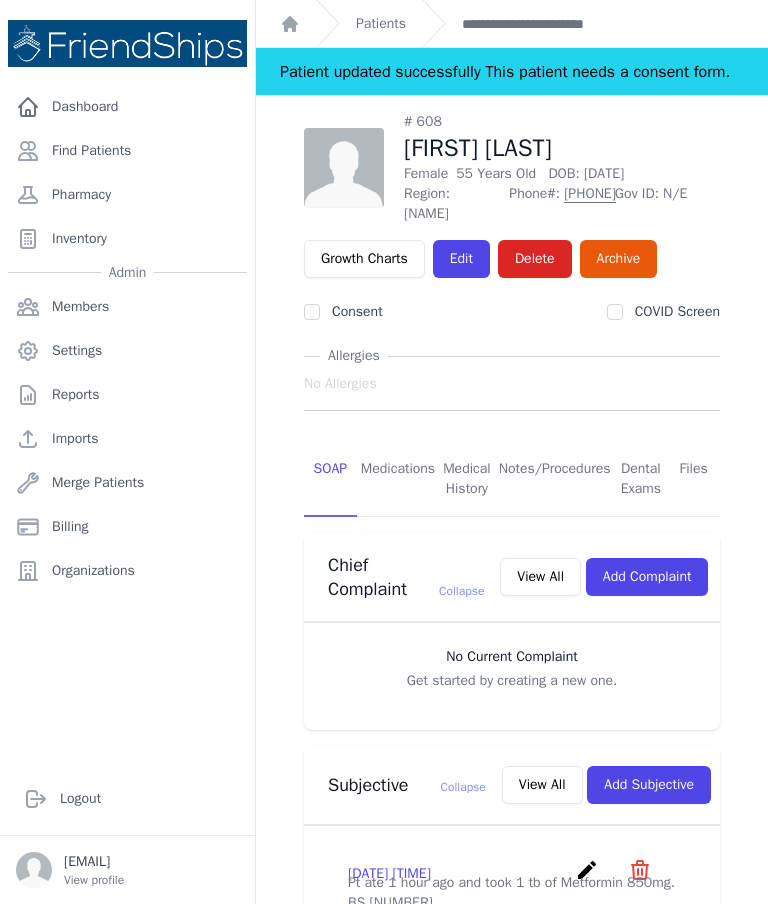 click on "Medications" at bounding box center [398, 480] 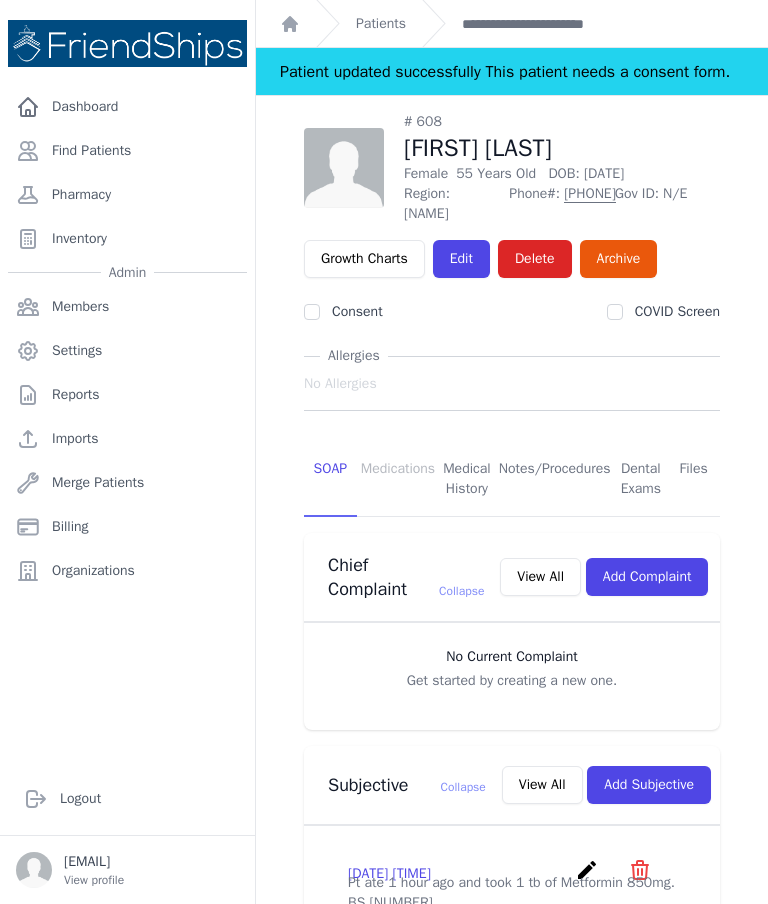 click on "Files" at bounding box center [693, 480] 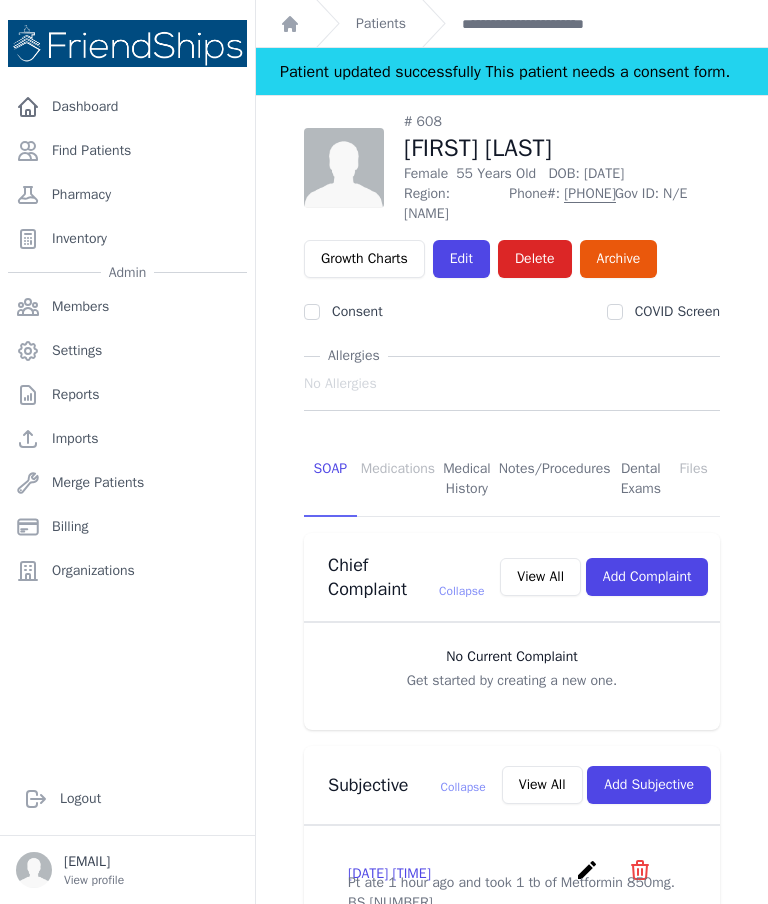 click on "Medications" at bounding box center [398, 480] 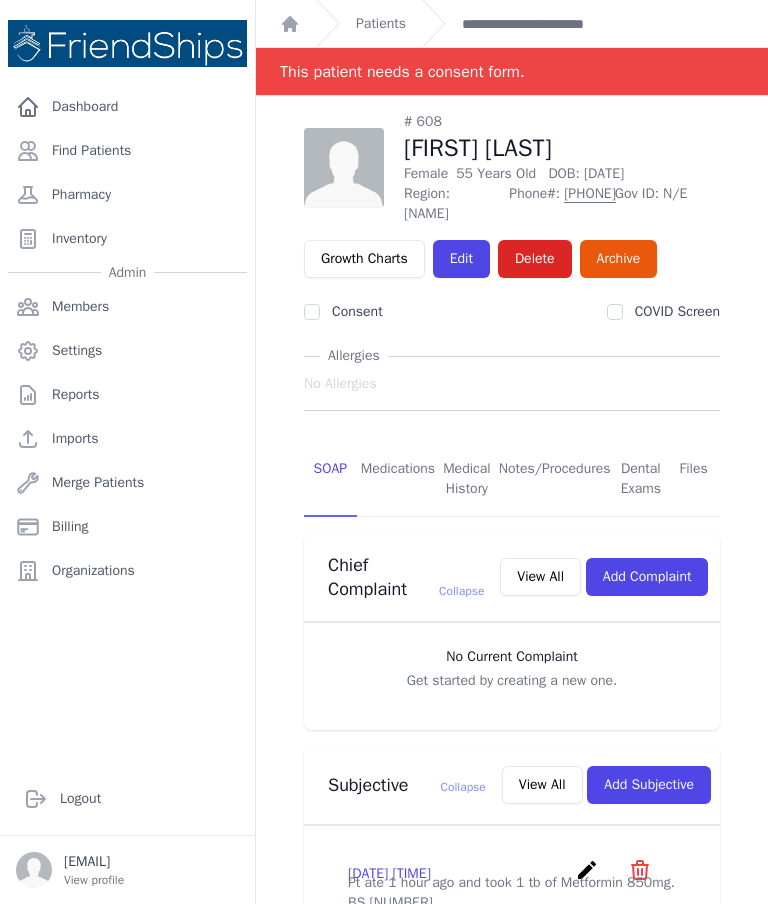 scroll, scrollTop: 0, scrollLeft: 0, axis: both 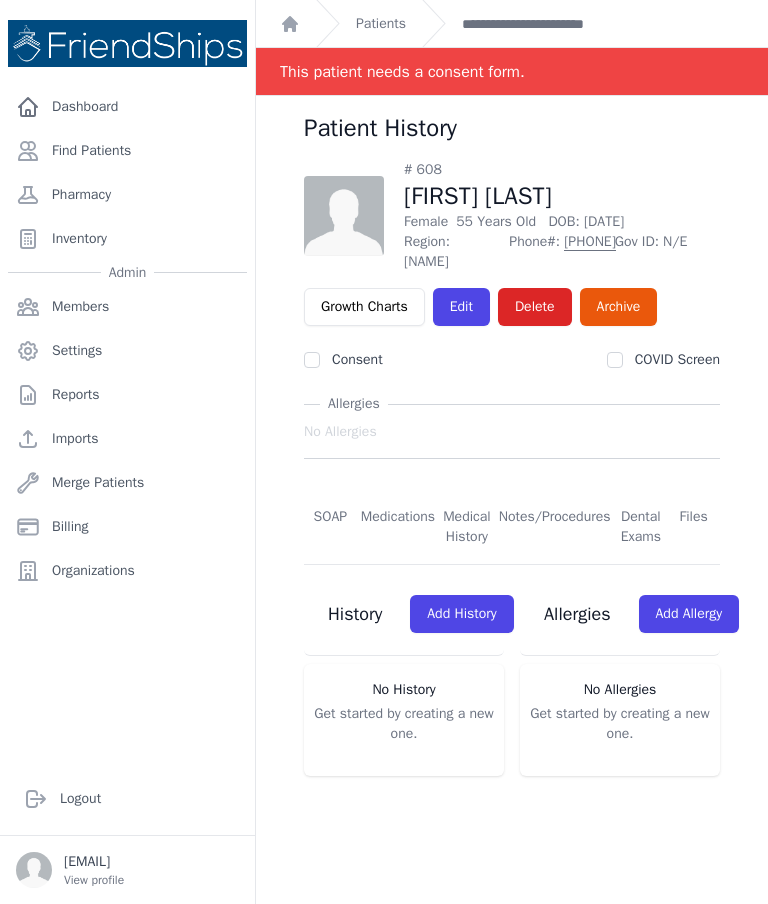 click on "Medications" at bounding box center (398, 528) 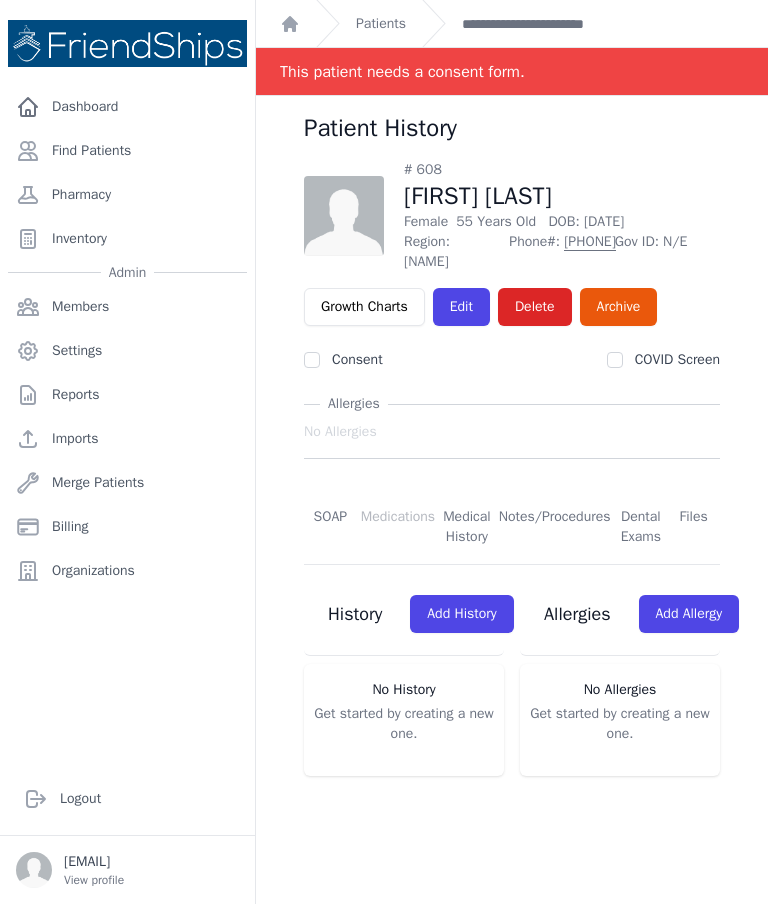 click on "Medications" at bounding box center (398, 528) 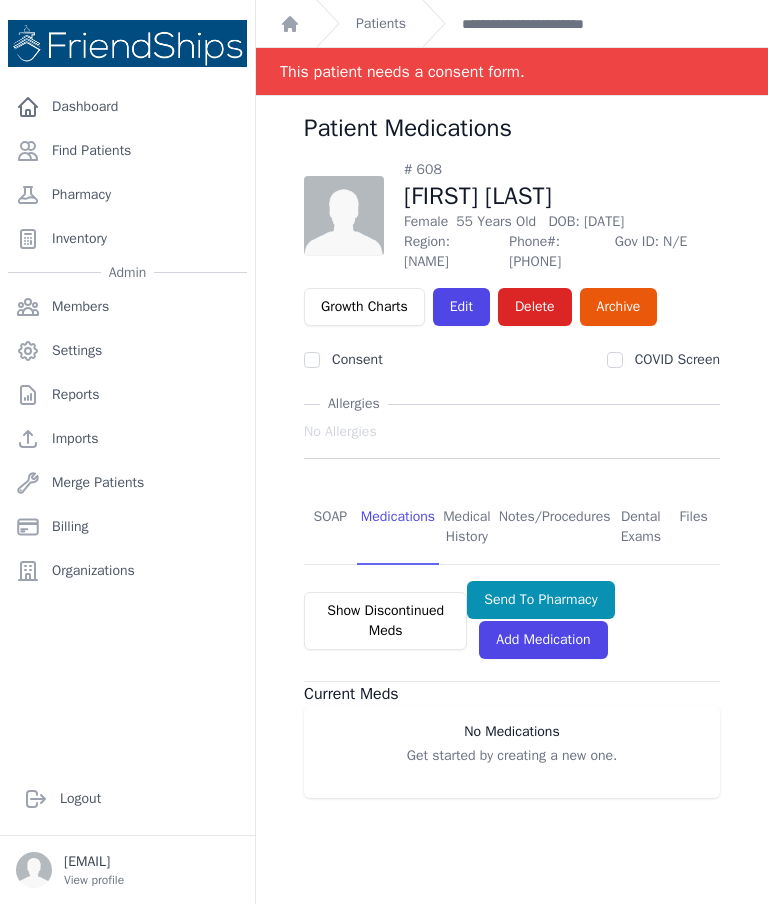 click on "Medications" at bounding box center (398, 528) 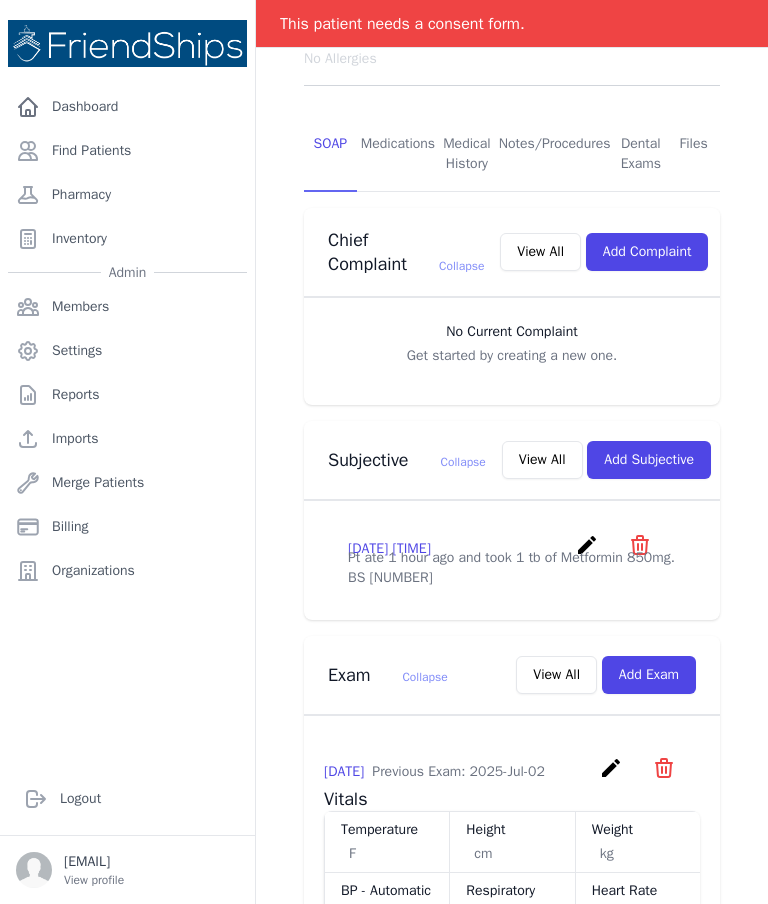 scroll, scrollTop: 374, scrollLeft: 0, axis: vertical 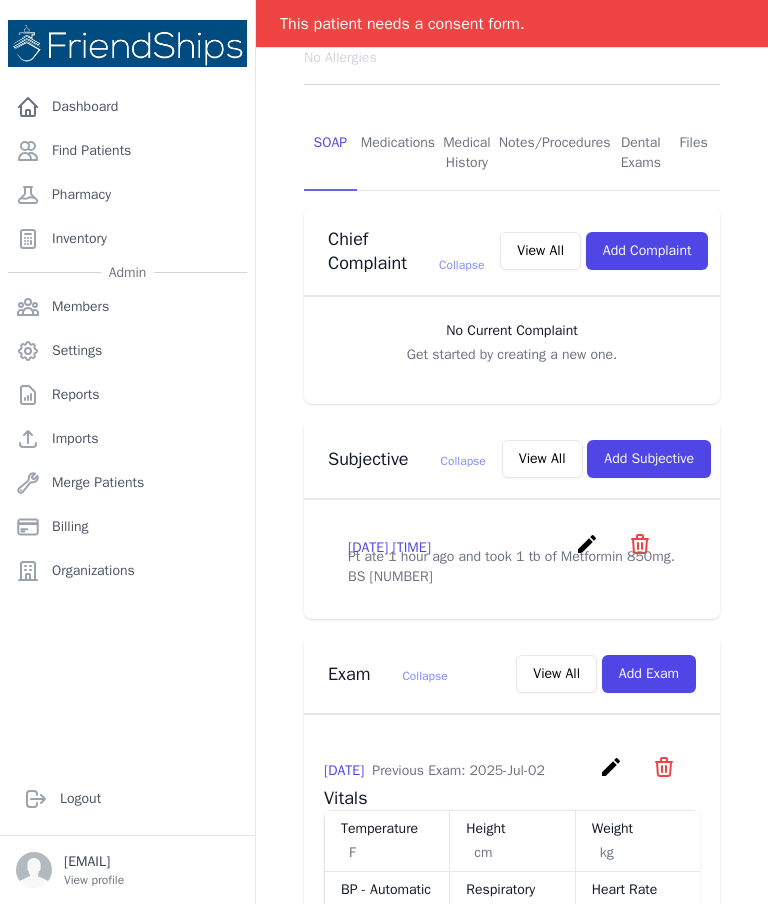 click on "Add Subjective" at bounding box center (649, 459) 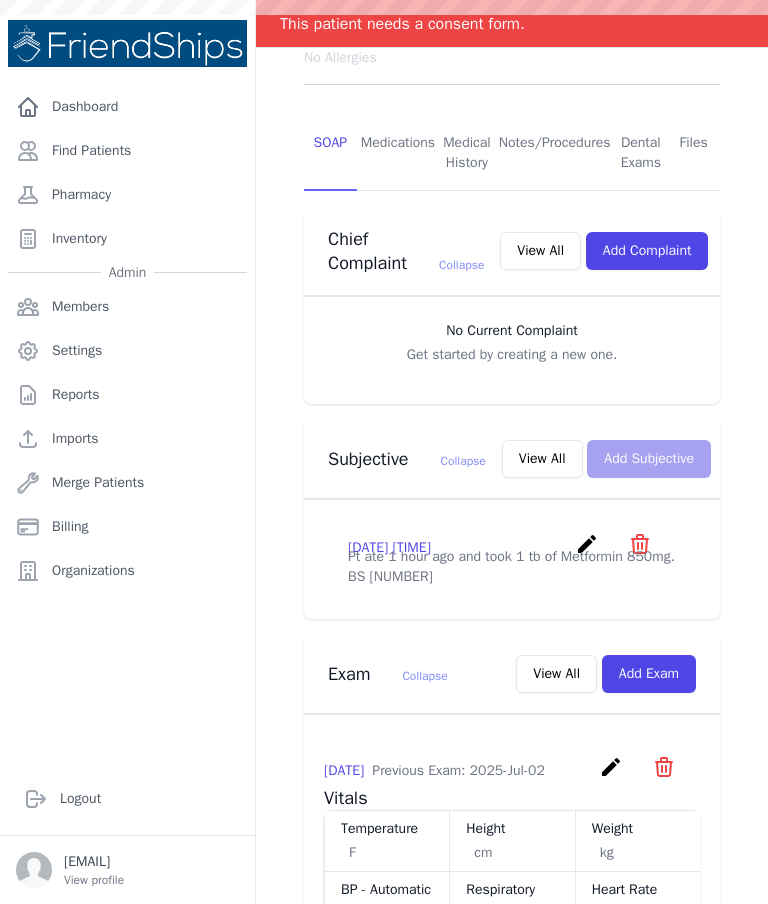 scroll, scrollTop: 0, scrollLeft: 0, axis: both 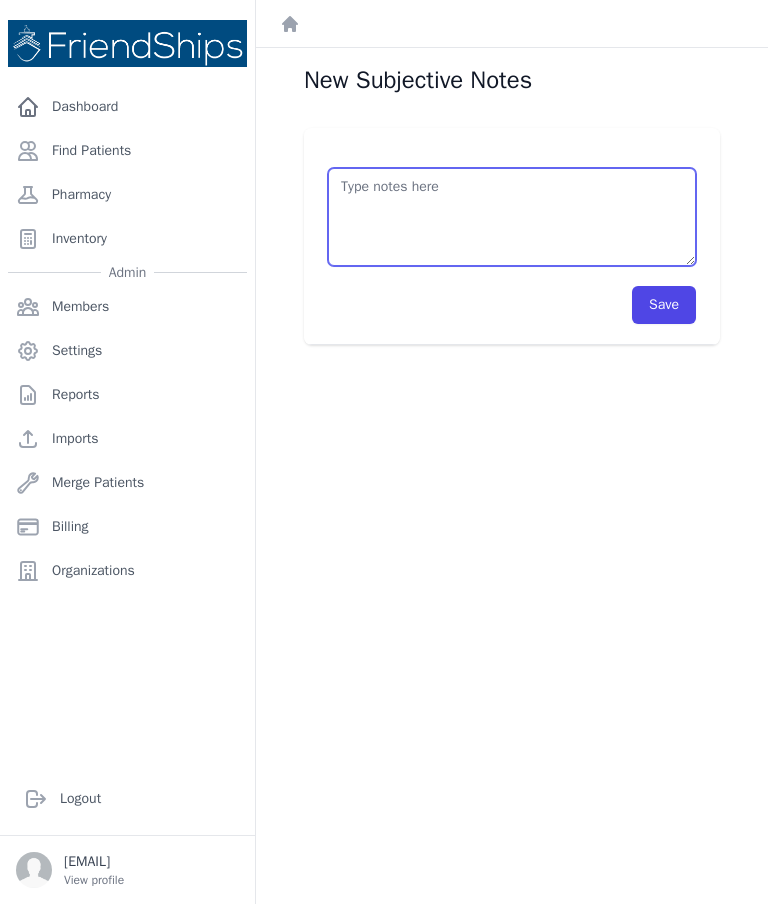 click at bounding box center [512, 217] 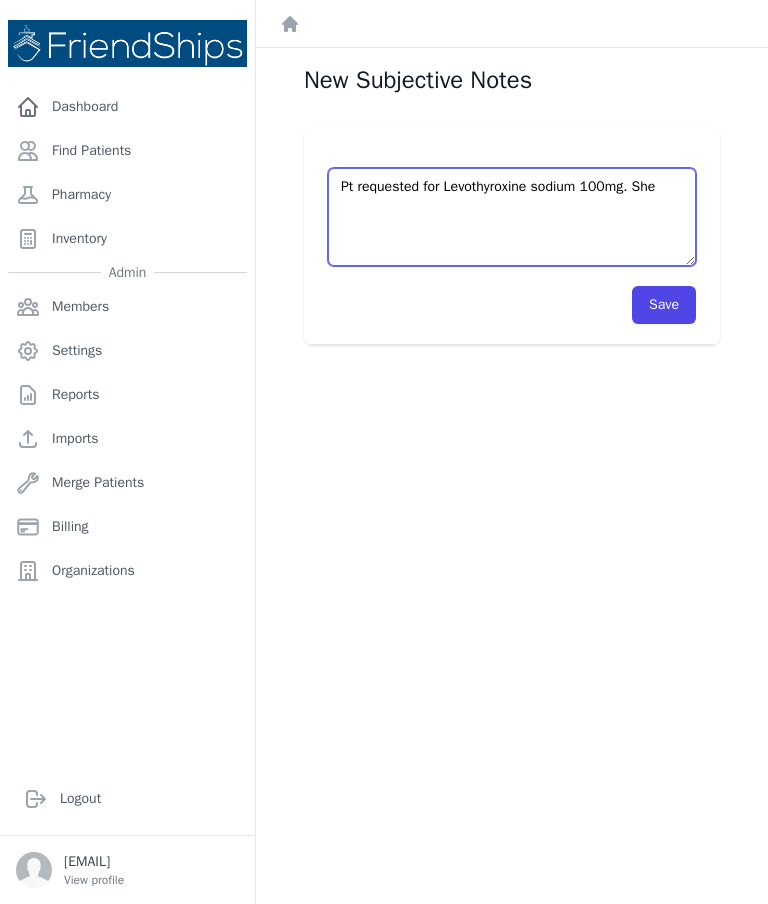 click on "Pt requested for Levothyroxine sodium 100mg. She" at bounding box center (512, 217) 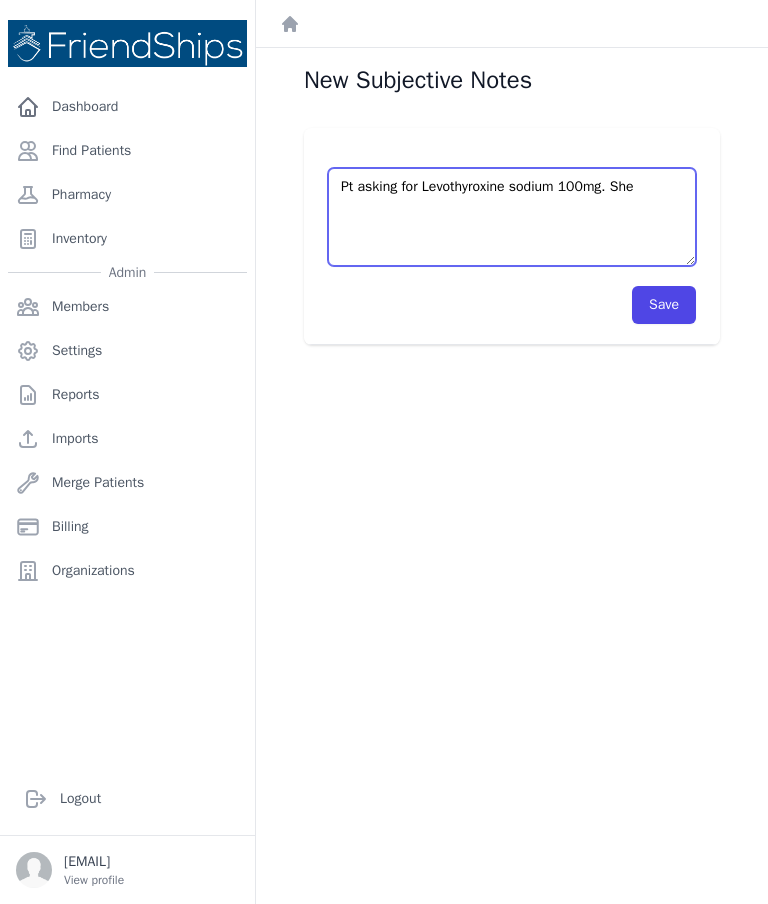 click on "Pt asking for Levothyroxine sodium 100mg. She" at bounding box center (512, 217) 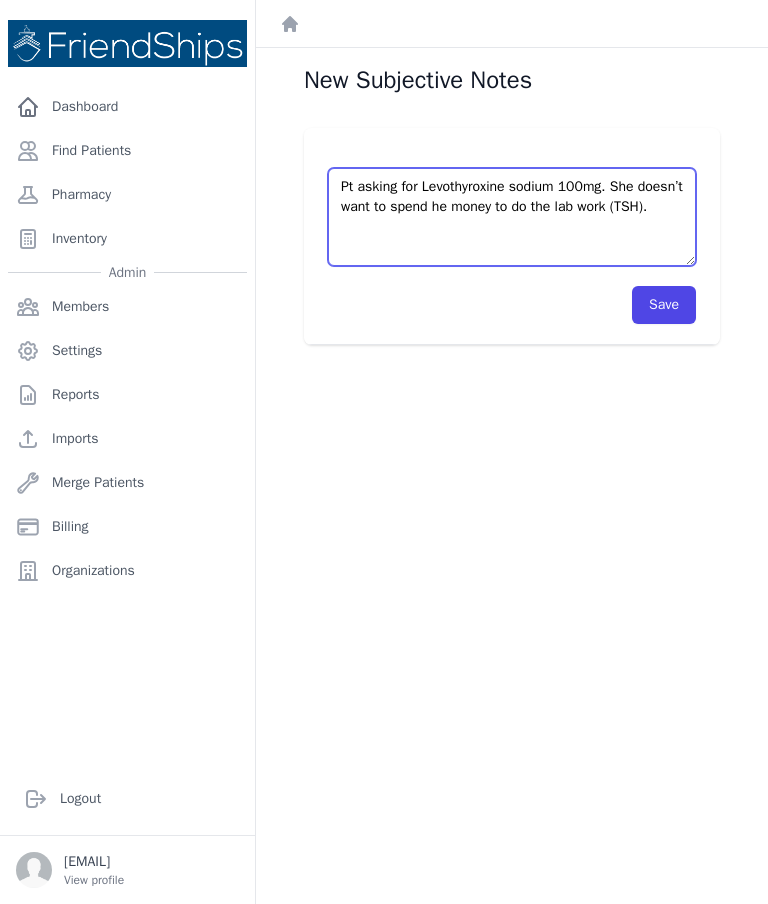 click on "Pt asking for Levothyroxine sodium 100mg. She doesn’t want to spend he money to do the lab work (TSH)." at bounding box center [512, 217] 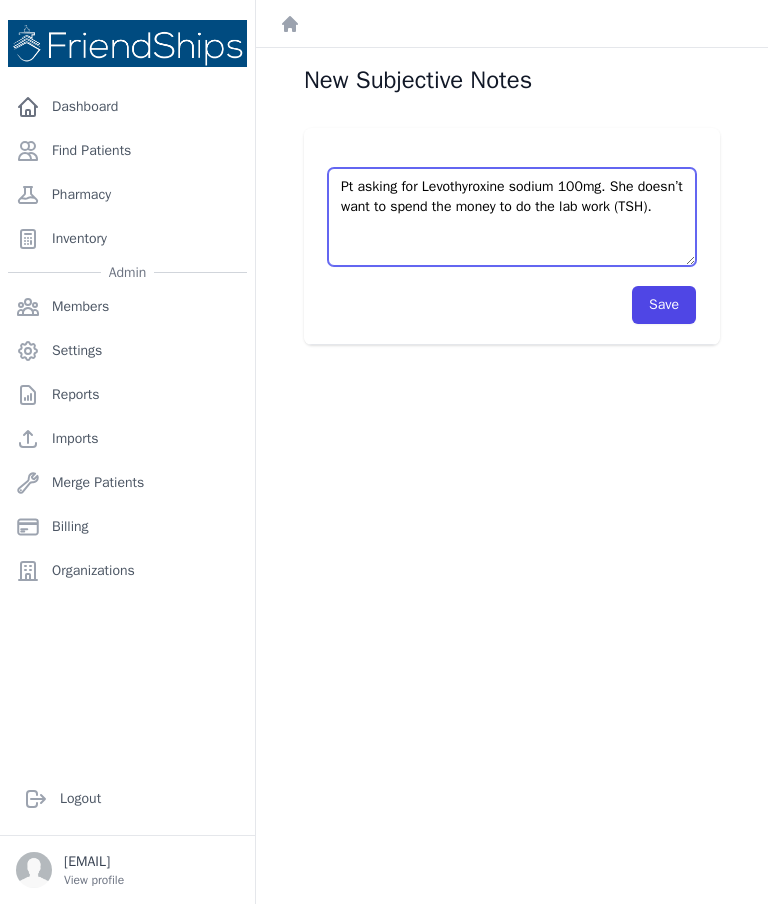 click on "Pt asking for Levothyroxine sodium 100mg. She doesn’t want to spend the money to do the lab work (TSH)." at bounding box center (512, 217) 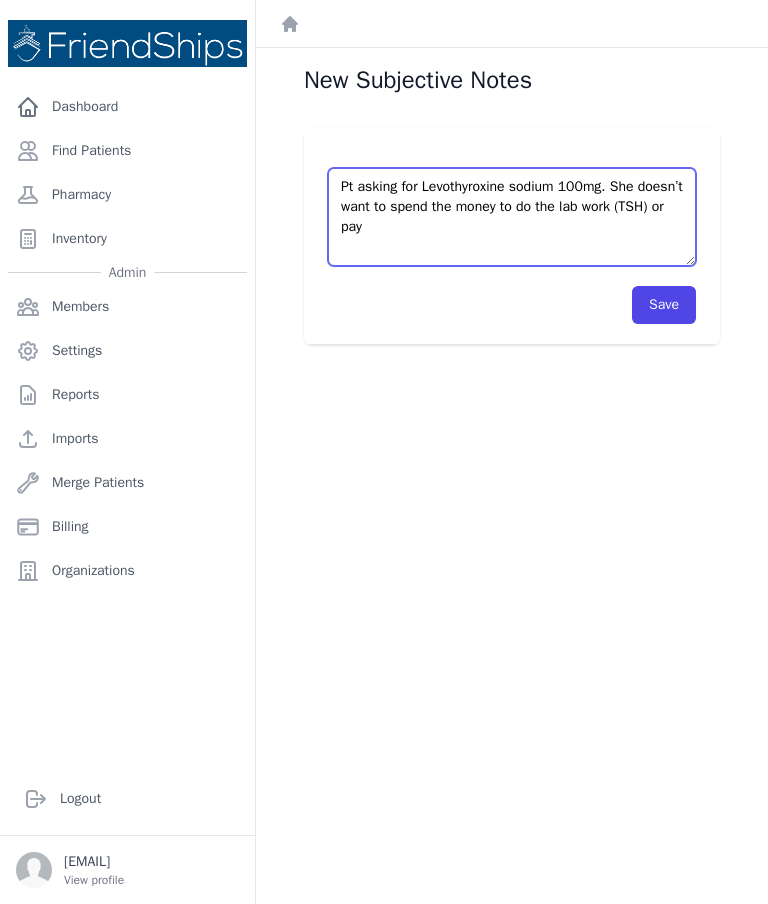 click on "Pt asking for Levothyroxine sodium 100mg. She doesn’t want to spend the money to do the lab work (TSH) or pay" at bounding box center (512, 217) 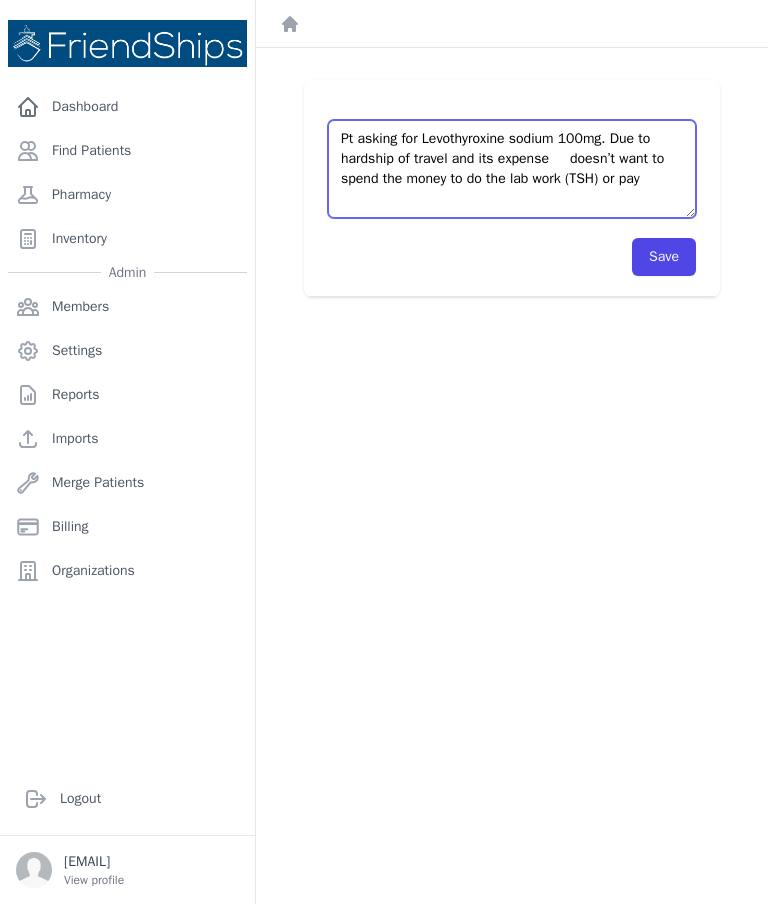 scroll, scrollTop: 48, scrollLeft: 0, axis: vertical 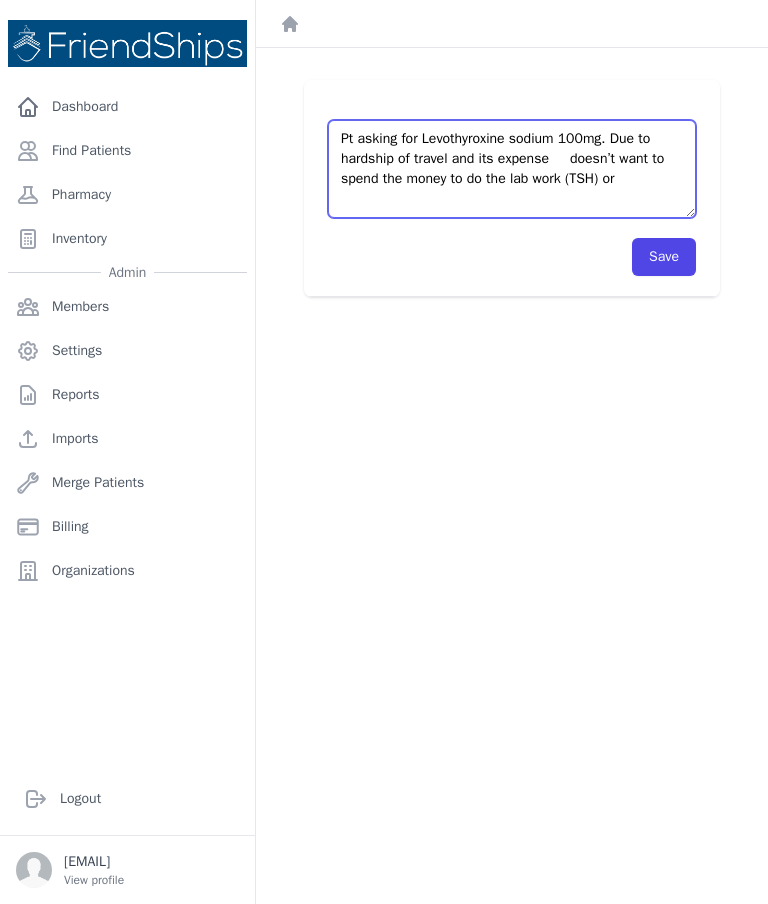 click on "Pt asking for Levothyroxine sodium 100mg. Due to hardship of travel and its expense     doesn’t want to spend the money to do the lab work (TSH) or" at bounding box center (512, 169) 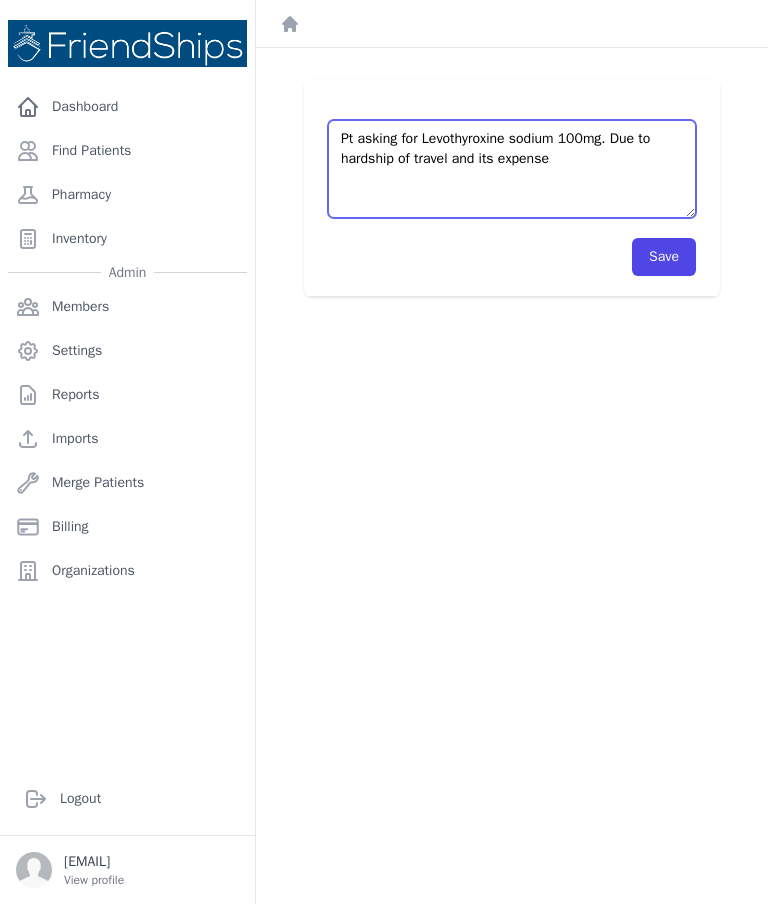 click on "Pt asking for Levothyroxine sodium 100mg. Due to hardship of travel and its expense" at bounding box center (512, 169) 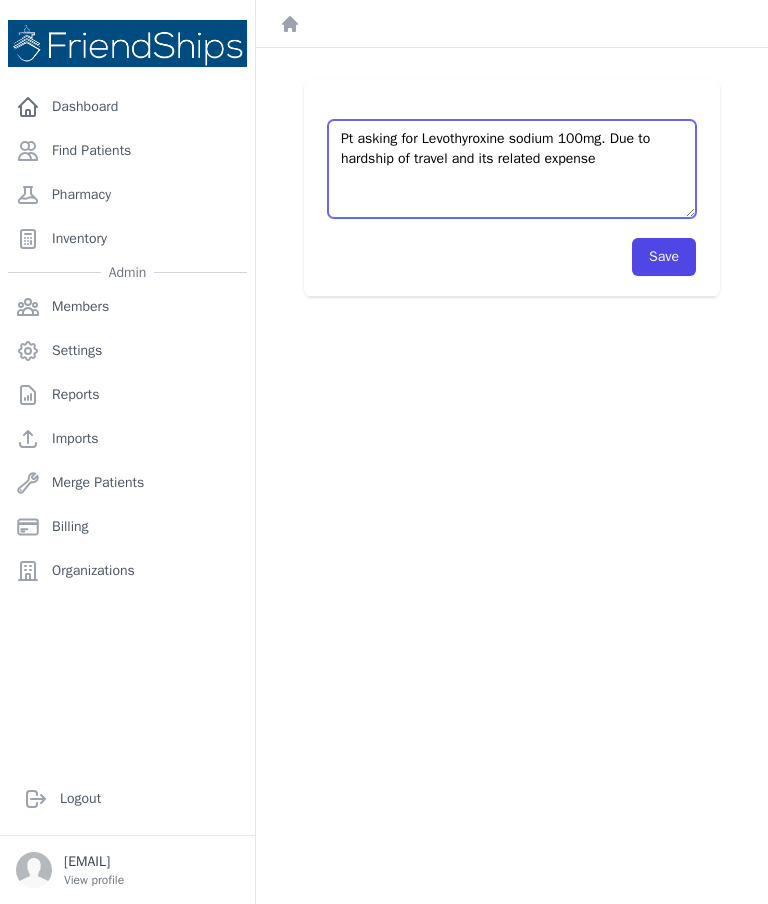click on "Pt asking for Levothyroxine sodium 100mg. Due to hardship of travel and its related expense" at bounding box center (512, 169) 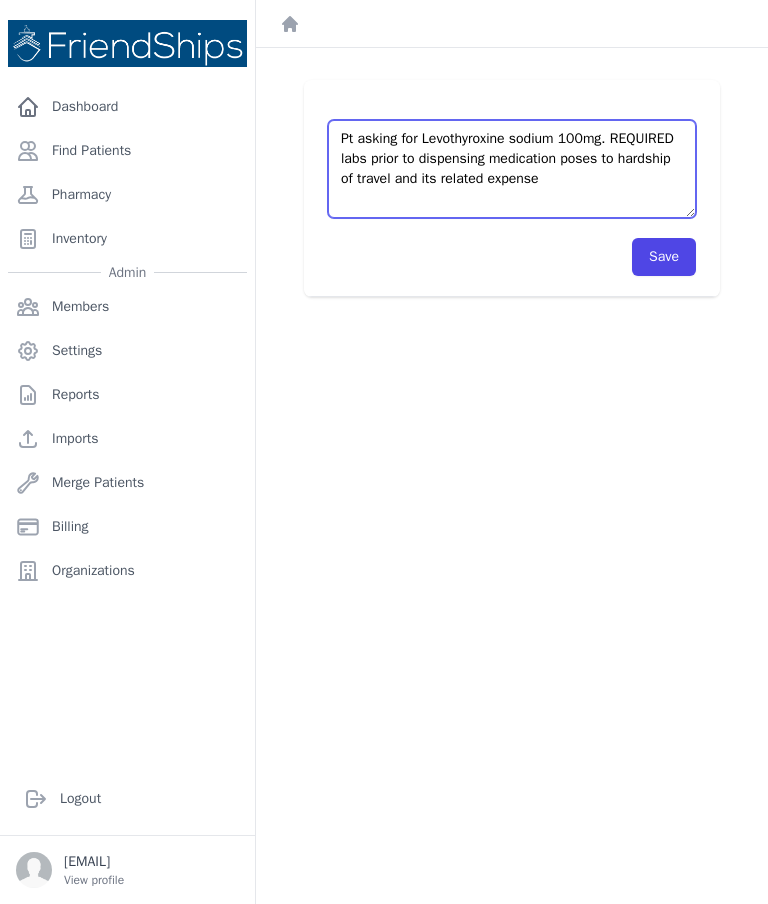 click on "Pt asking for Levothyroxine sodium 100mg. REQUIRED labs prior to dispensing medication poses to hardship of travel and its related expense" at bounding box center (512, 169) 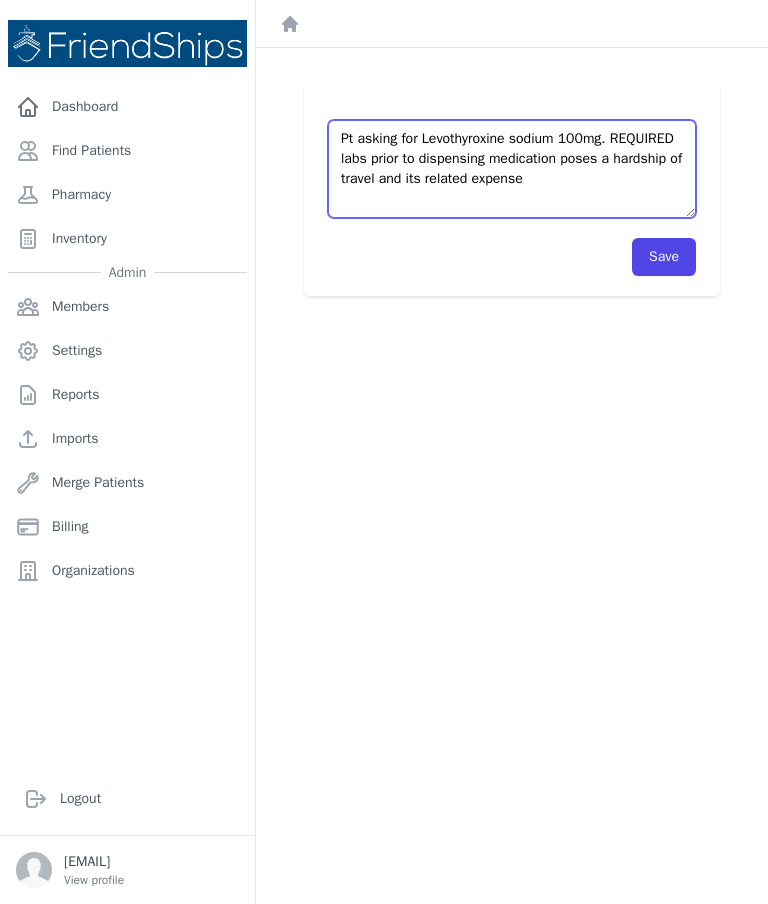 click on "Pt asking for Levothyroxine sodium 100mg. REQUIRED labs prior to dispensing medication poses a hardship of travel and its related expense" at bounding box center (512, 169) 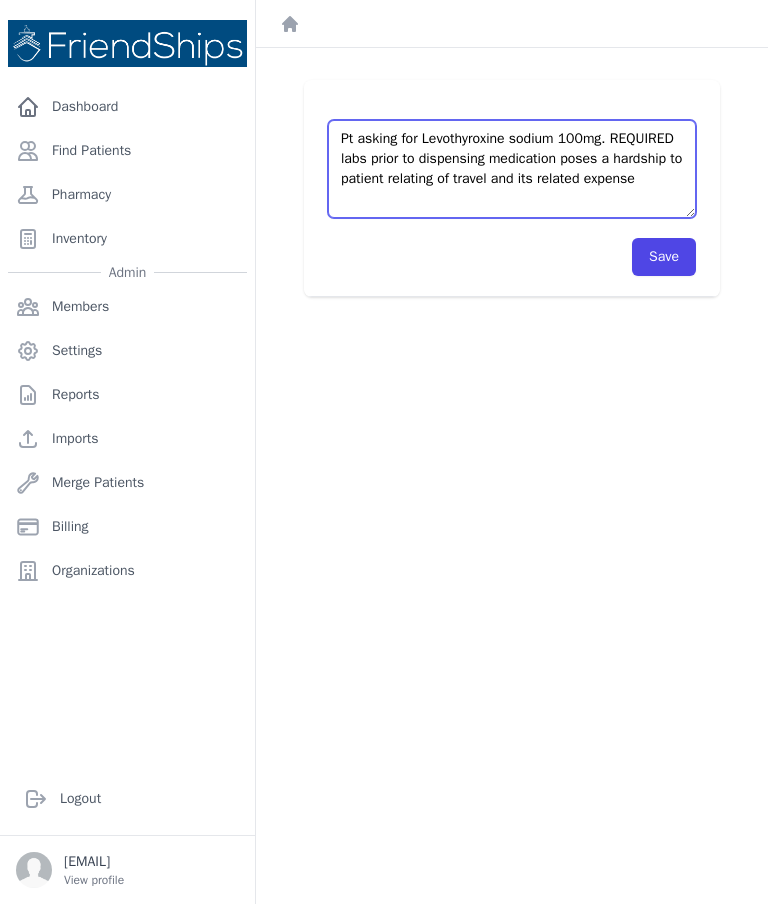 click on "Pt asking for Levothyroxine sodium 100mg. REQUIRED labs prior to dispensing medication poses a hardship to patient relating of travel and its related expense" at bounding box center (512, 169) 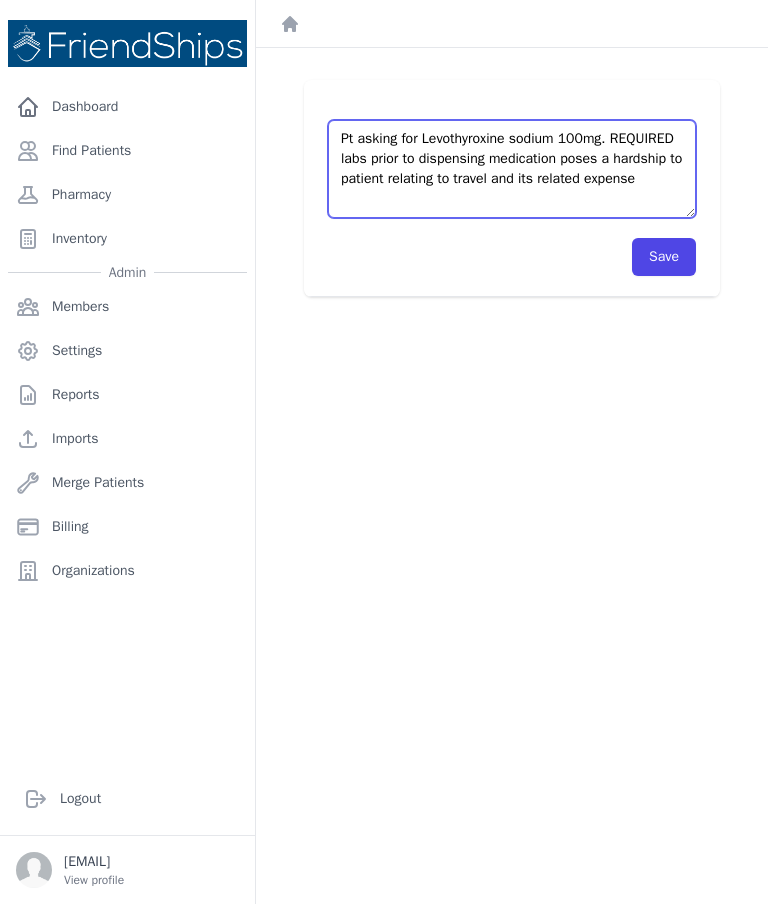 click on "Pt asking for Levothyroxine sodium 100mg. REQUIRED labs prior to dispensing medication poses a hardship to patient relating to travel and its related expense" at bounding box center (512, 169) 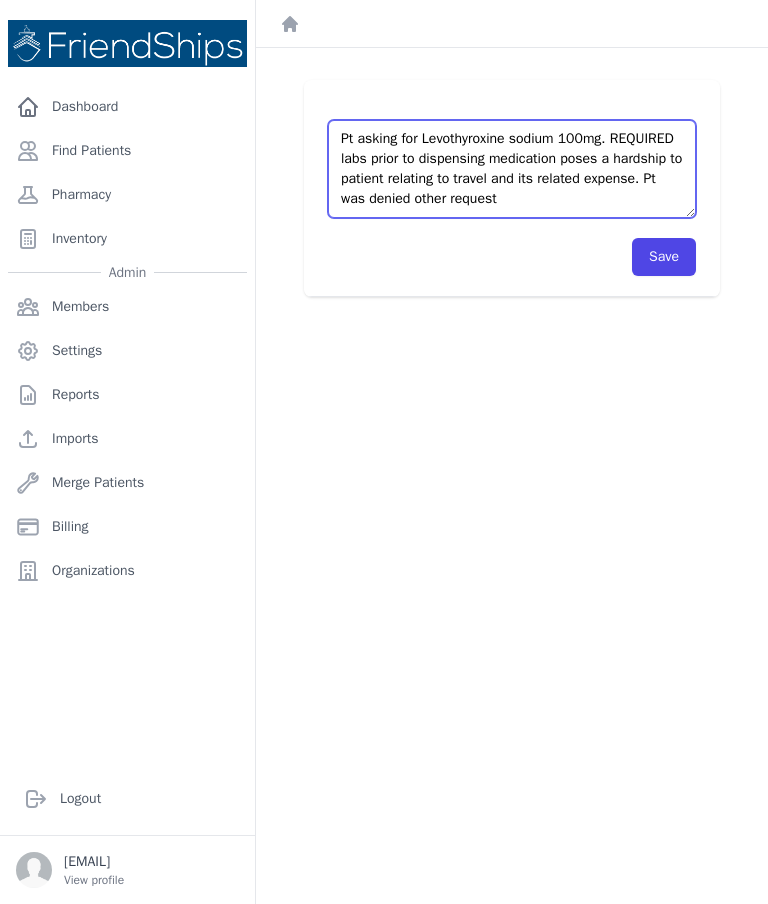 click on "Pt asking for Levothyroxine sodium 100mg. REQUIRED labs prior to dispensing medication poses a hardship to patient relating to travel and its related expense. Pt was denied other request" at bounding box center [512, 169] 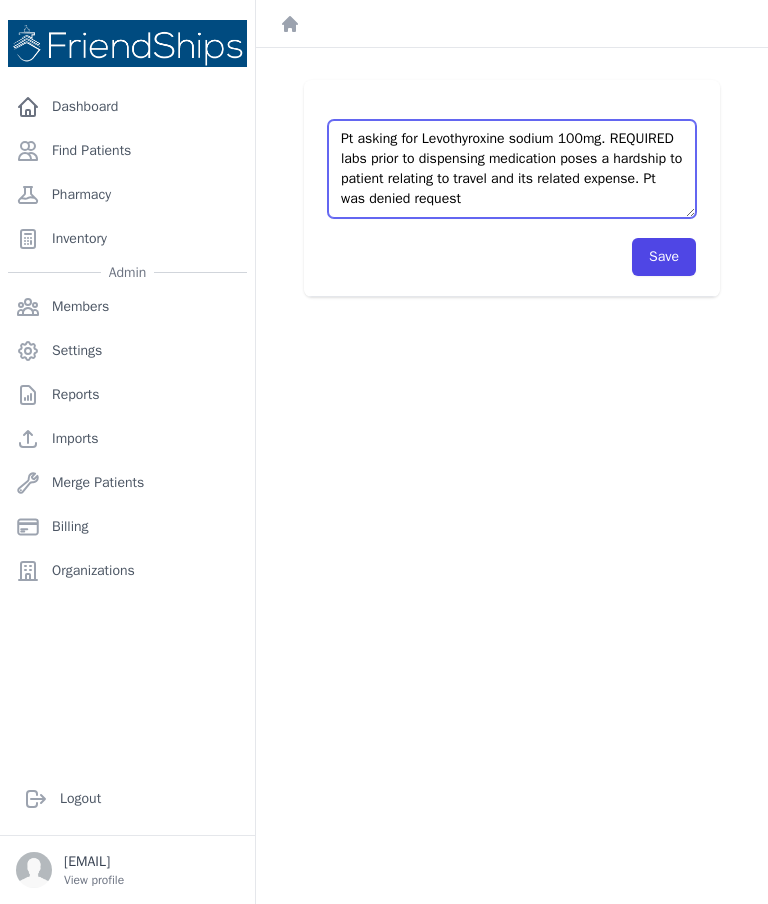 click on "Pt asking for Levothyroxine sodium 100mg. REQUIRED labs prior to dispensing medication poses a hardship to patient relating to travel and its related expense. Pt was denied request" at bounding box center [512, 169] 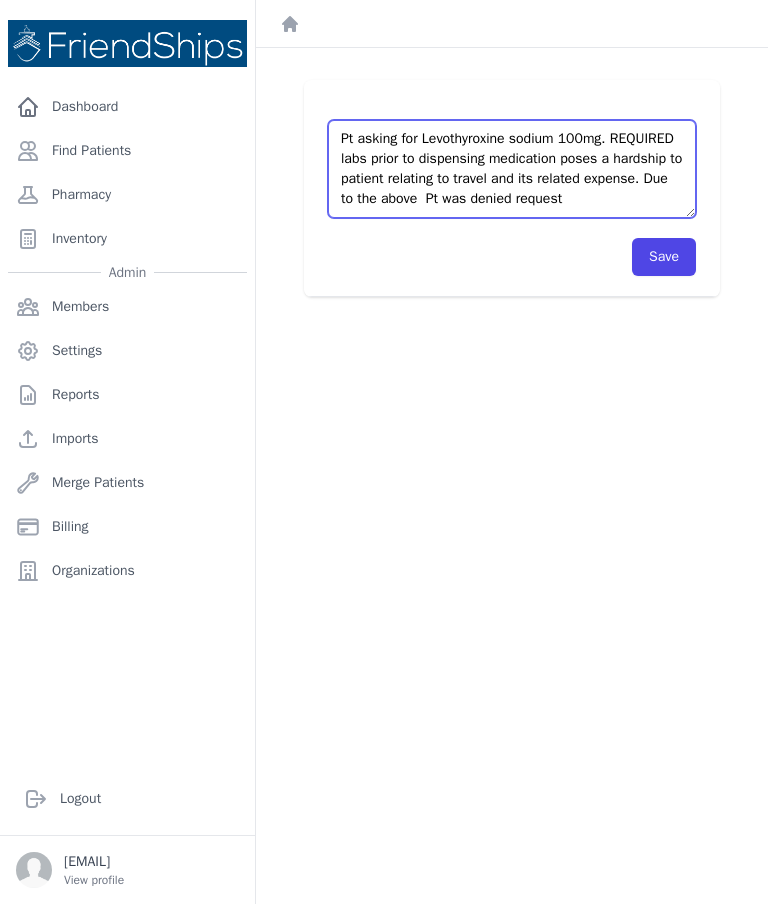 click on "Pt asking for Levothyroxine sodium 100mg. REQUIRED labs prior to dispensing medication poses a hardship to patient relating to travel and its related expense. Due to the above  Pt was denied request" at bounding box center [512, 169] 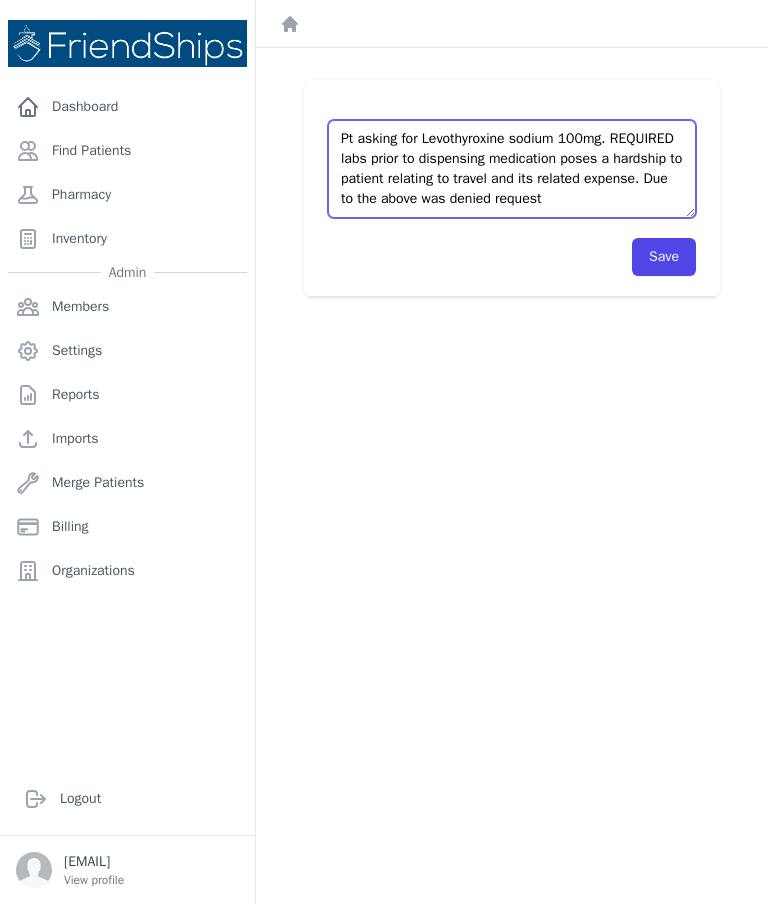 click on "Pt asking for Levothyroxine sodium 100mg. REQUIRED labs prior to dispensing medication poses a hardship to patient relating to travel and its related expense. Due to the above was denied request" at bounding box center [512, 169] 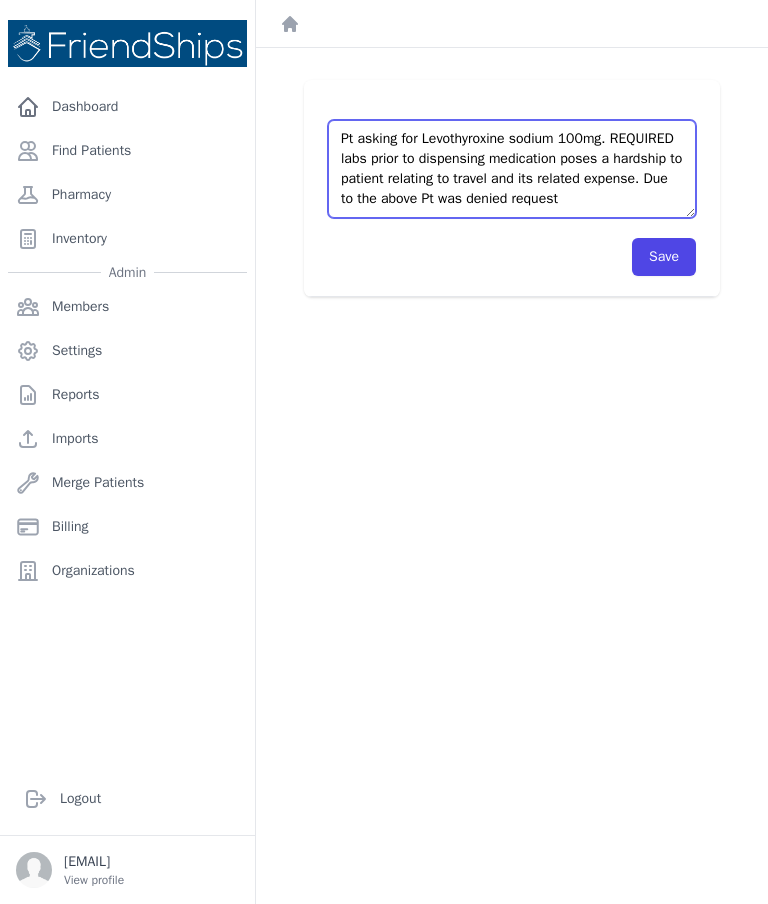 click on "Pt asking for Levothyroxine sodium 100mg. REQUIRED labs prior to dispensing medication poses a hardship to patient relating to travel and its related expense. Due to the above Pt was denied request" at bounding box center (512, 169) 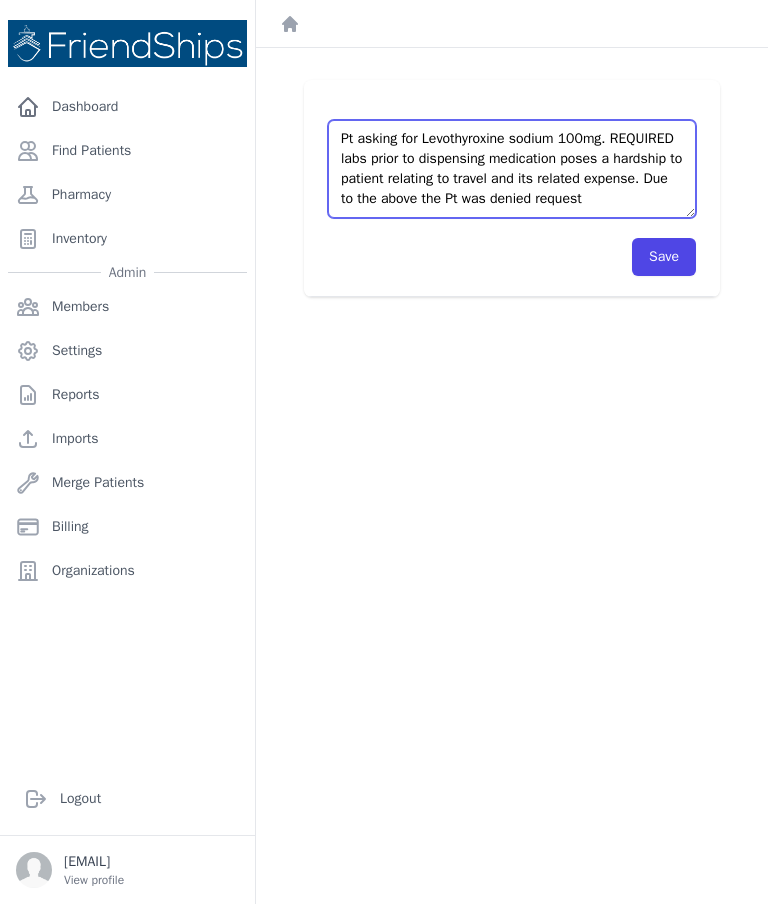 click on "Pt asking for Levothyroxine sodium 100mg. REQUIRED labs prior to dispensing medication poses a hardship to patient relating to travel and its related expense. Due to the above the Pt was denied request" at bounding box center [512, 169] 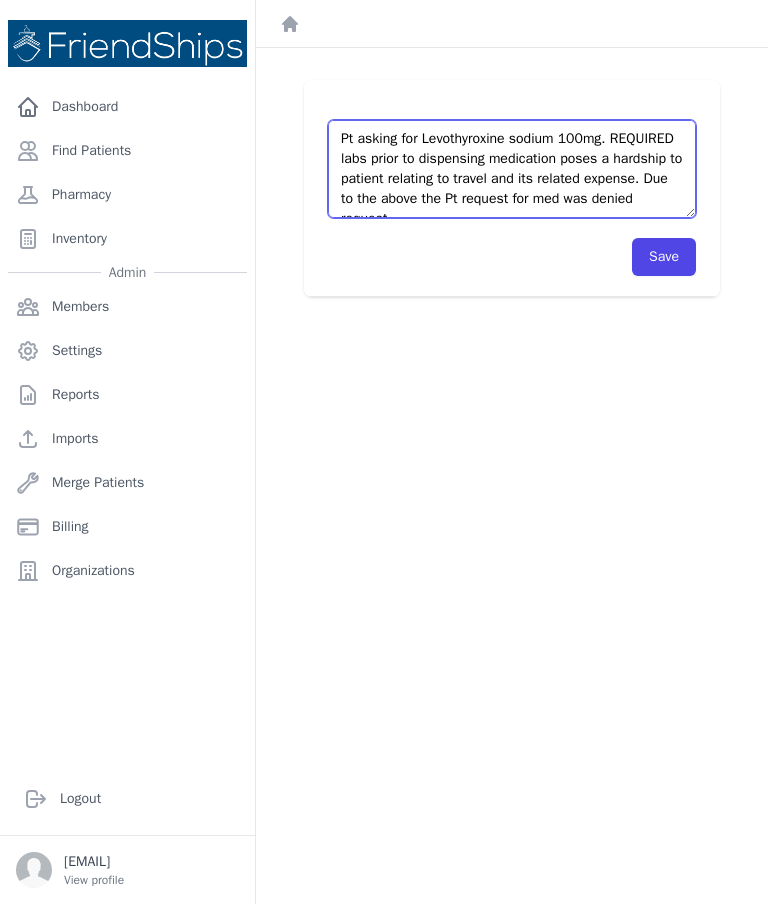 scroll, scrollTop: 11, scrollLeft: 0, axis: vertical 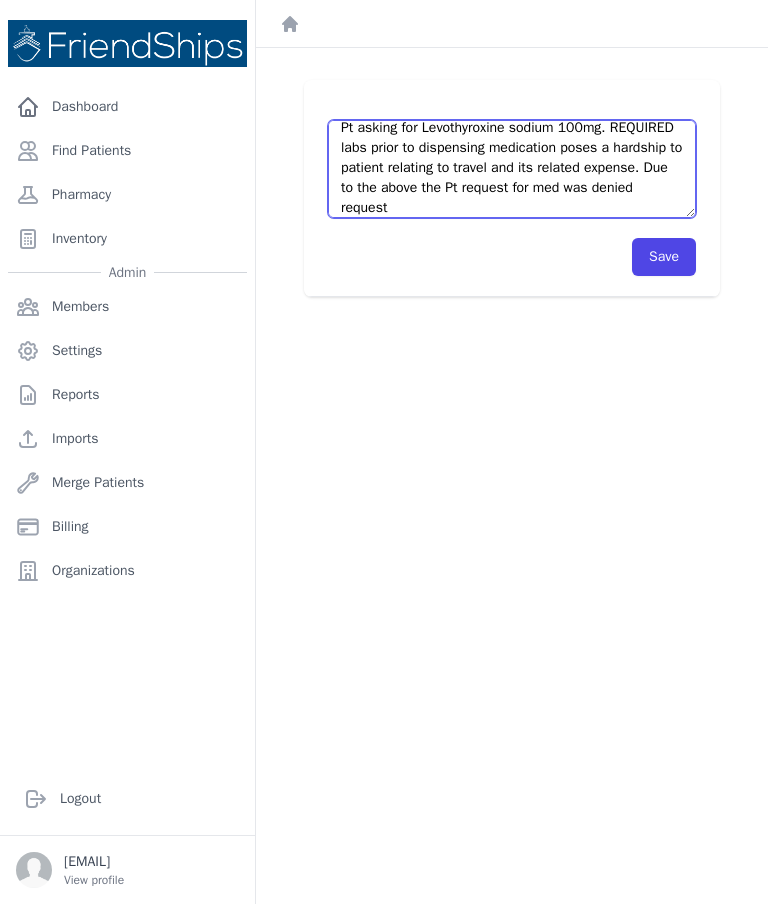 click on "Pt asking for Levothyroxine sodium 100mg. REQUIRED labs prior to dispensing medication poses a hardship to patient relating to travel and its related expense. Due to the above the Pt request for med was denied request" at bounding box center [512, 169] 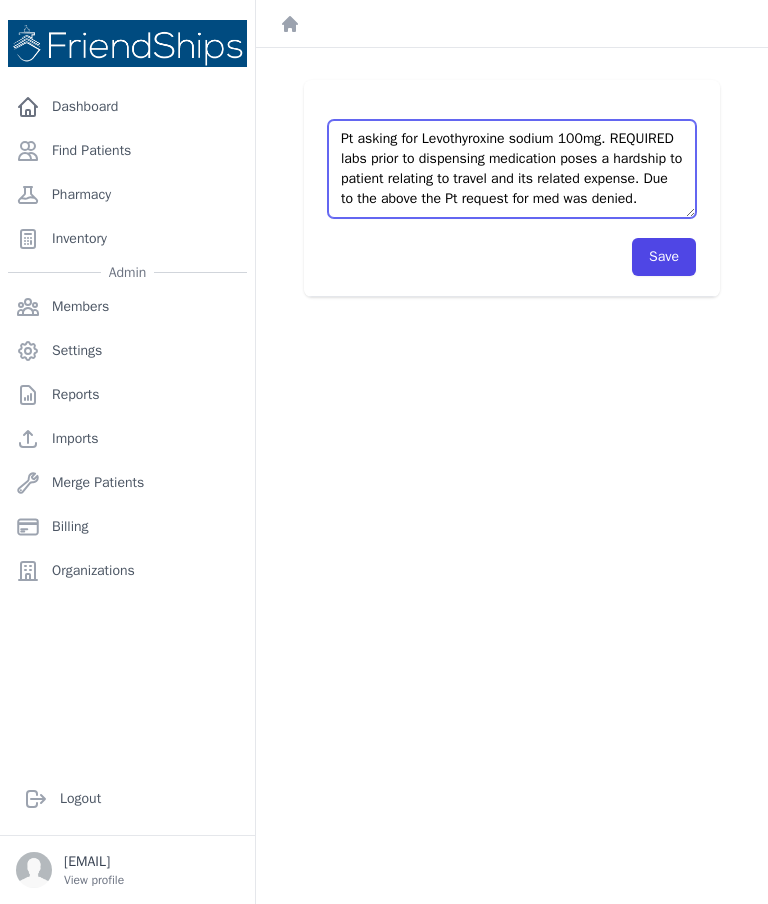 click on "Pt asking for Levothyroxine sodium 100mg. REQUIRED labs prior to dispensing medication poses a hardship to patient relating to travel and its related expense. Due to the above the Pt request for med was denied." at bounding box center [512, 169] 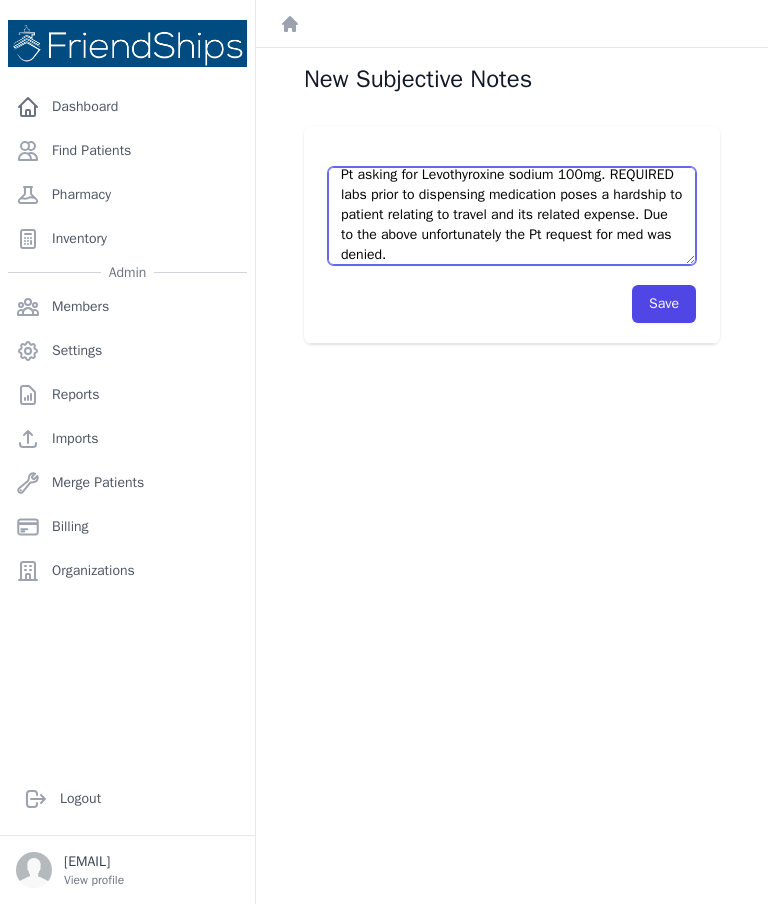 scroll, scrollTop: 1, scrollLeft: 0, axis: vertical 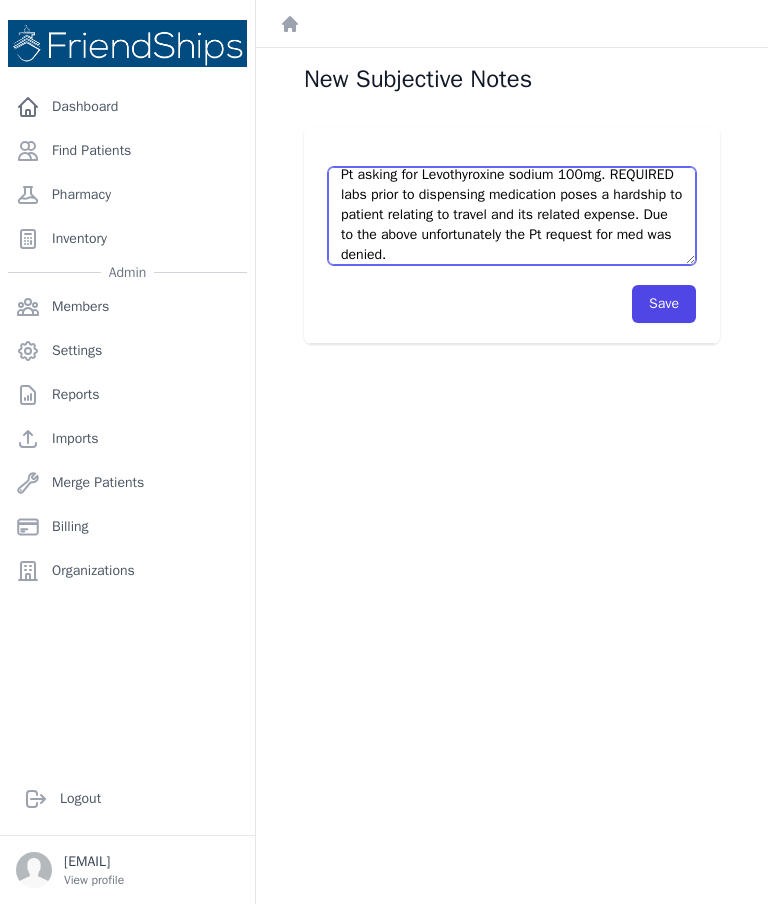 click on "Pt asking for Levothyroxine sodium 100mg. REQUIRED labs prior to dispensing medication poses a hardship to patient relating to travel and its related expense. Due to the above unfortunately the Pt request for med was denied." at bounding box center [512, 216] 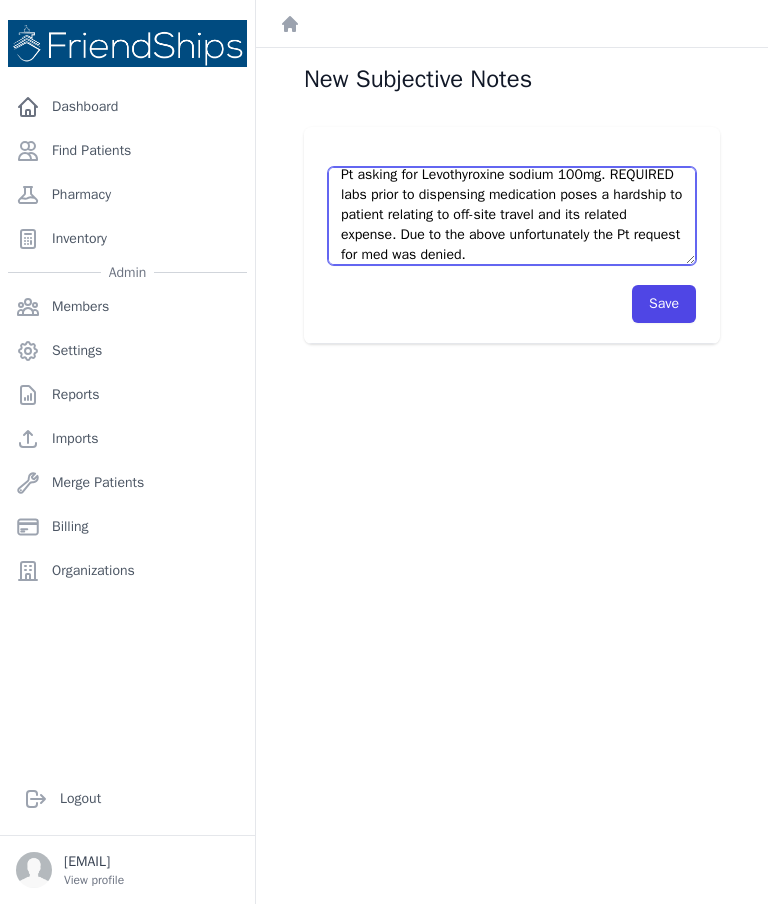 click on "Pt asking for Levothyroxine sodium 100mg. REQUIRED labs prior to dispensing medication poses a hardship to patient relating to off-site travel and its related expense. Due to the above unfortunately the Pt request for med was denied." at bounding box center (512, 216) 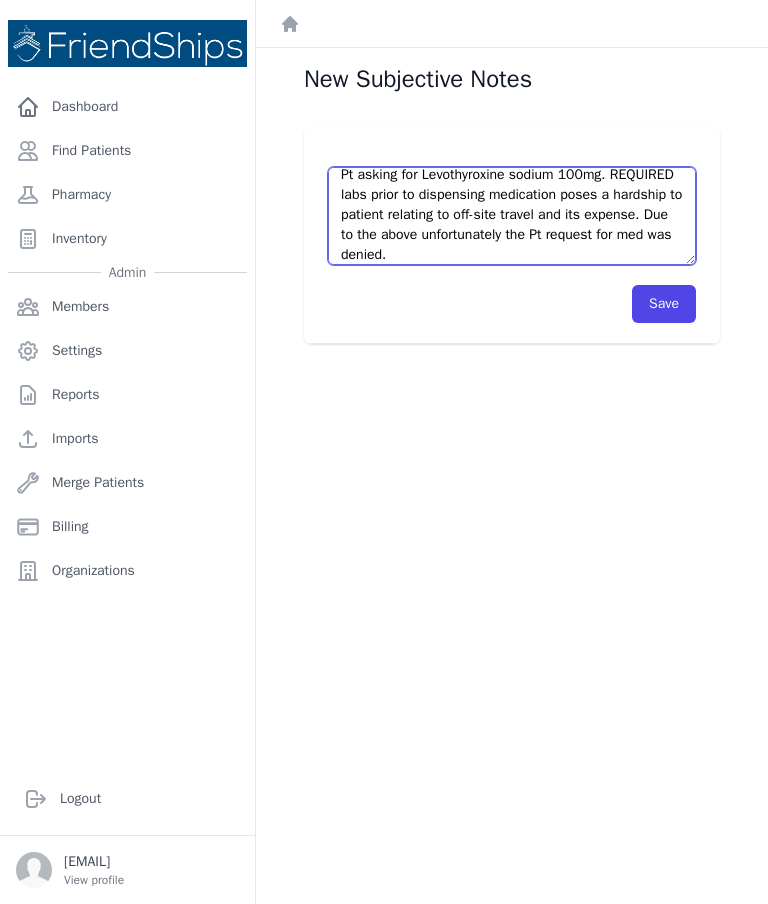 type on "Pt asking for Levothyroxine sodium 100mg. REQUIRED labs prior to dispensing medication poses a hardship to patient relating to off-site travel and its expense. Due to the above unfortunately the Pt request for med was denied." 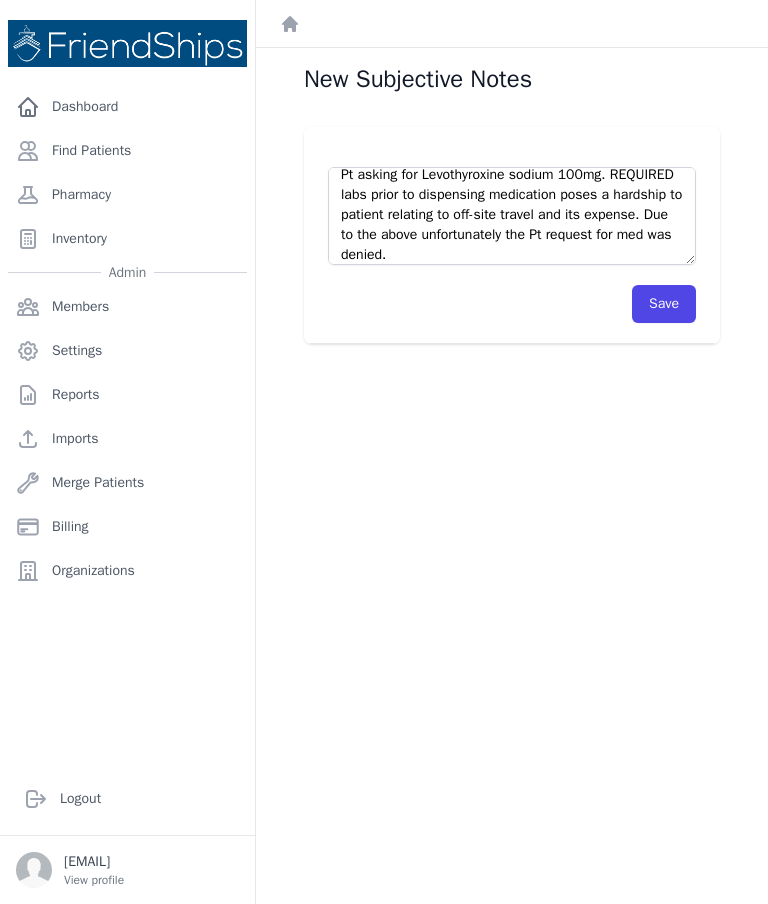 click on "Save" at bounding box center (664, 304) 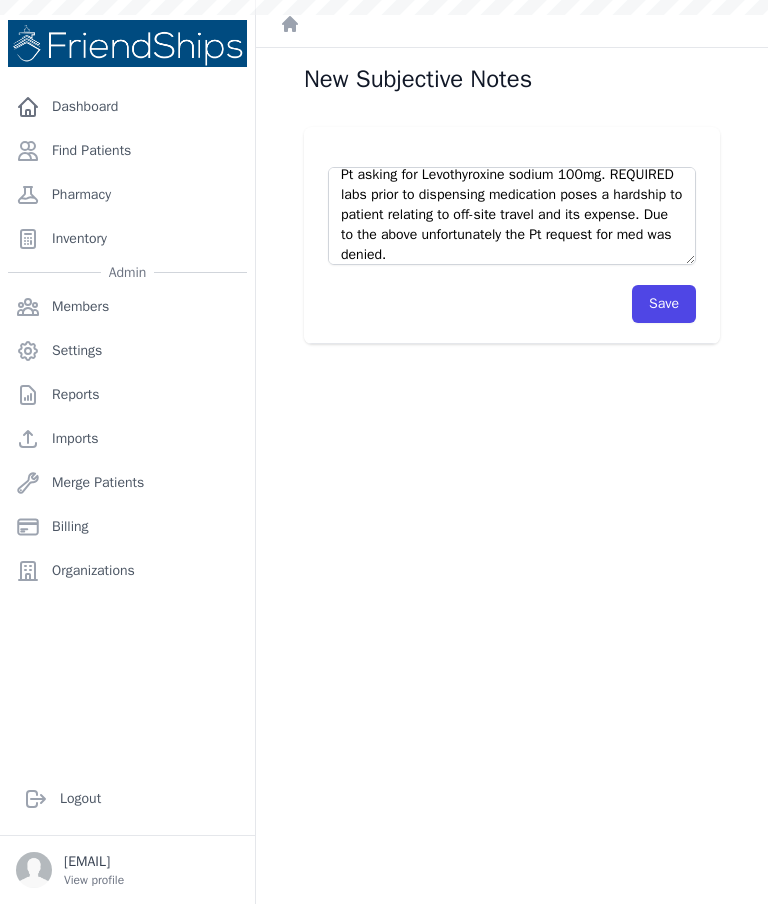 scroll, scrollTop: 0, scrollLeft: 0, axis: both 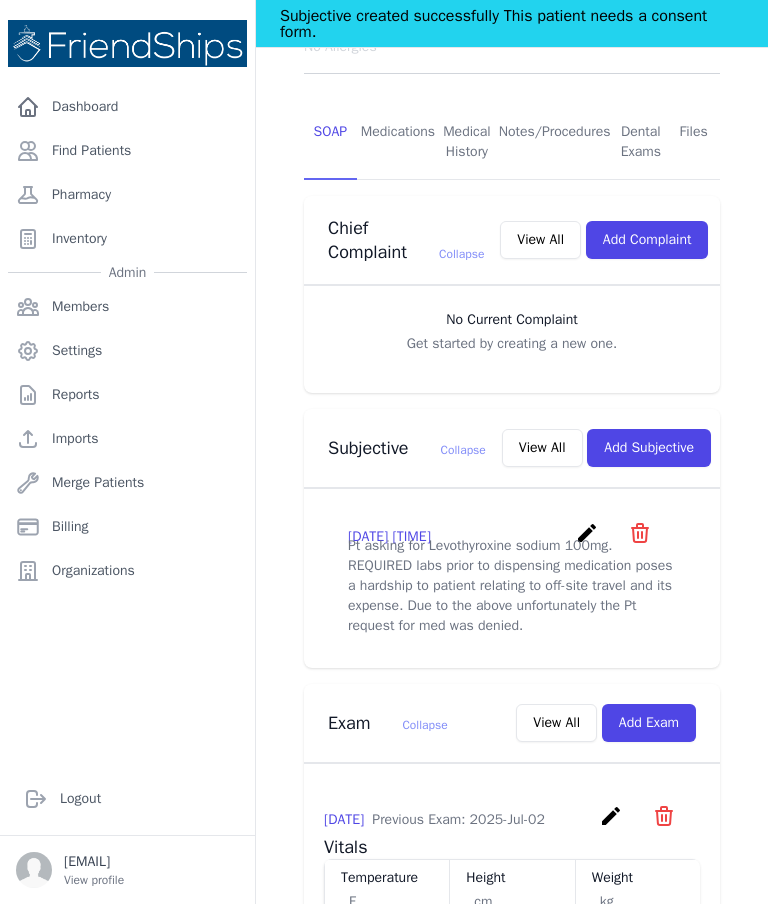 click on "Pt asking for Levothyroxine sodium 100mg. REQUIRED labs prior to dispensing medication poses a hardship to patient relating to off-site travel and its expense. Due to the above unfortunately the Pt request for med was denied." at bounding box center [512, 586] 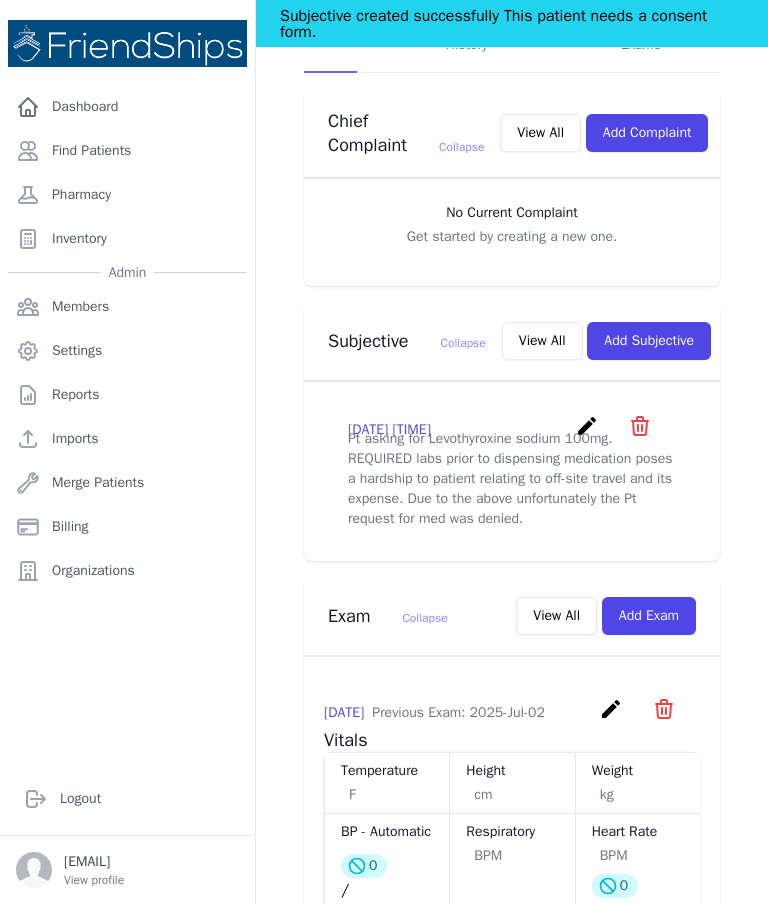 scroll, scrollTop: 510, scrollLeft: 0, axis: vertical 